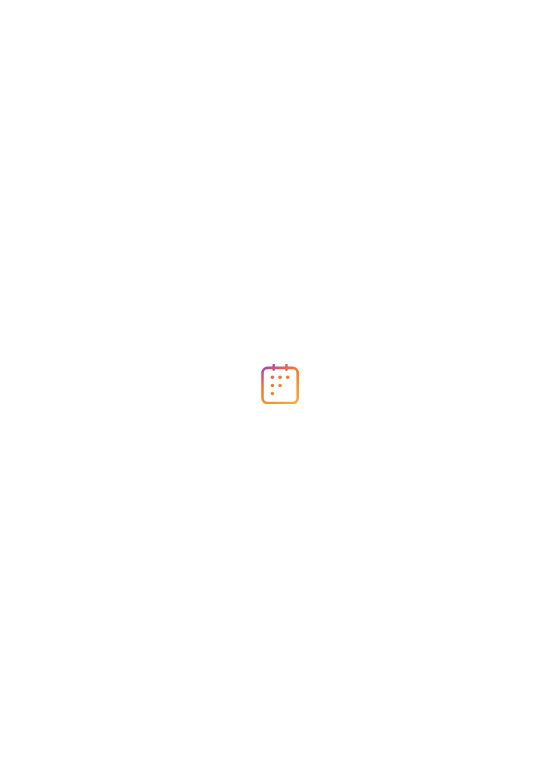 scroll, scrollTop: 0, scrollLeft: 0, axis: both 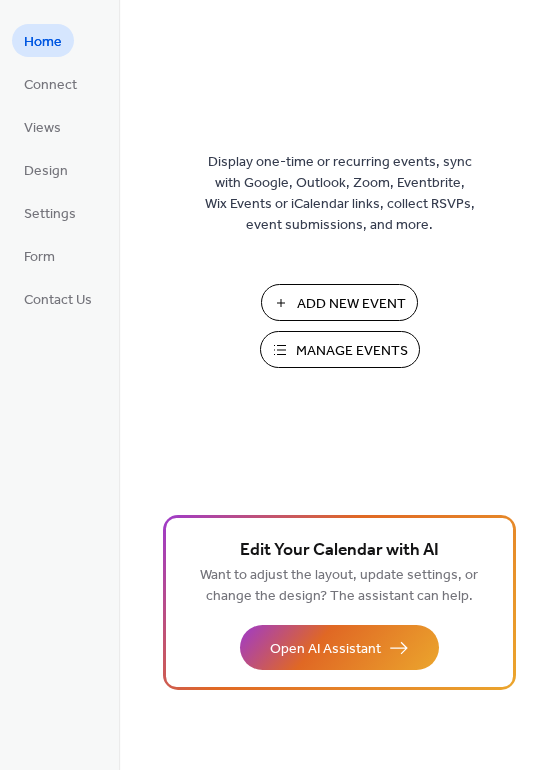 click on "Manage Events" at bounding box center (352, 351) 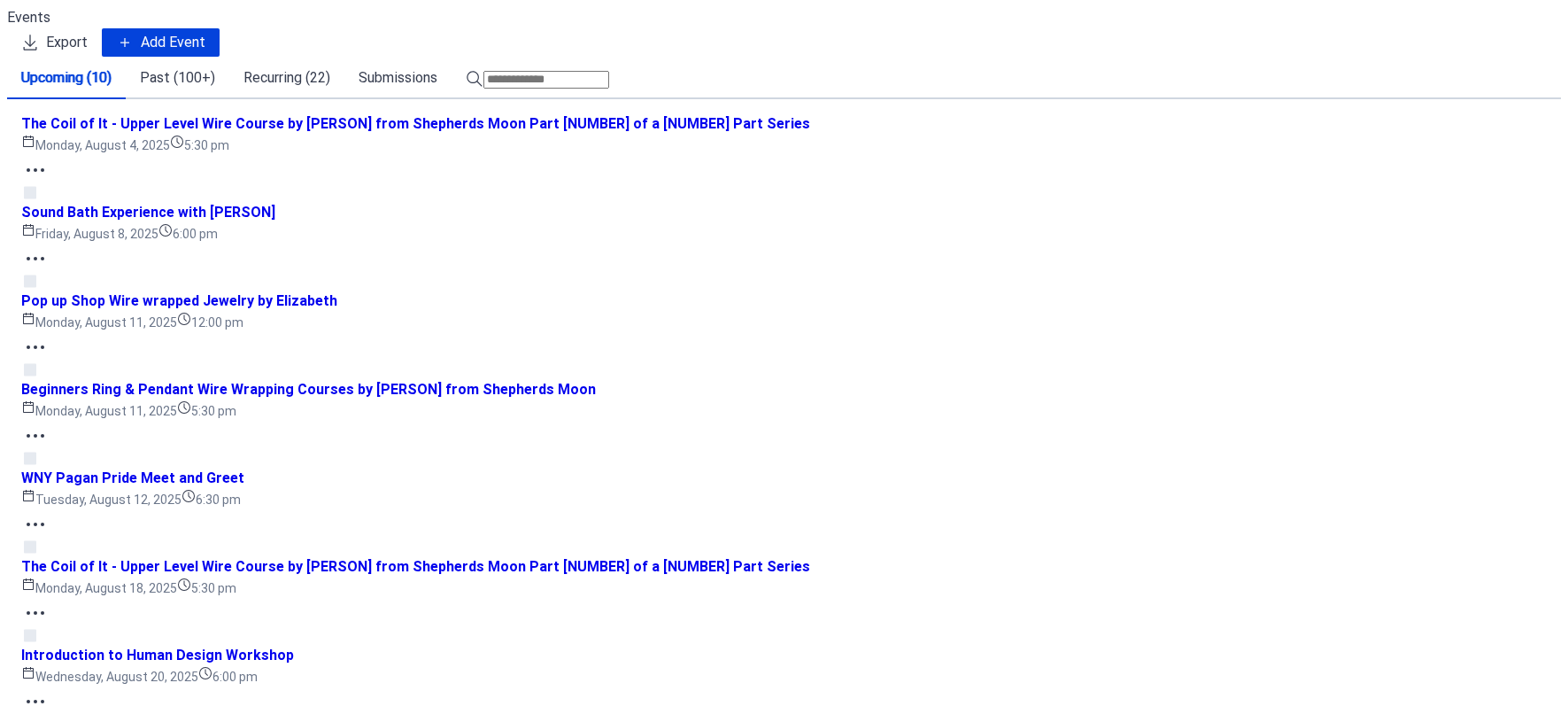 scroll, scrollTop: 0, scrollLeft: 0, axis: both 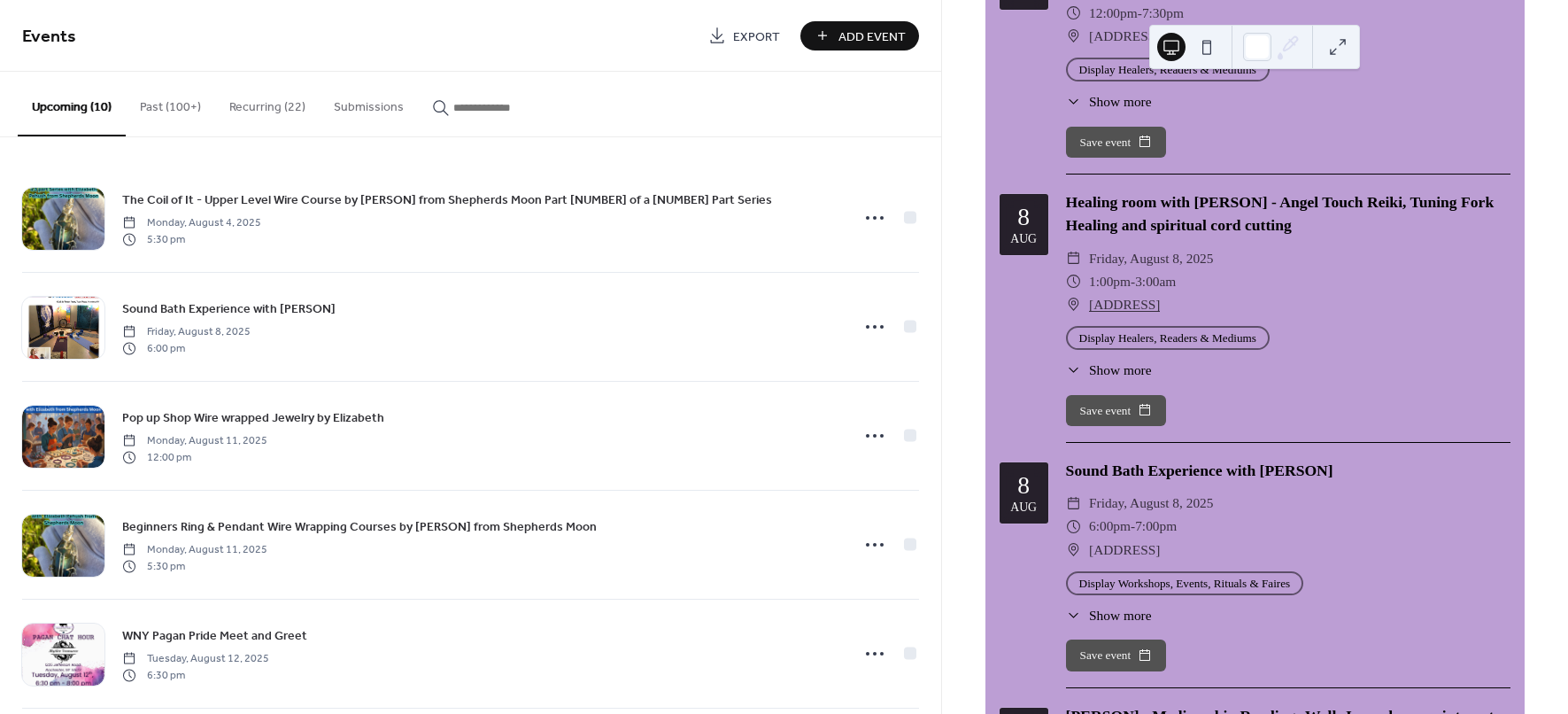click on "Add Event" at bounding box center [872, 36] 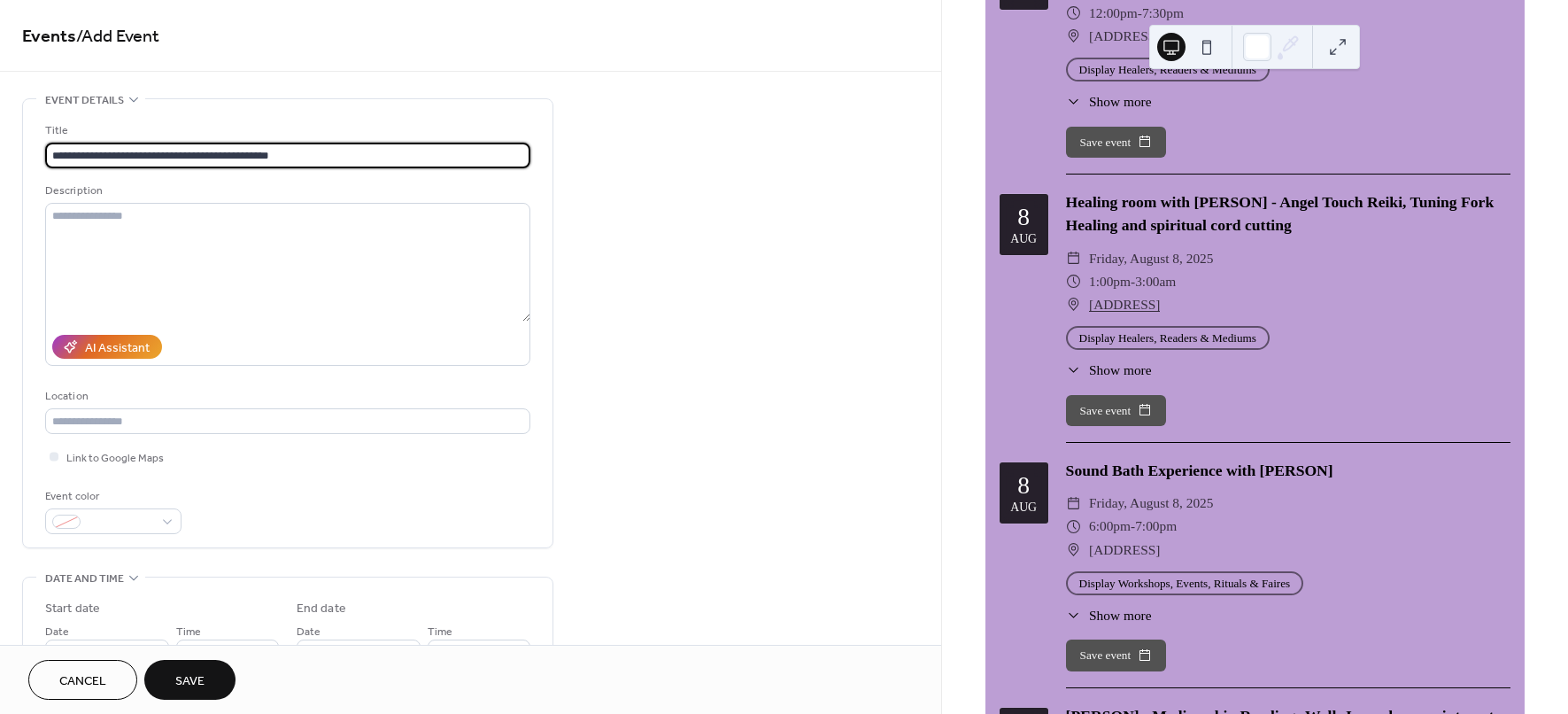 drag, startPoint x: 293, startPoint y: 151, endPoint x: -42, endPoint y: 206, distance: 339.4849 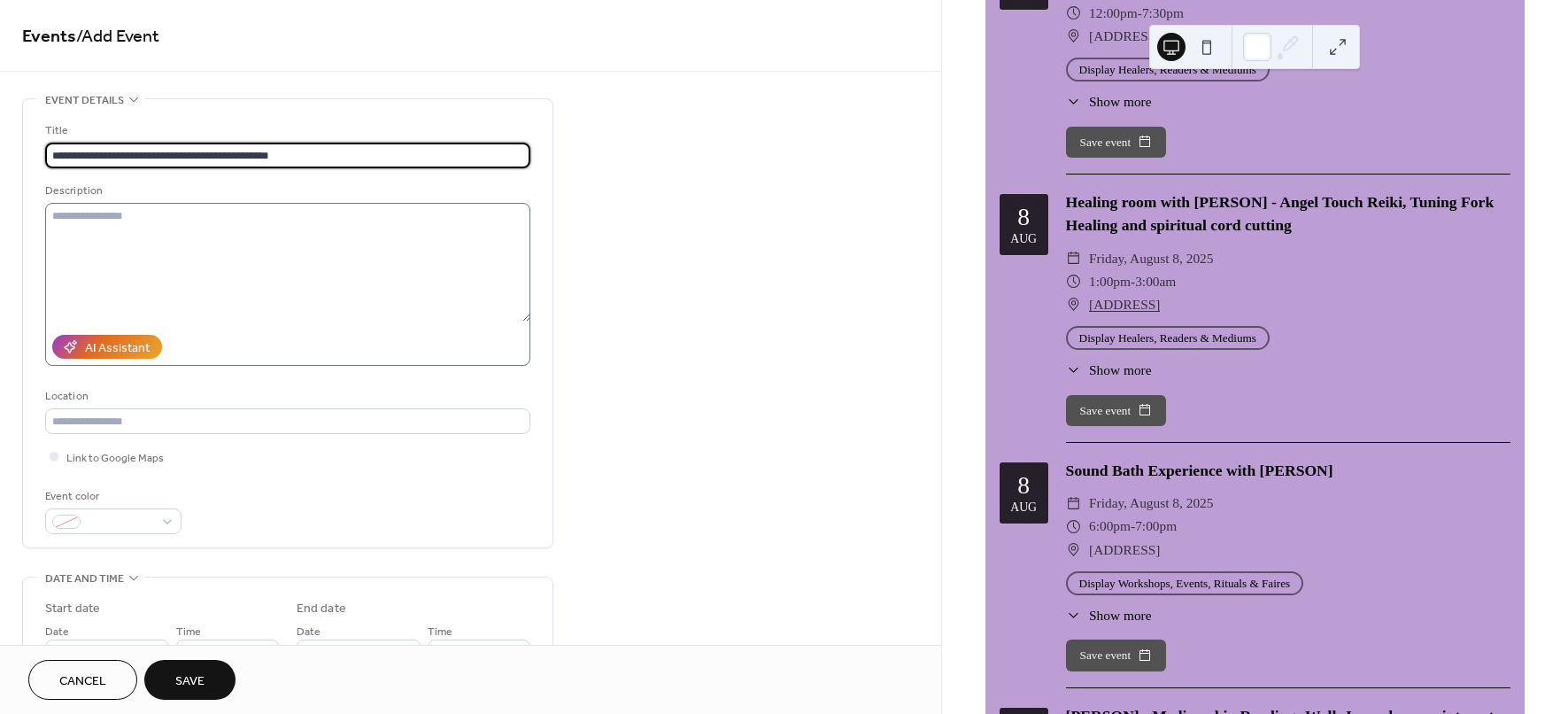 type on "**********" 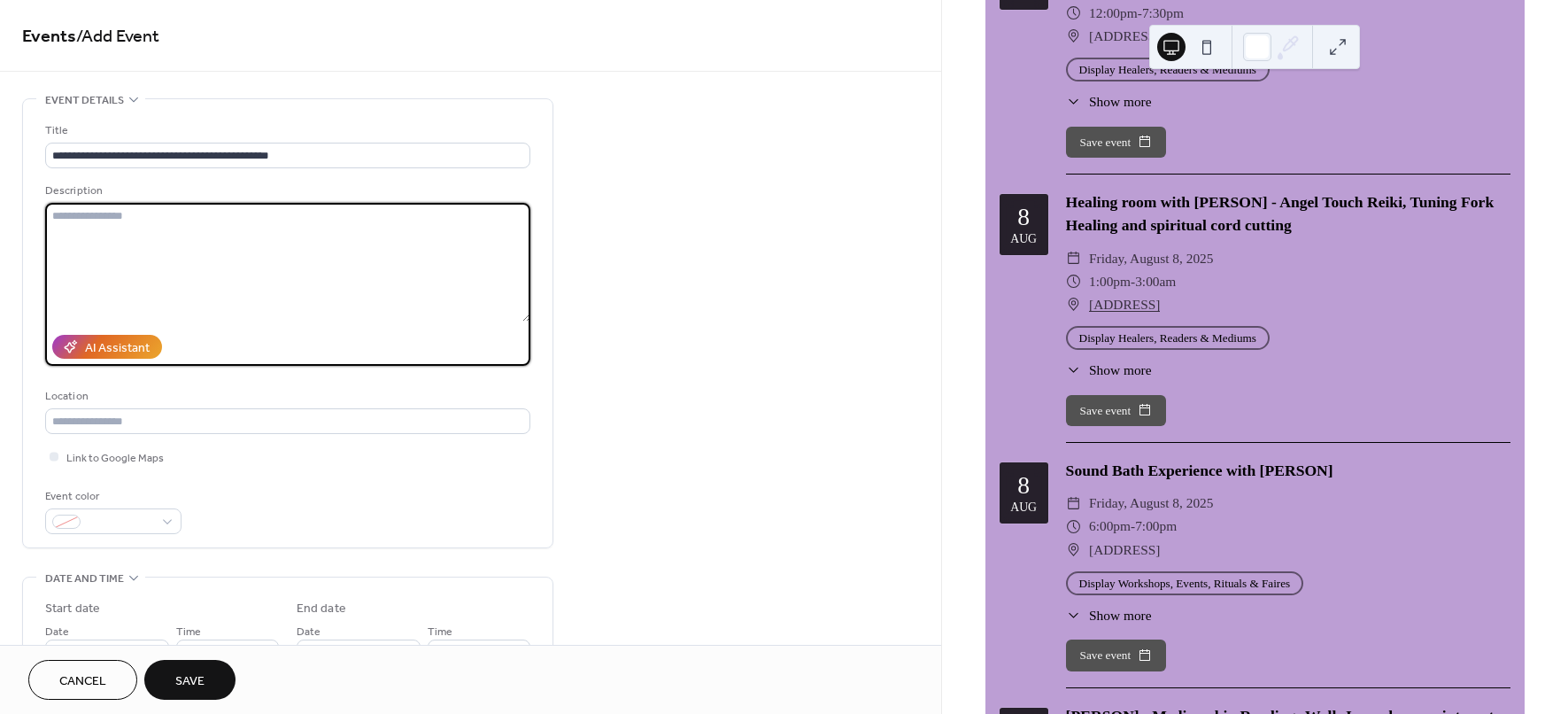 click at bounding box center (288, 262) 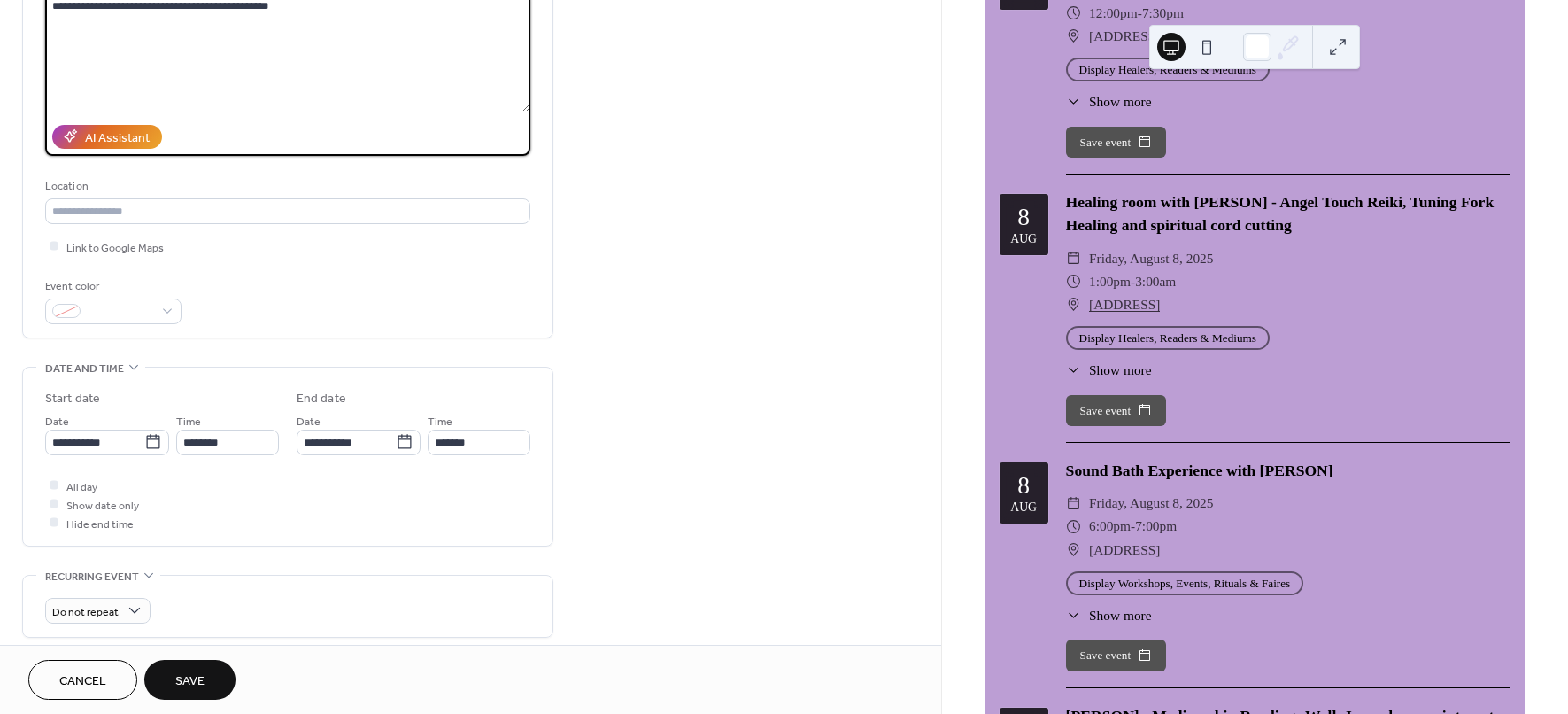 scroll, scrollTop: 221, scrollLeft: 0, axis: vertical 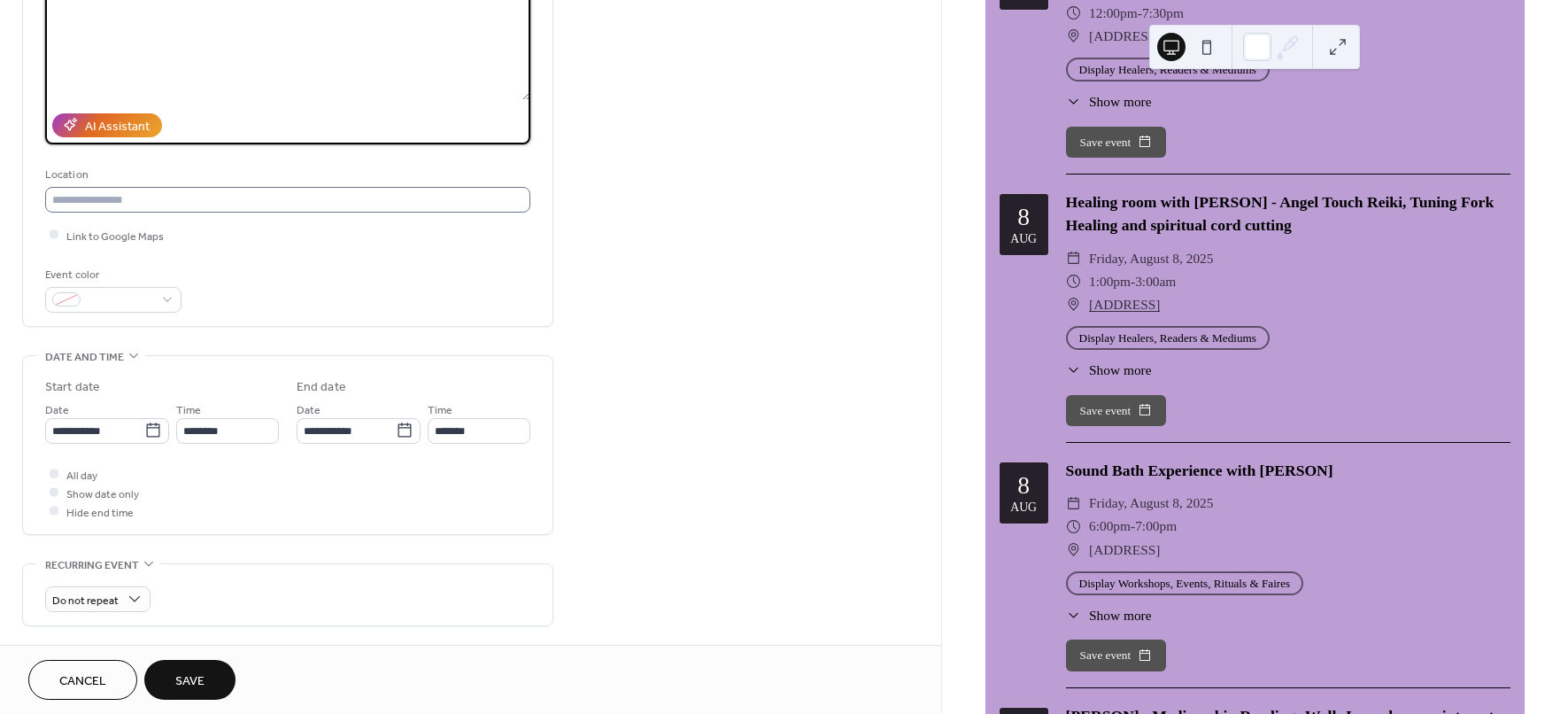 type on "**********" 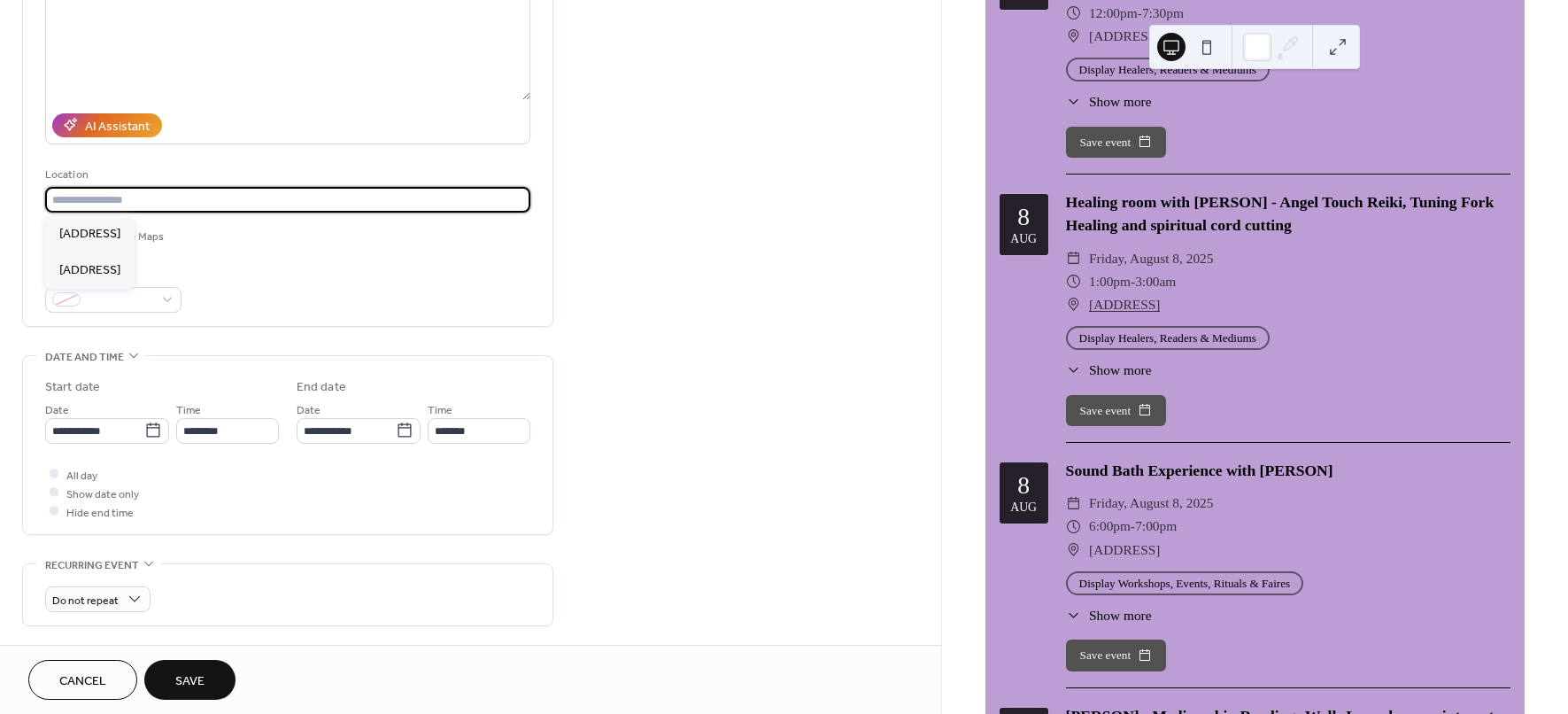 click at bounding box center (288, 199) 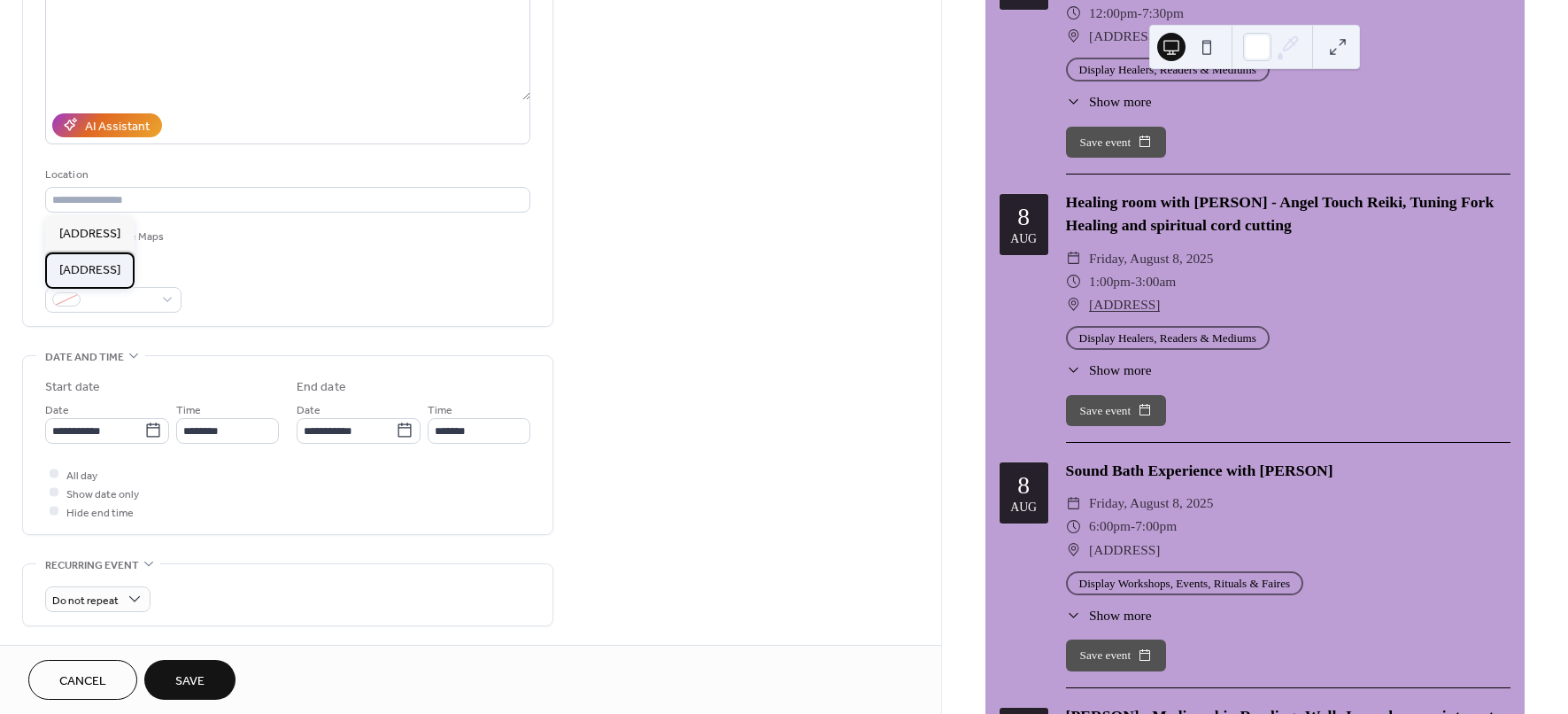 click on "[ADDRESS]" at bounding box center (89, 269) 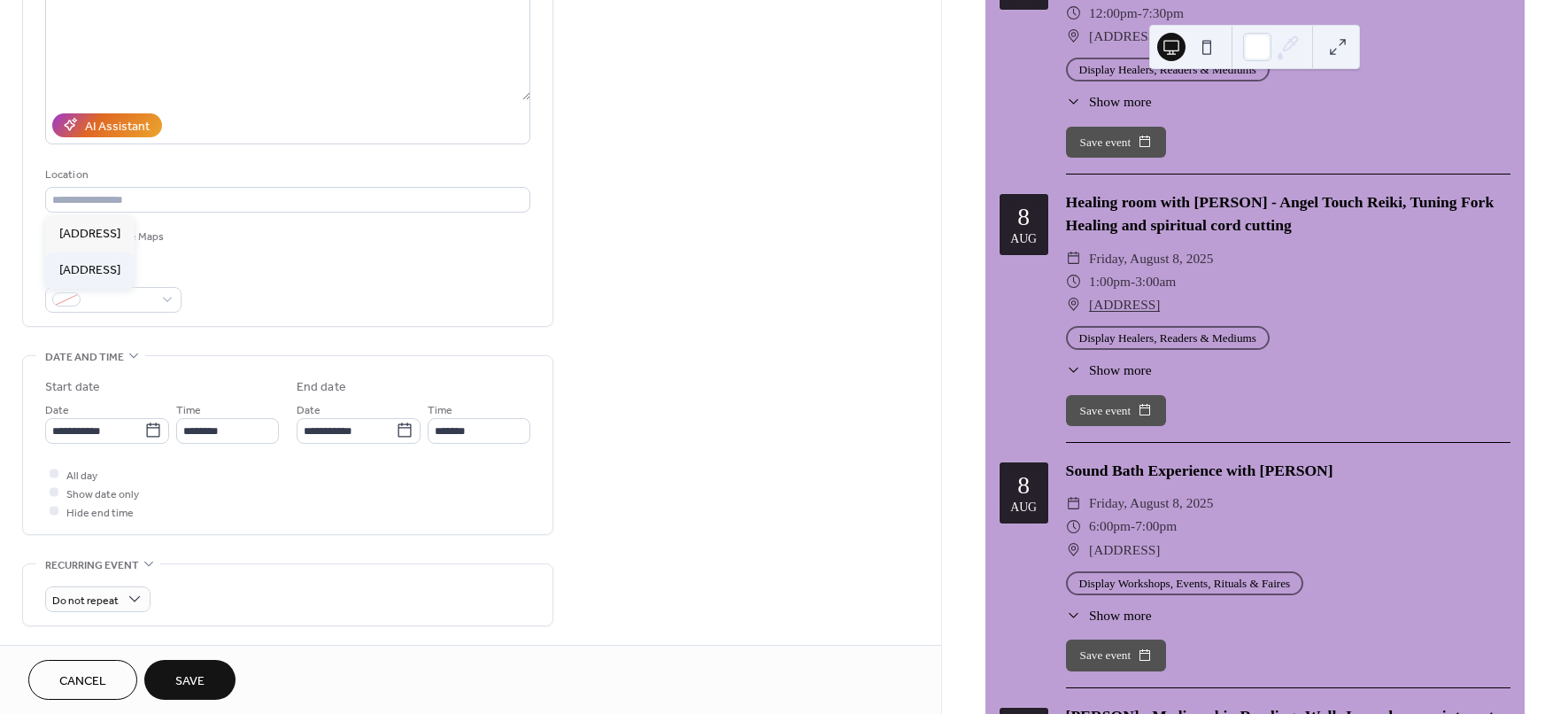 type on "**********" 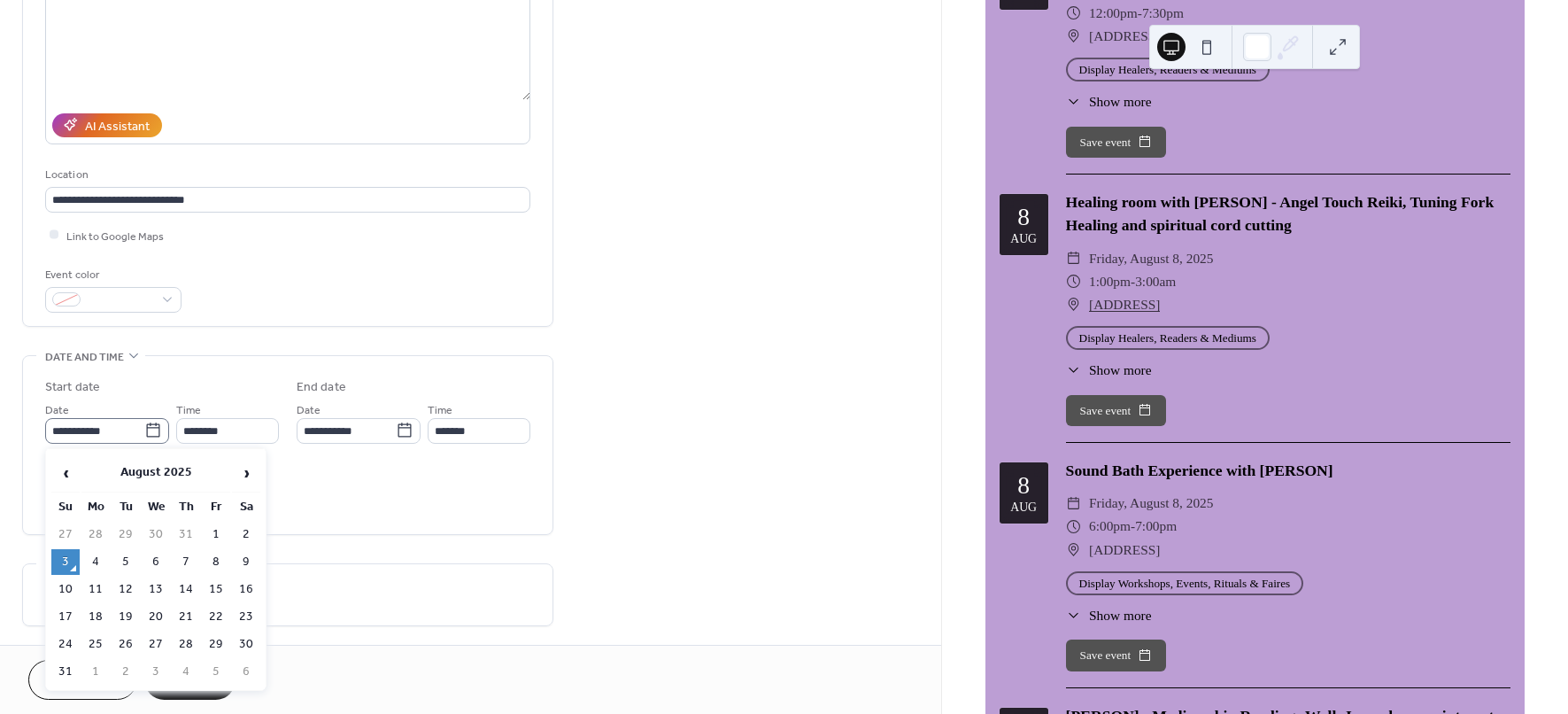 click 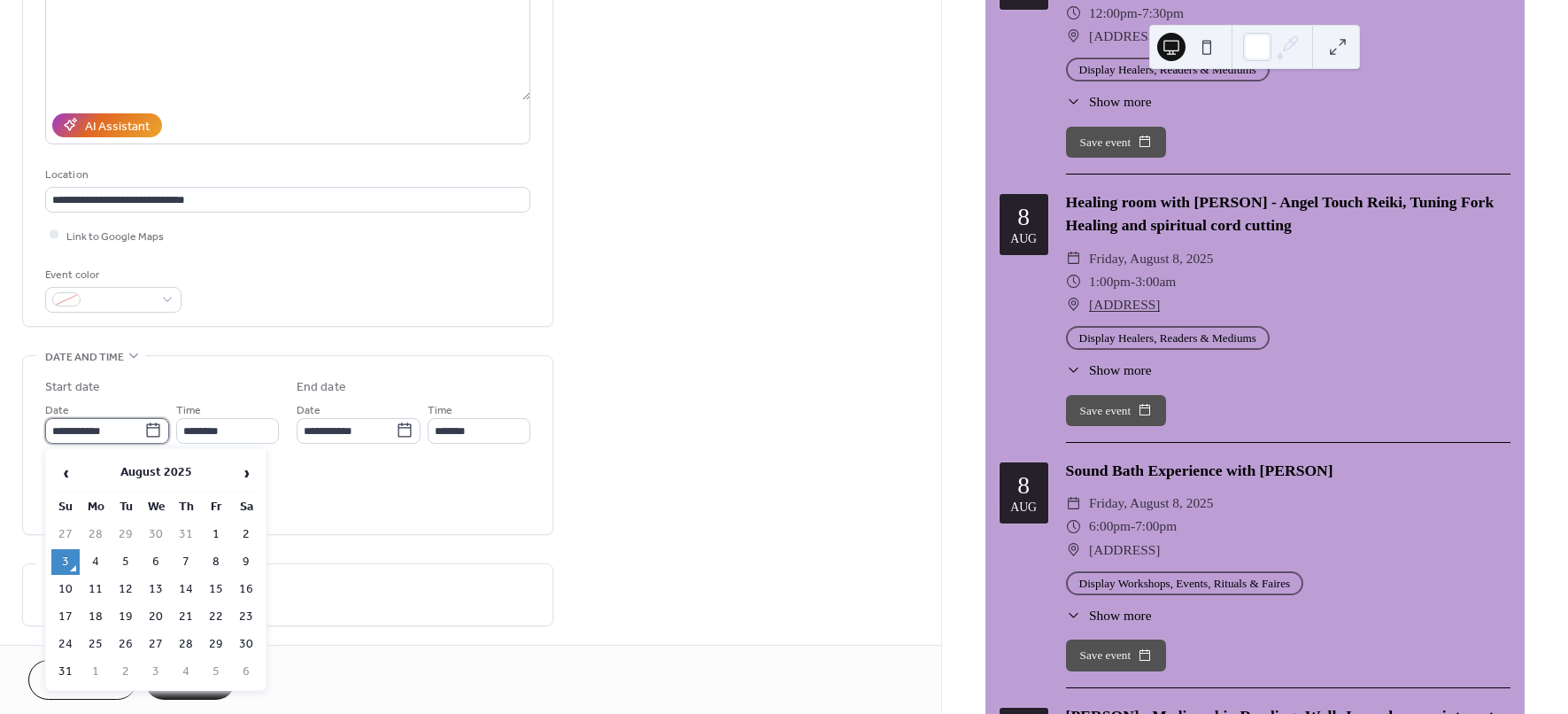 click on "**********" at bounding box center (95, 431) 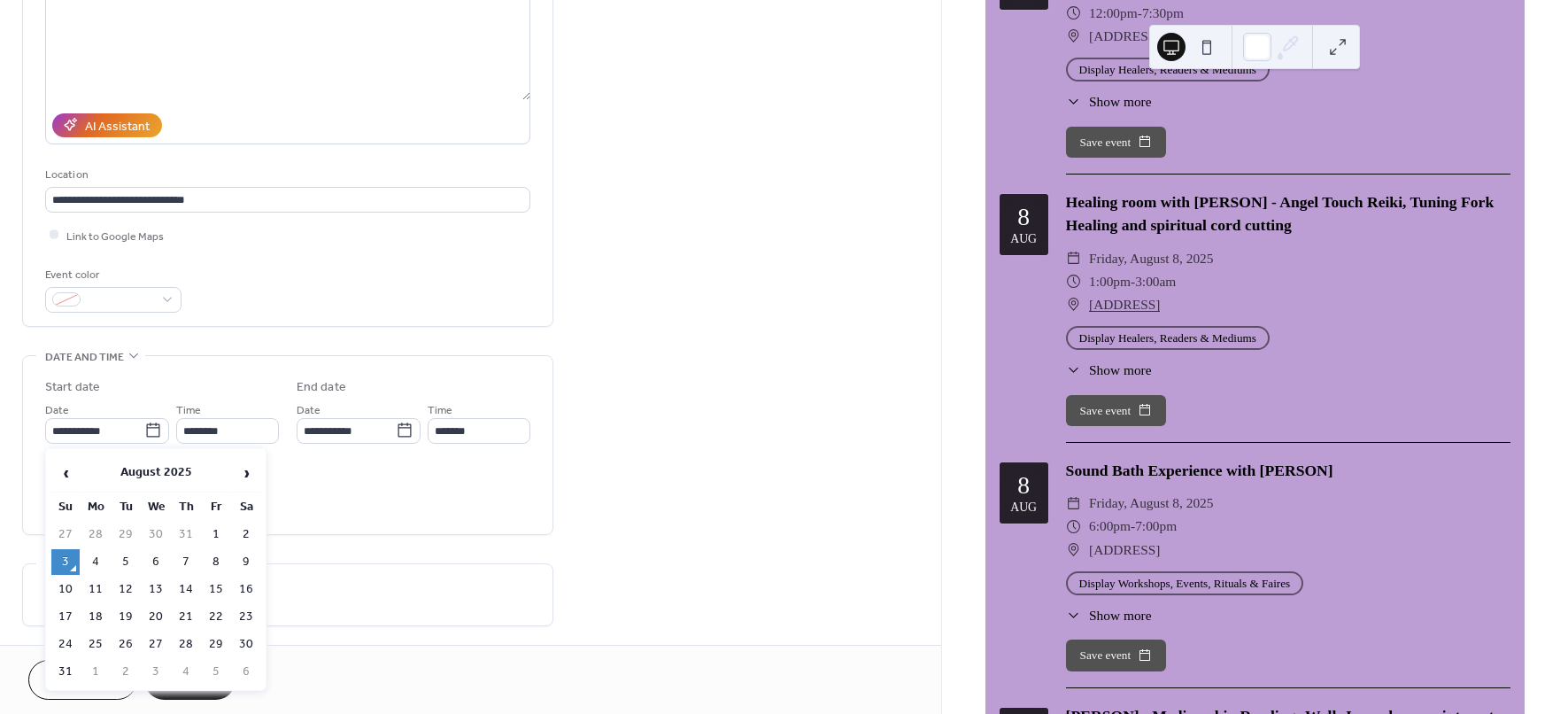 click on "8" at bounding box center [216, 562] 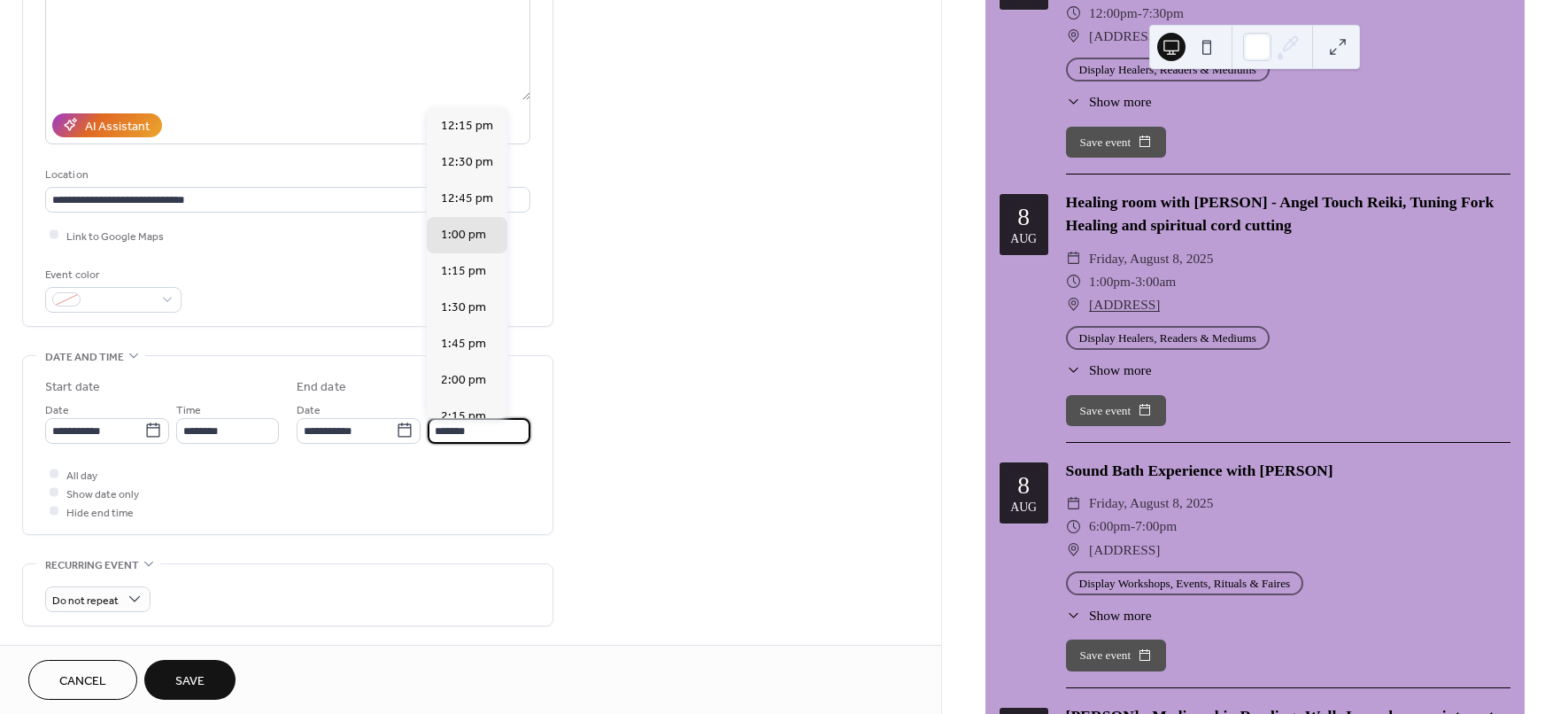 drag, startPoint x: 492, startPoint y: 429, endPoint x: 437, endPoint y: 433, distance: 55.145263 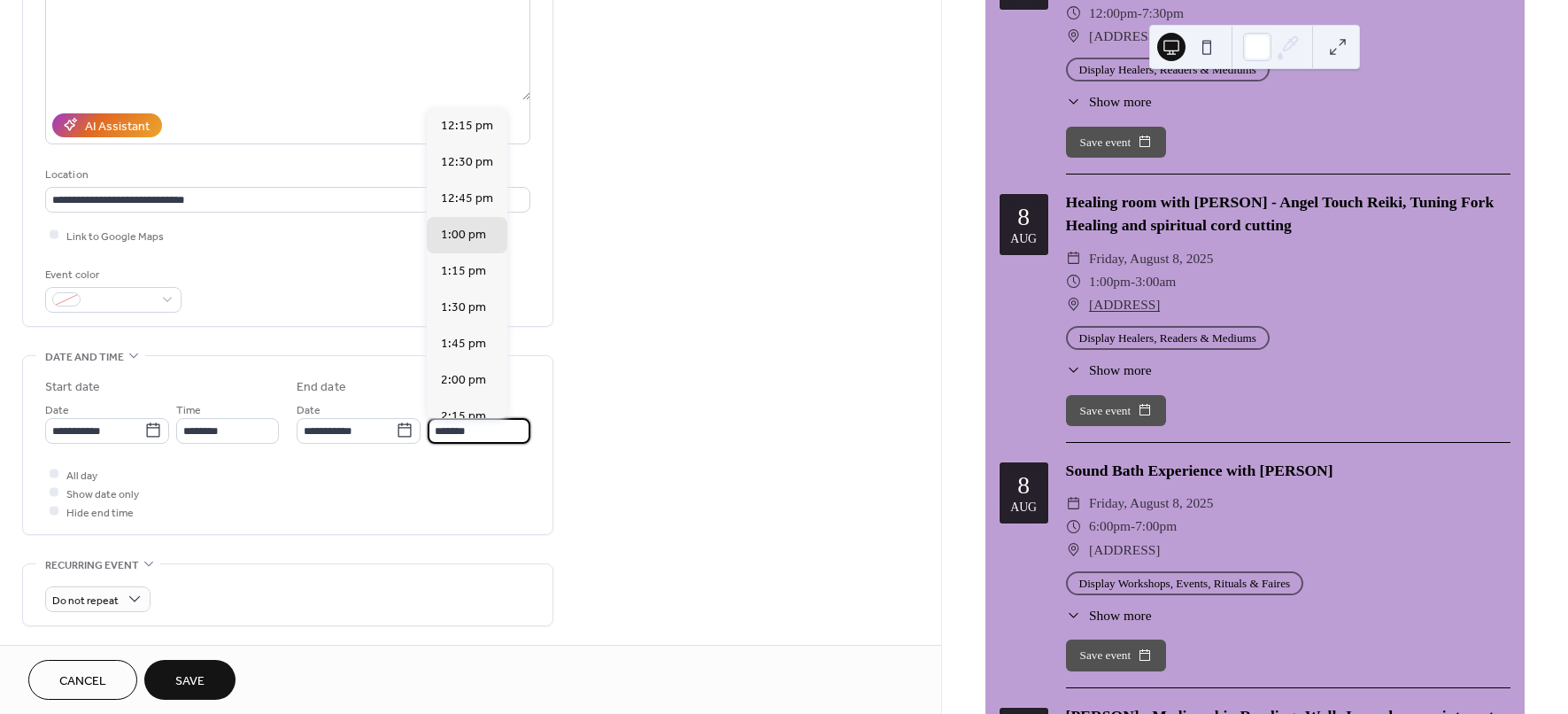 click on "*******" at bounding box center (479, 431) 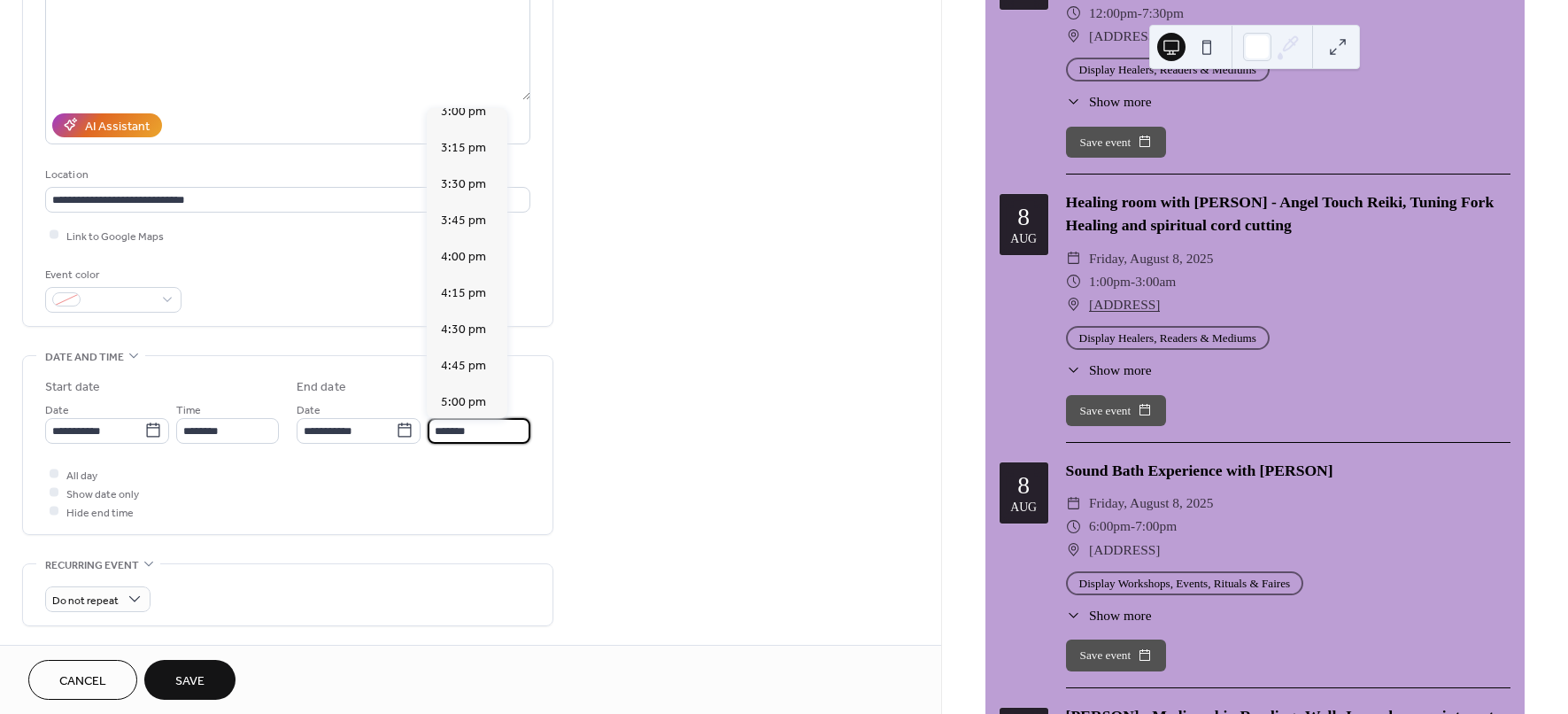 scroll, scrollTop: 443, scrollLeft: 0, axis: vertical 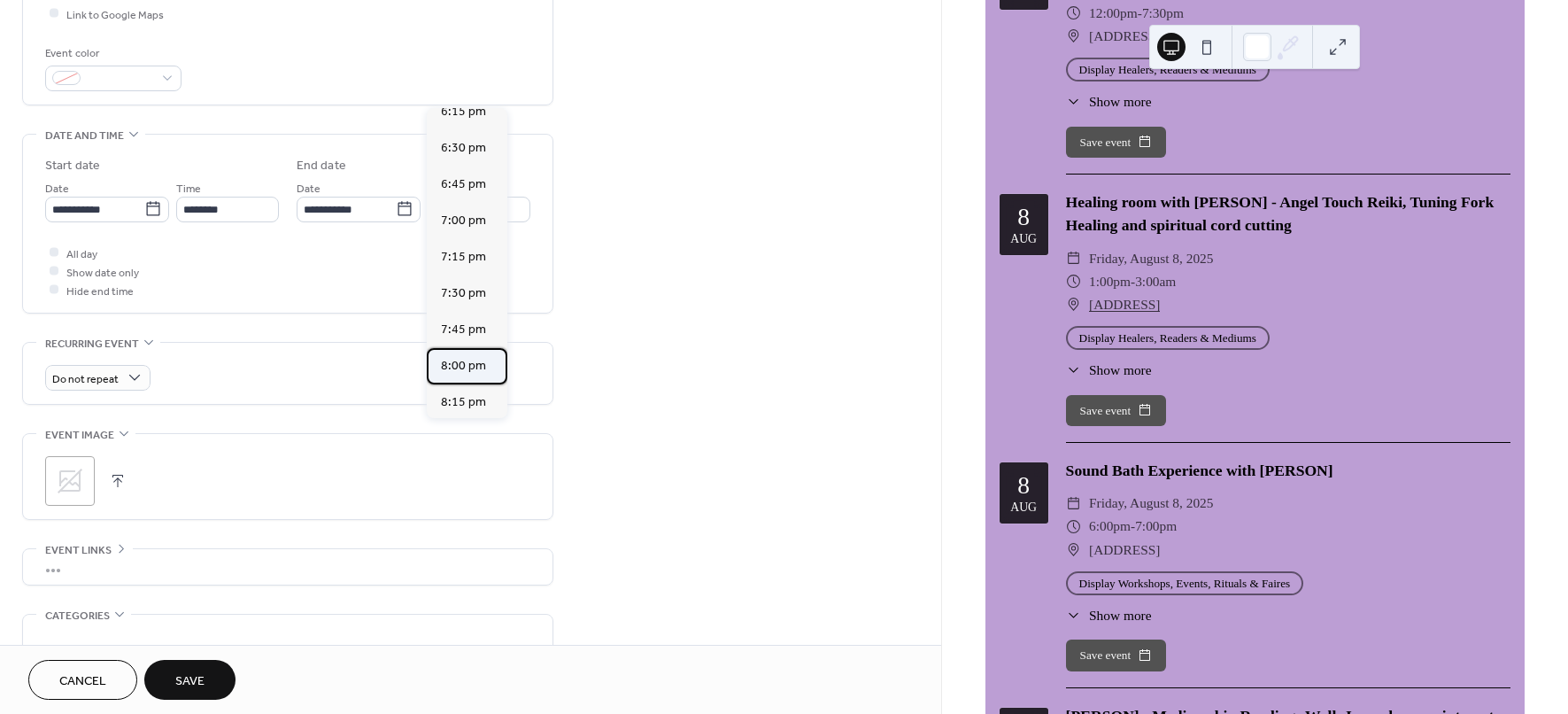 click on "8:00 pm" at bounding box center (463, 365) 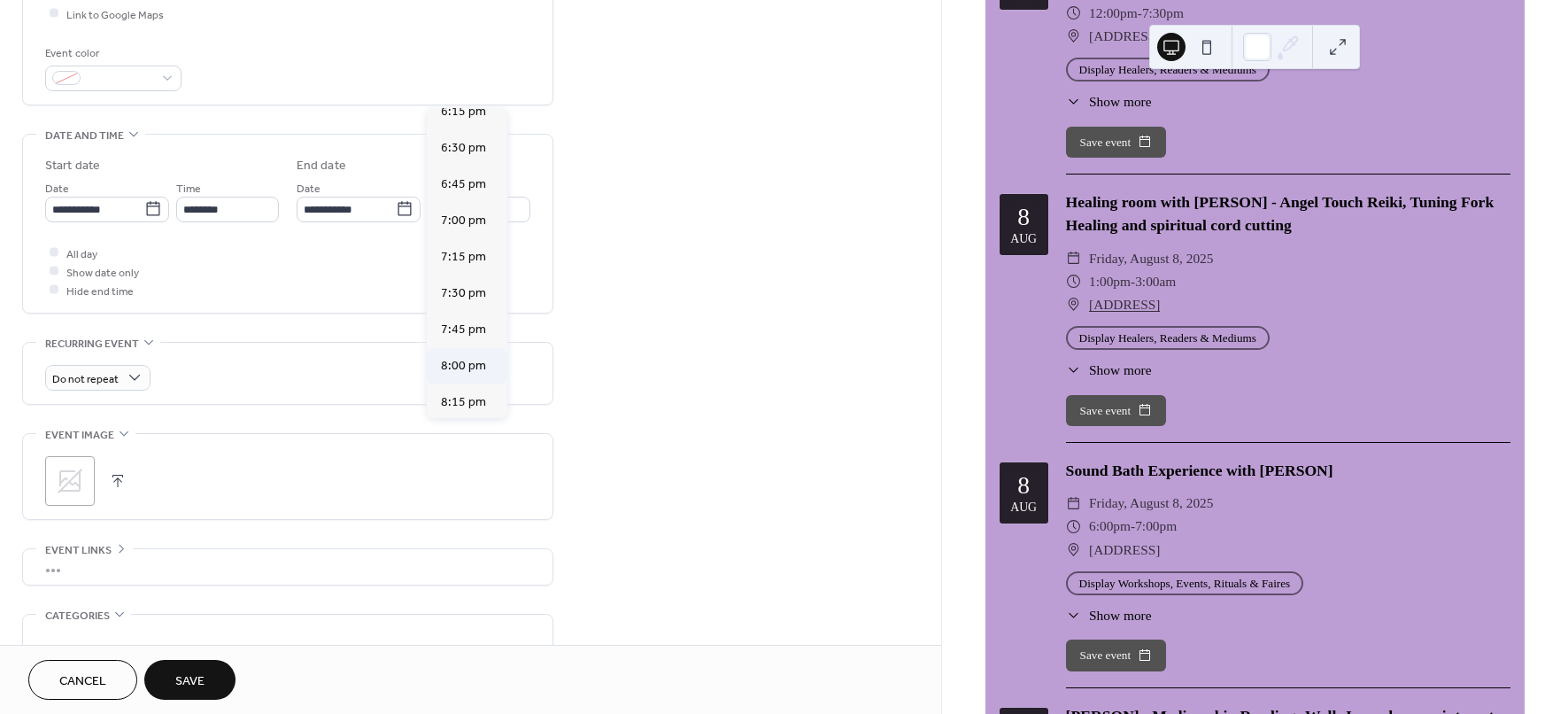 type on "*******" 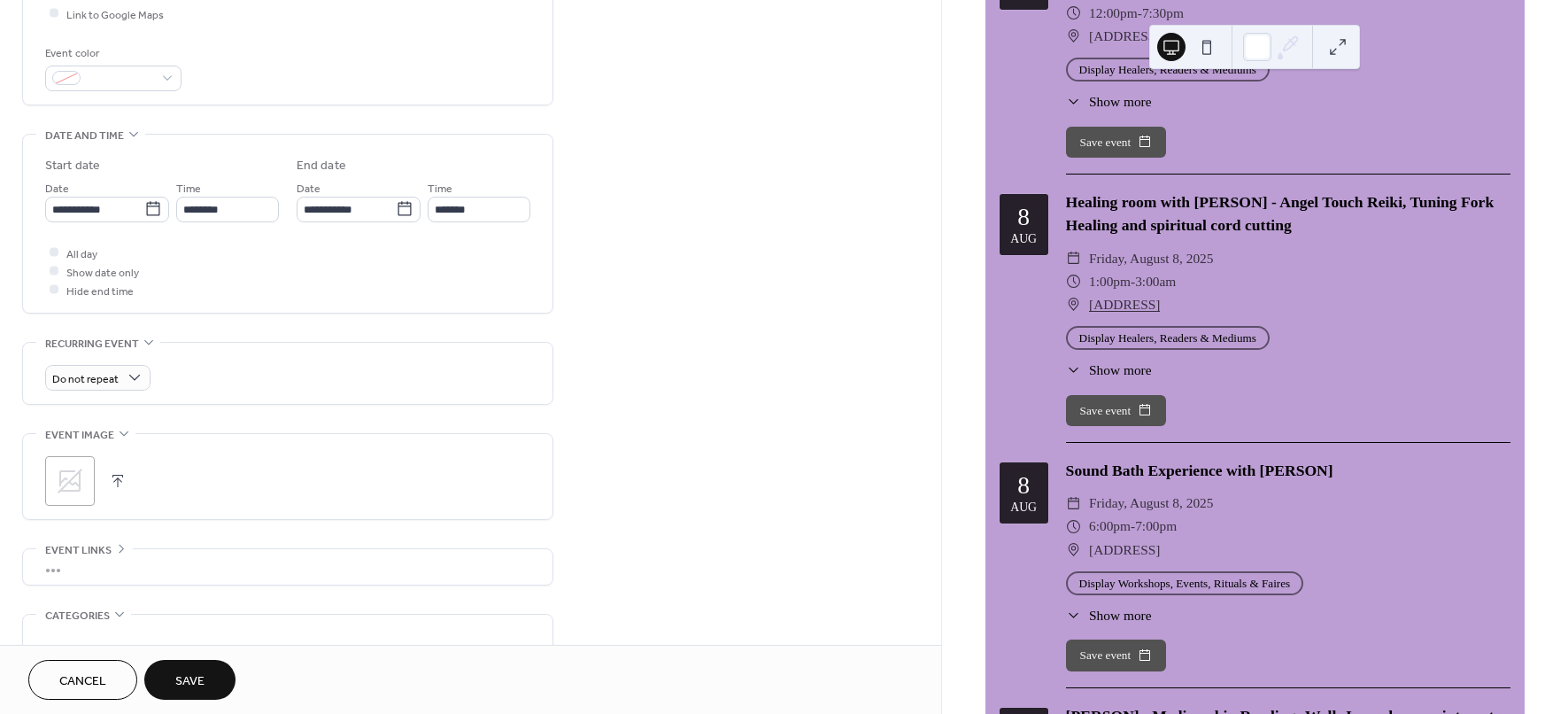 click at bounding box center [118, 481] 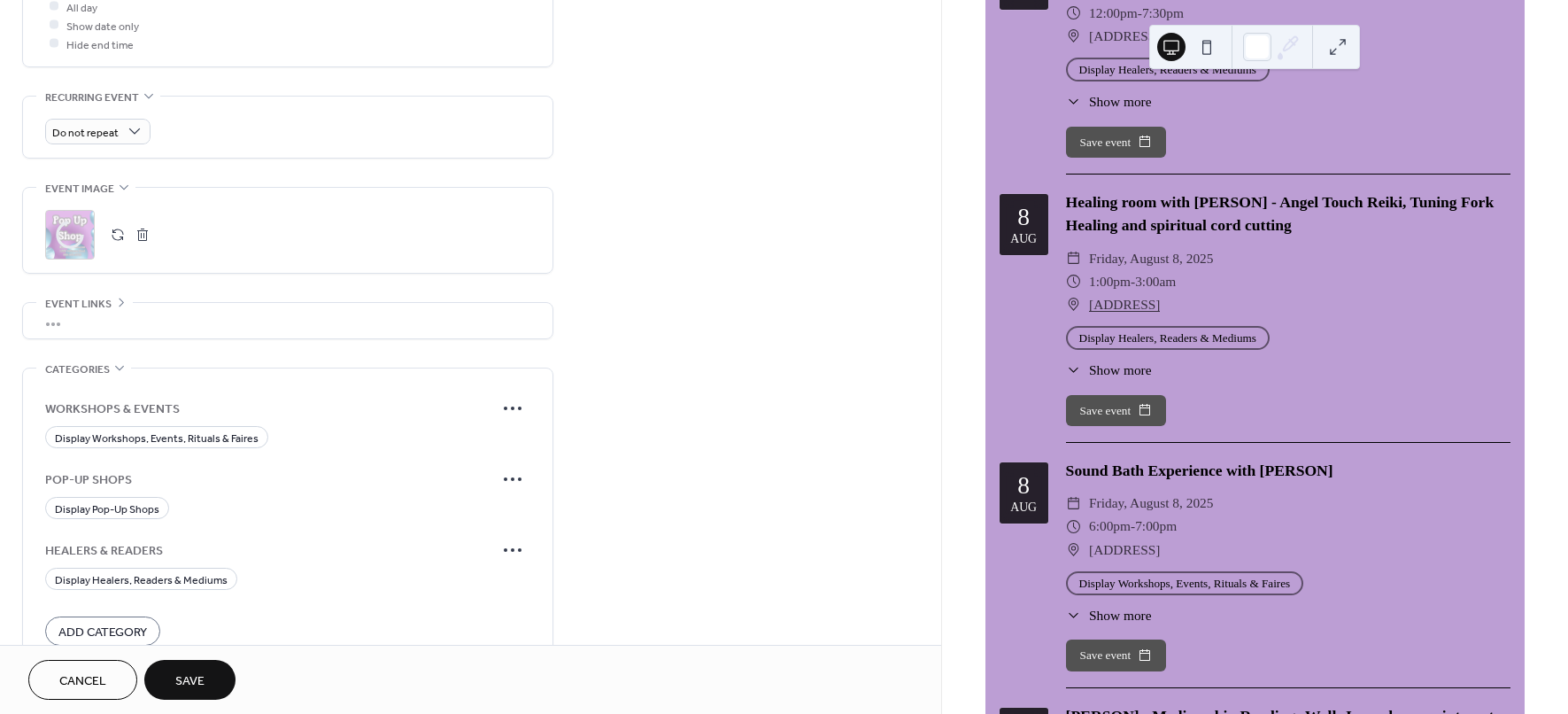 scroll, scrollTop: 787, scrollLeft: 0, axis: vertical 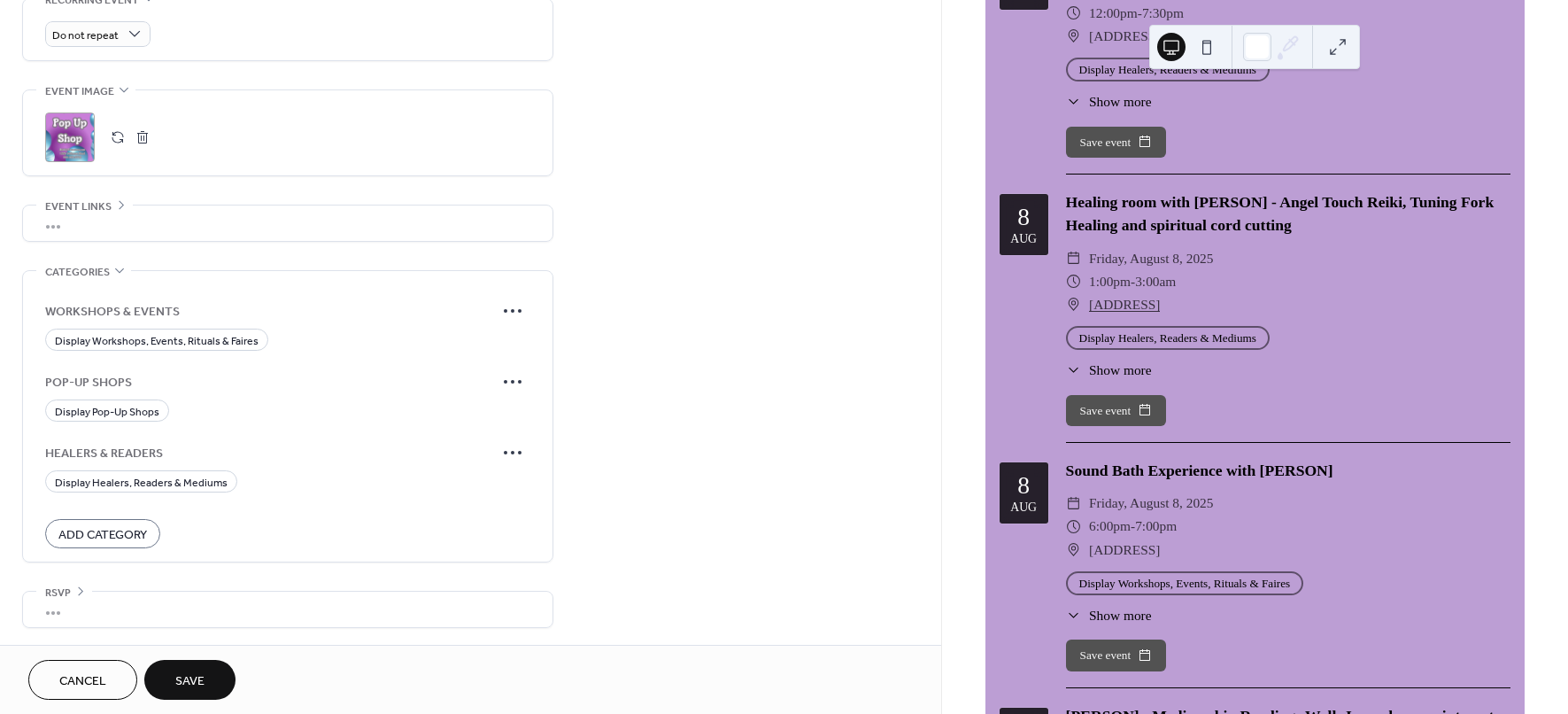 click on "Save" at bounding box center [189, 681] 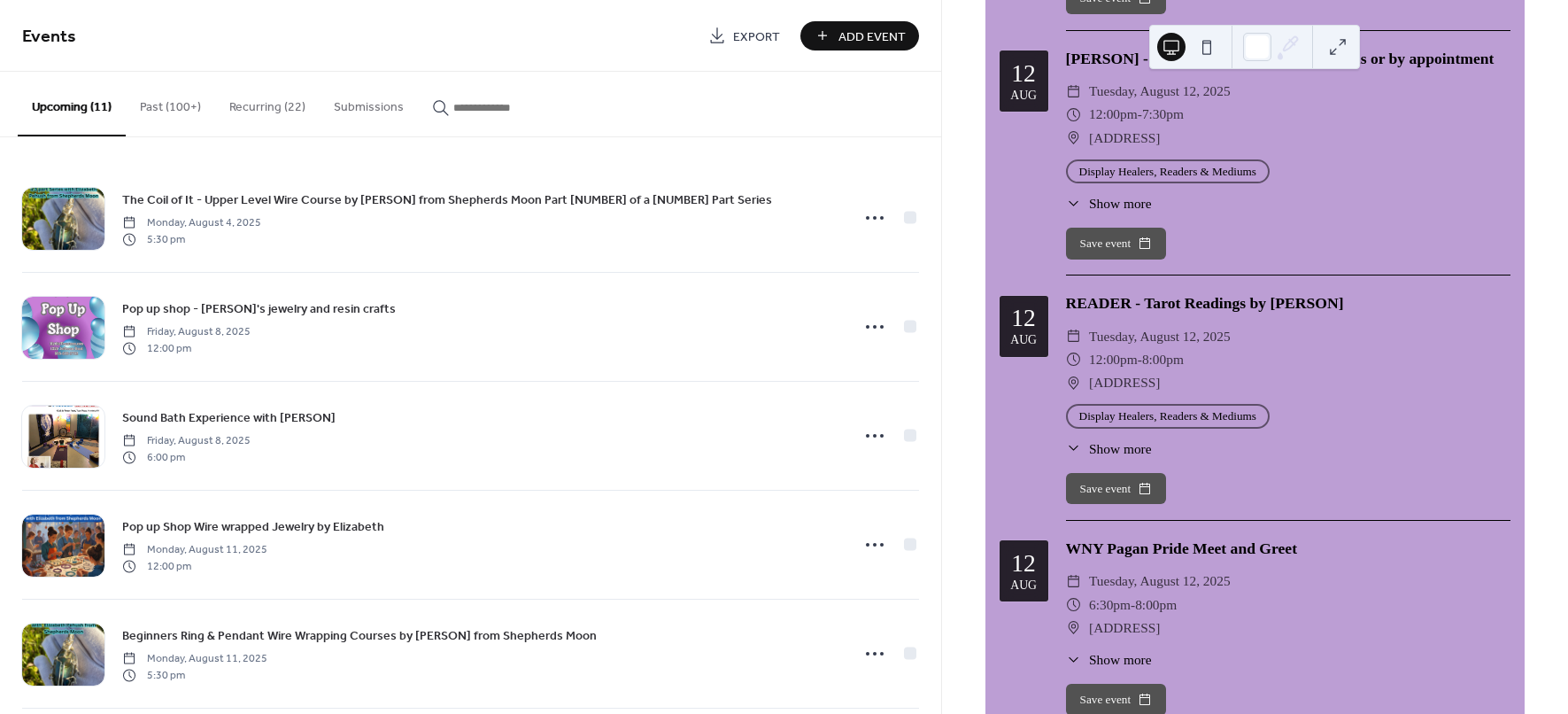 scroll, scrollTop: 5204, scrollLeft: 0, axis: vertical 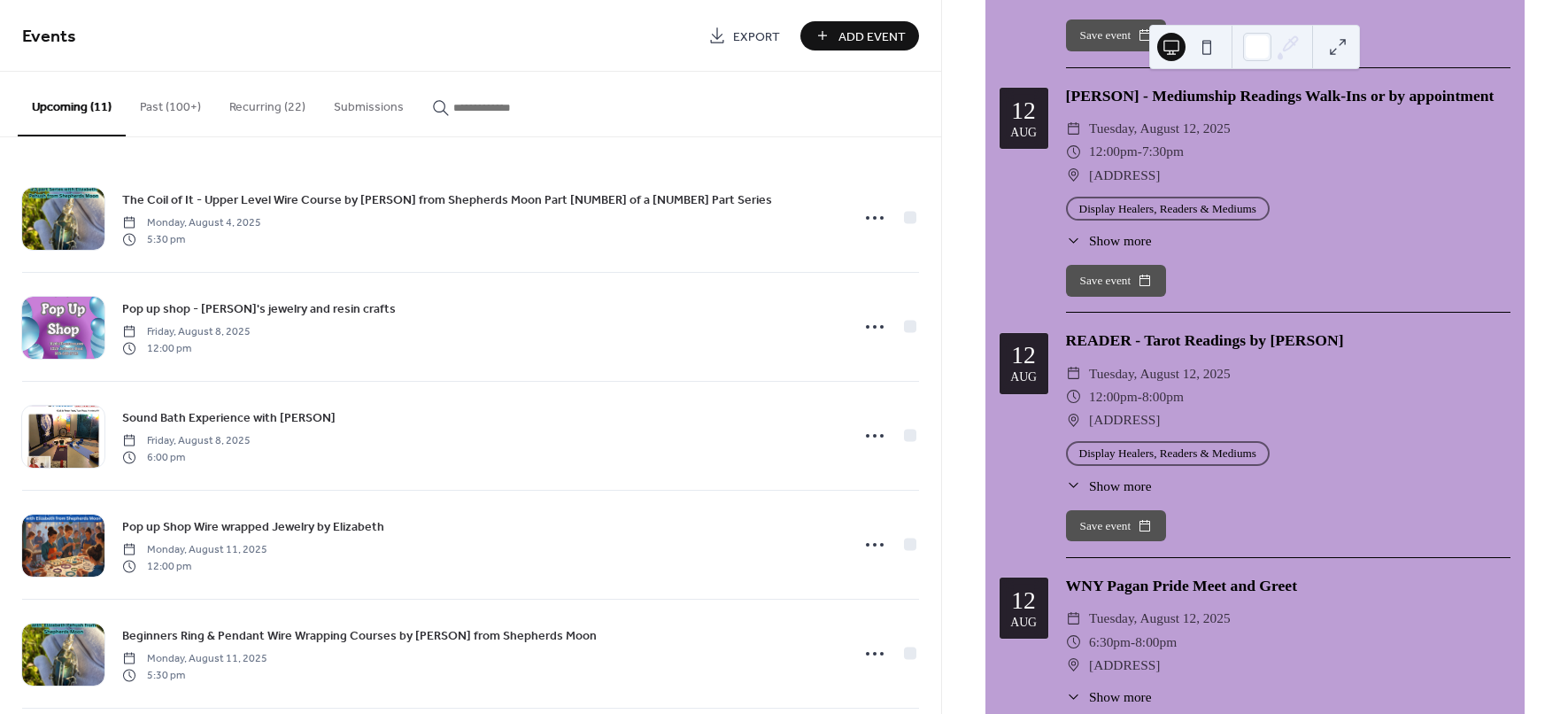 click at bounding box center (506, 107) 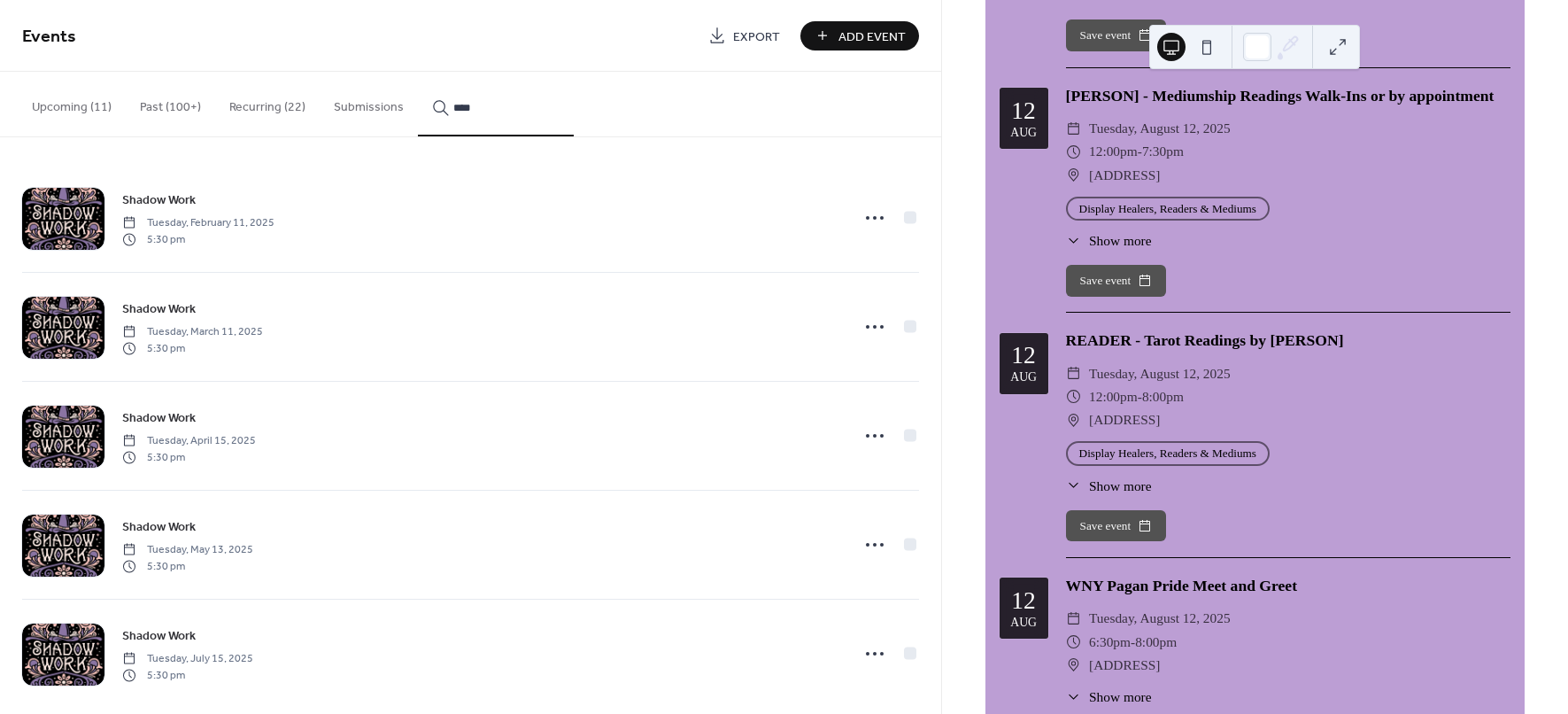 type on "****" 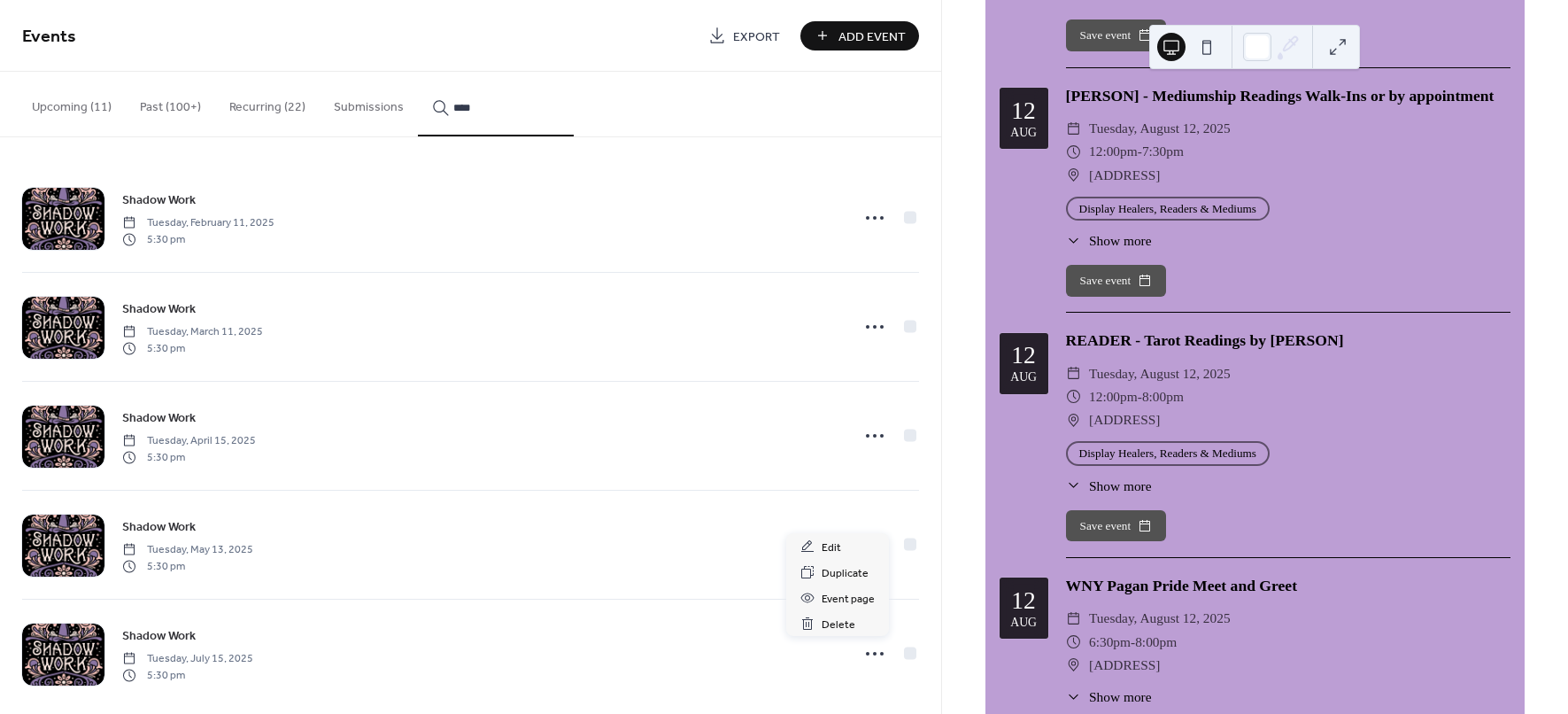 click 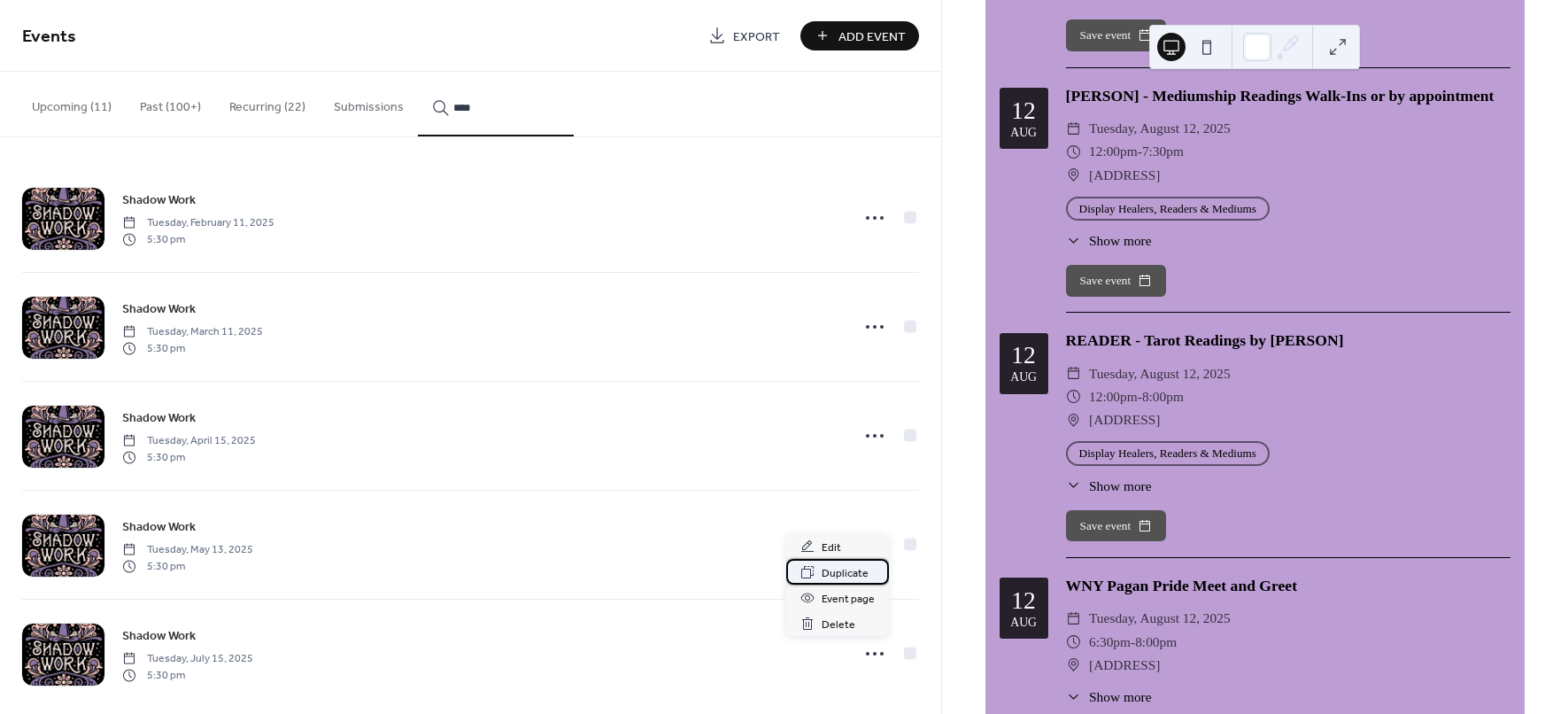 click on "Duplicate" at bounding box center [845, 573] 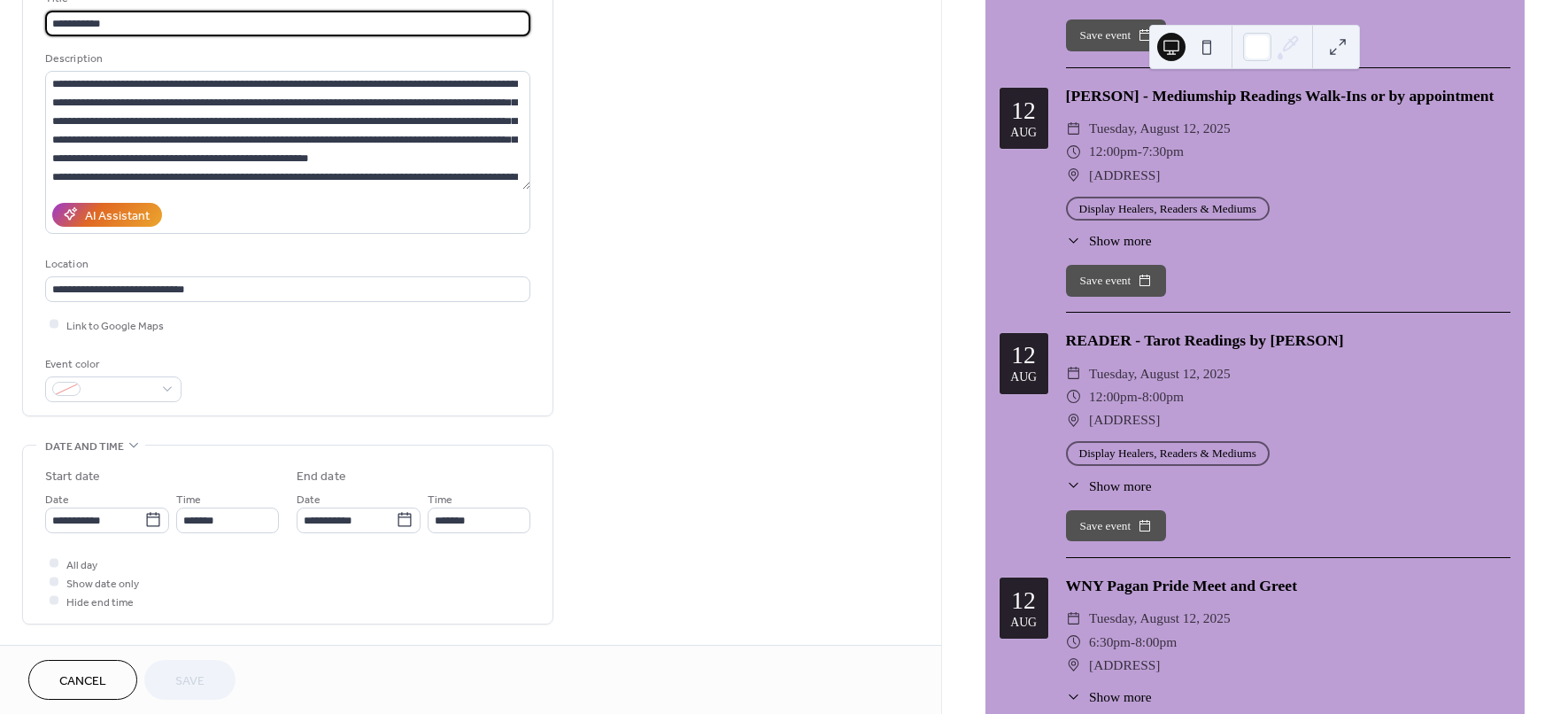scroll, scrollTop: 221, scrollLeft: 0, axis: vertical 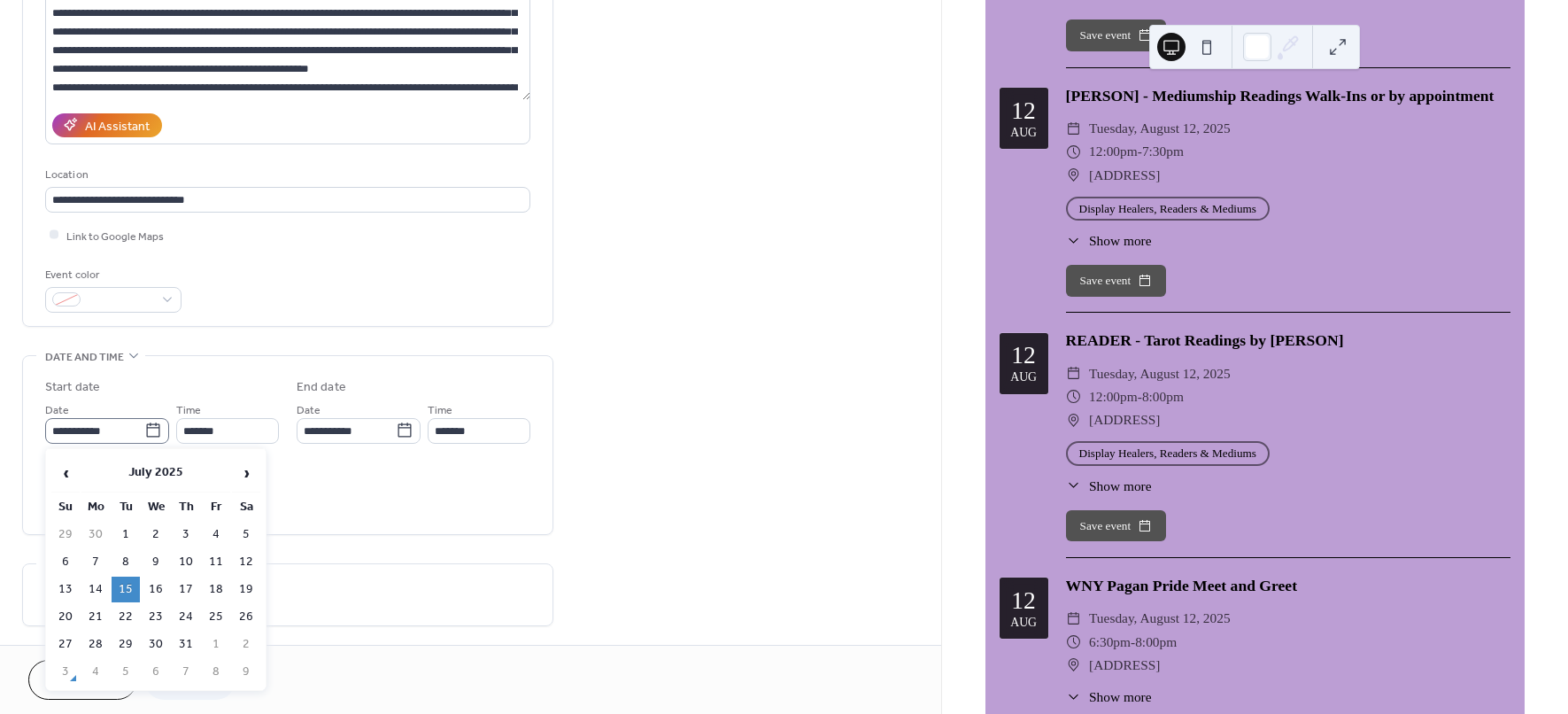 click 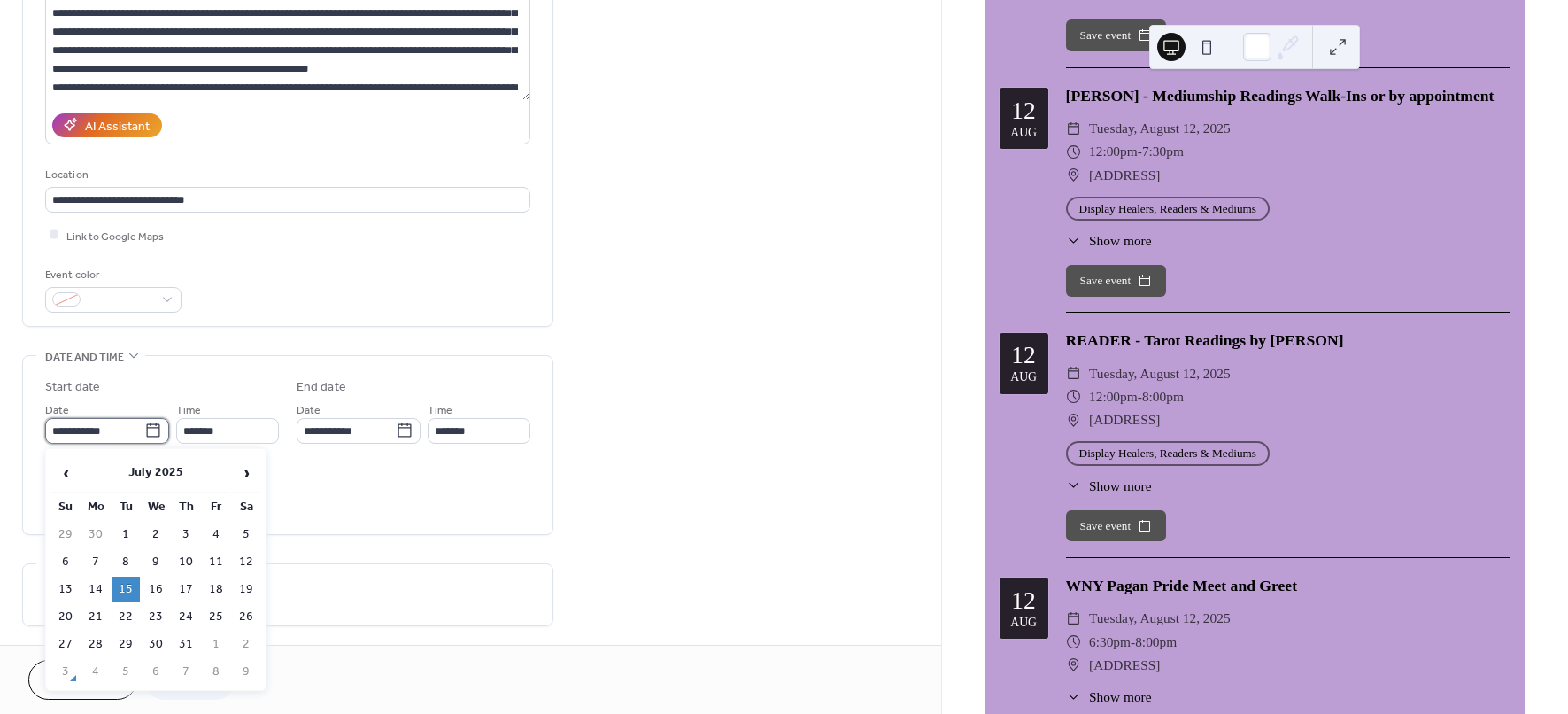 click on "**********" at bounding box center [95, 431] 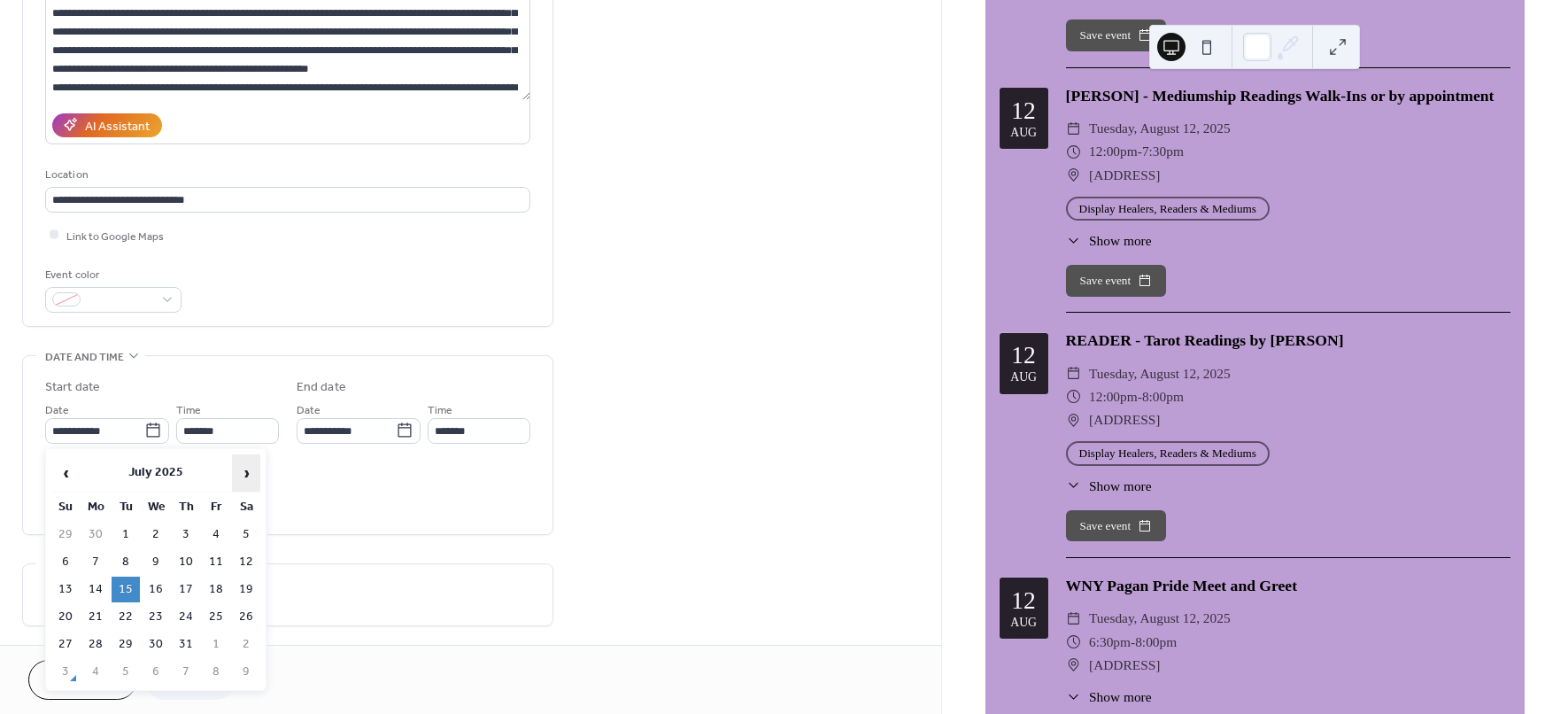 click on "›" at bounding box center [246, 473] 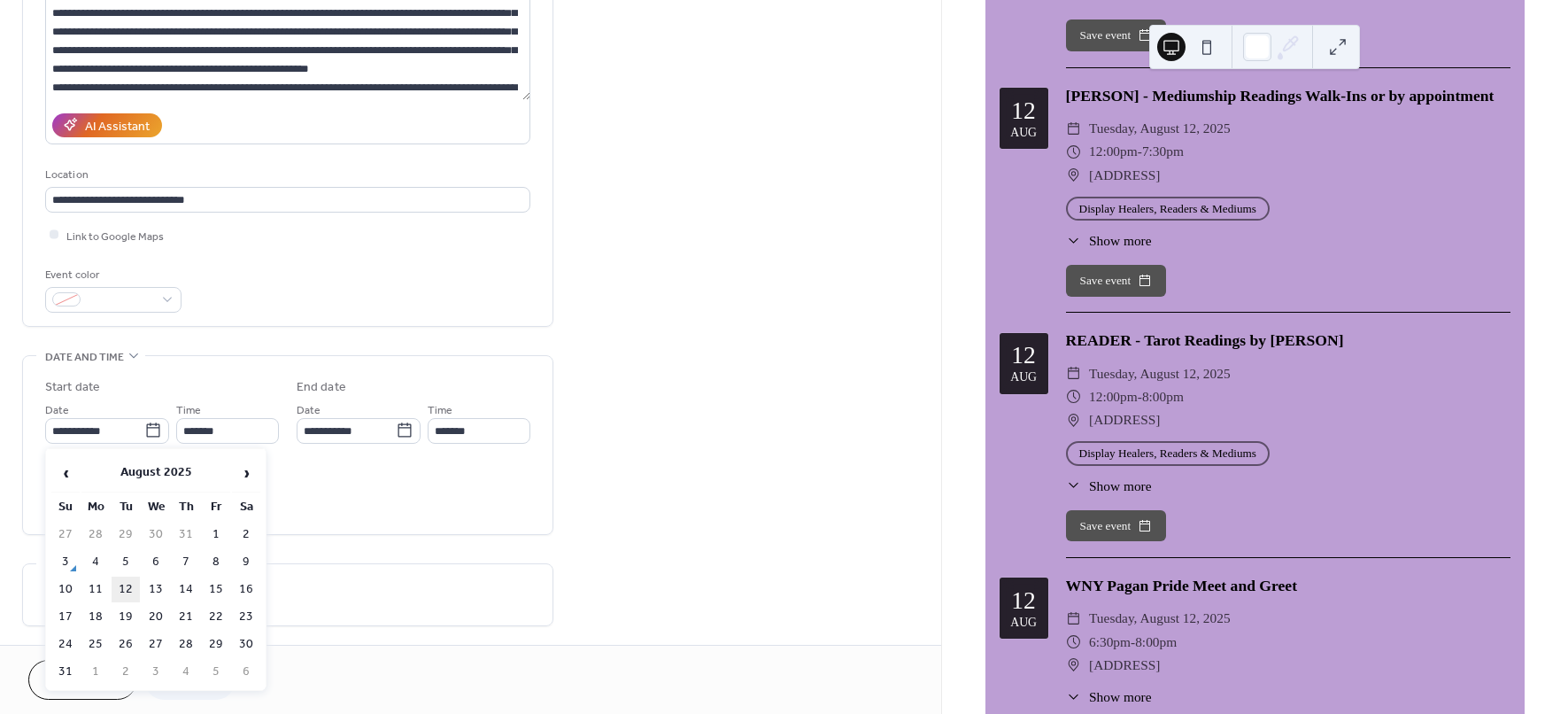 click on "12" at bounding box center [126, 589] 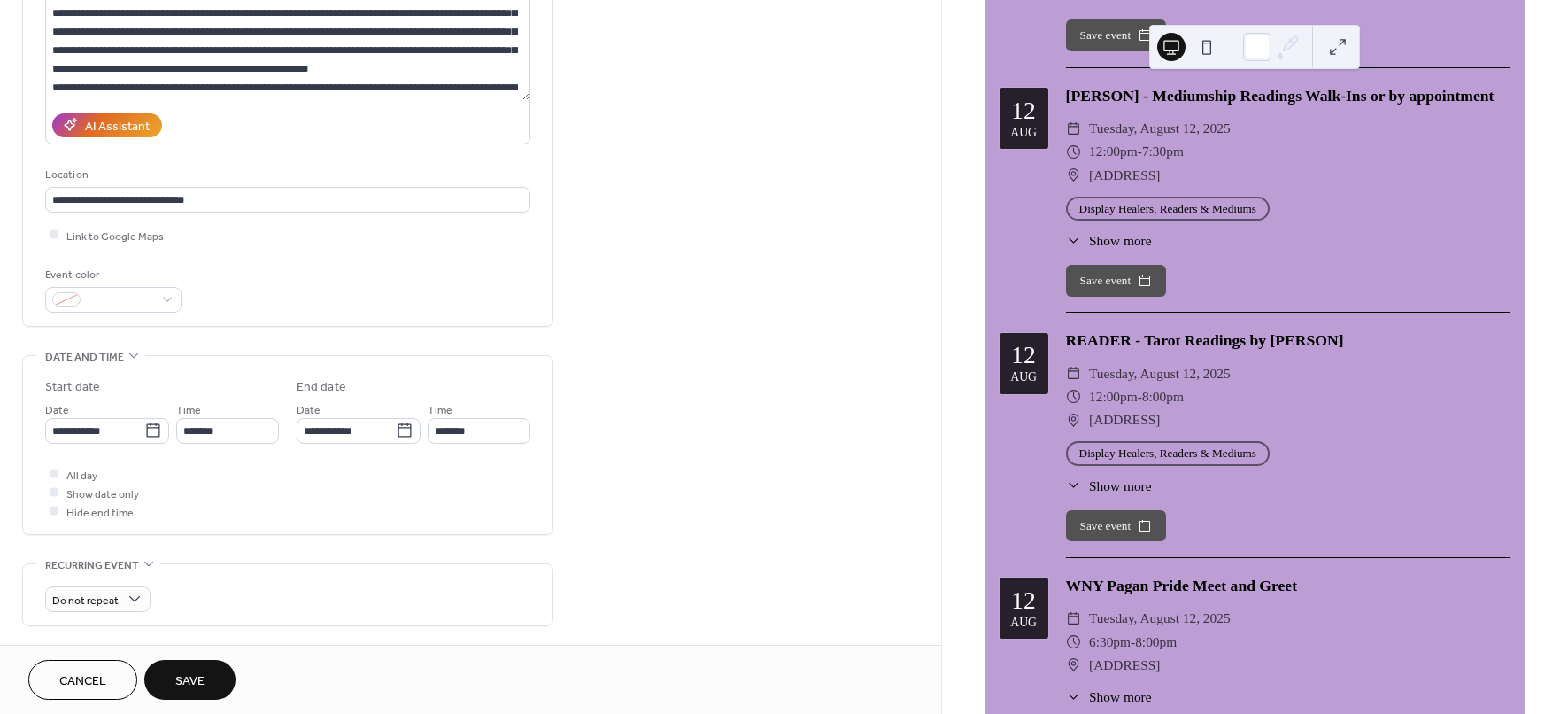click on "Save" at bounding box center (189, 679) 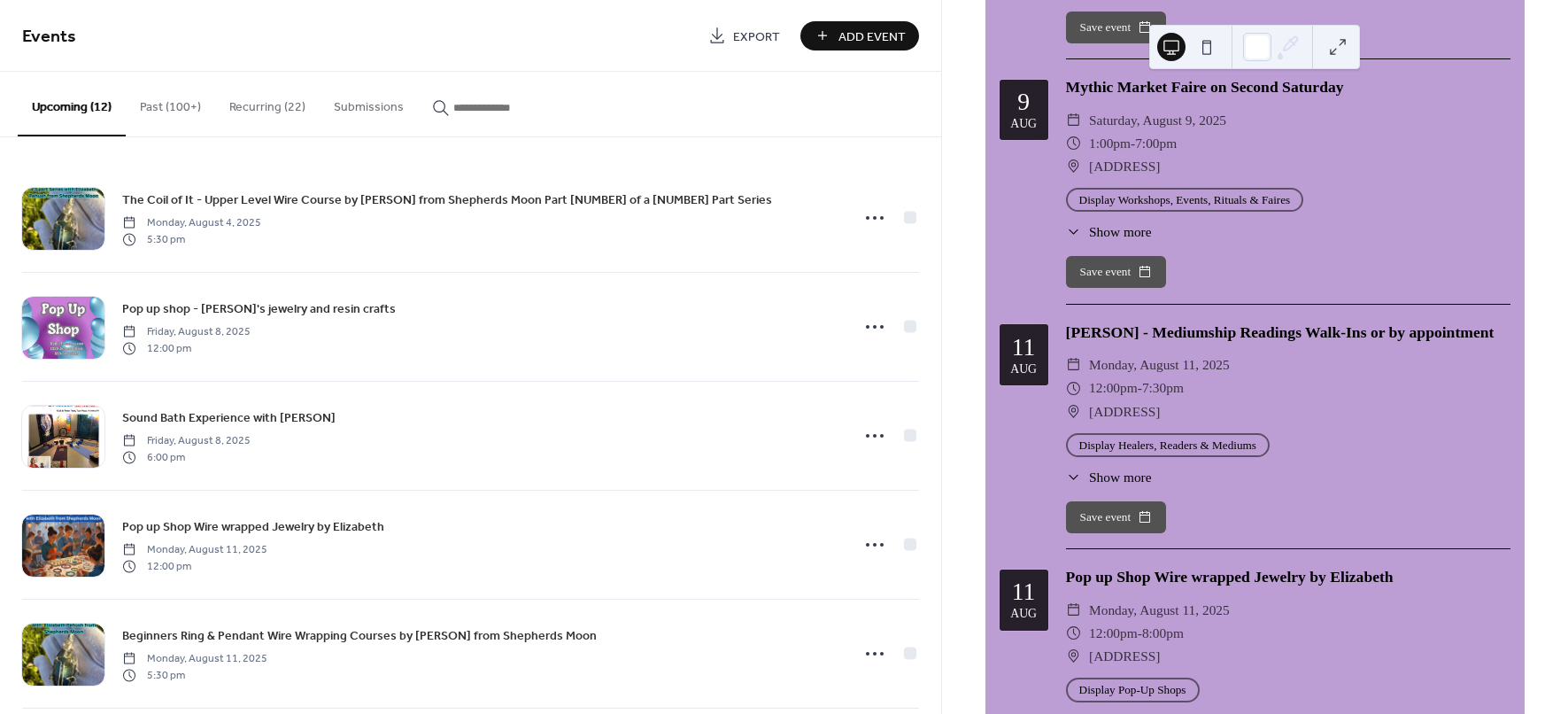 scroll, scrollTop: 3765, scrollLeft: 0, axis: vertical 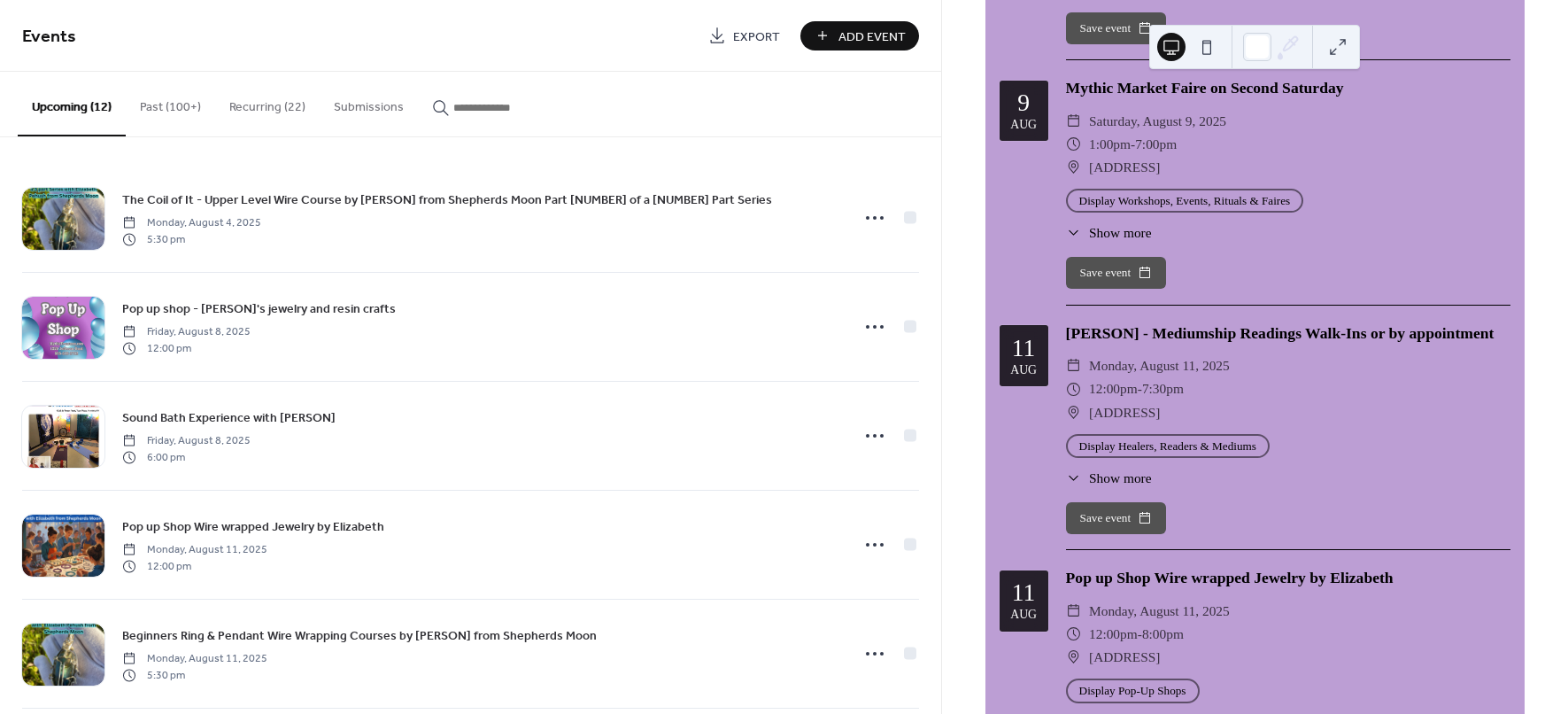 click at bounding box center (506, 107) 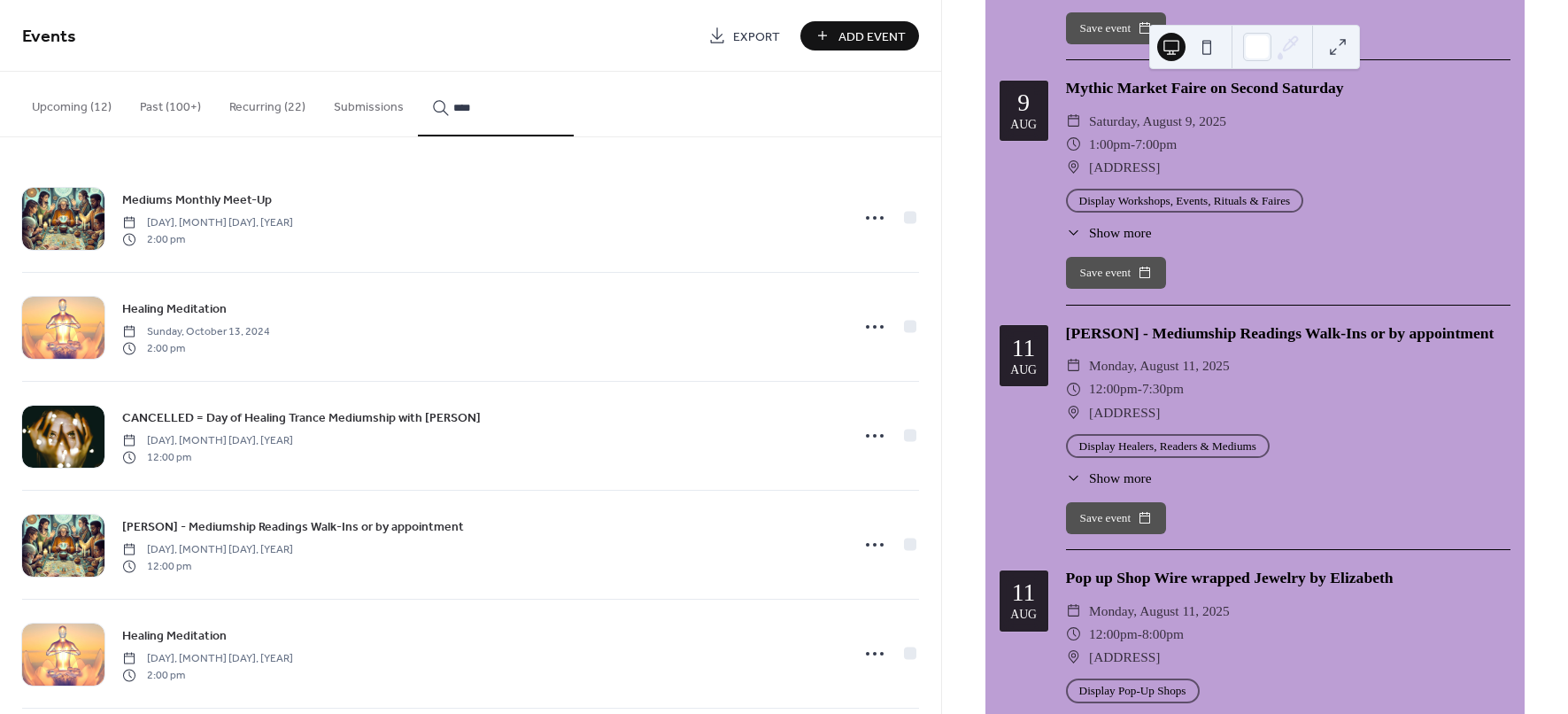 type on "****" 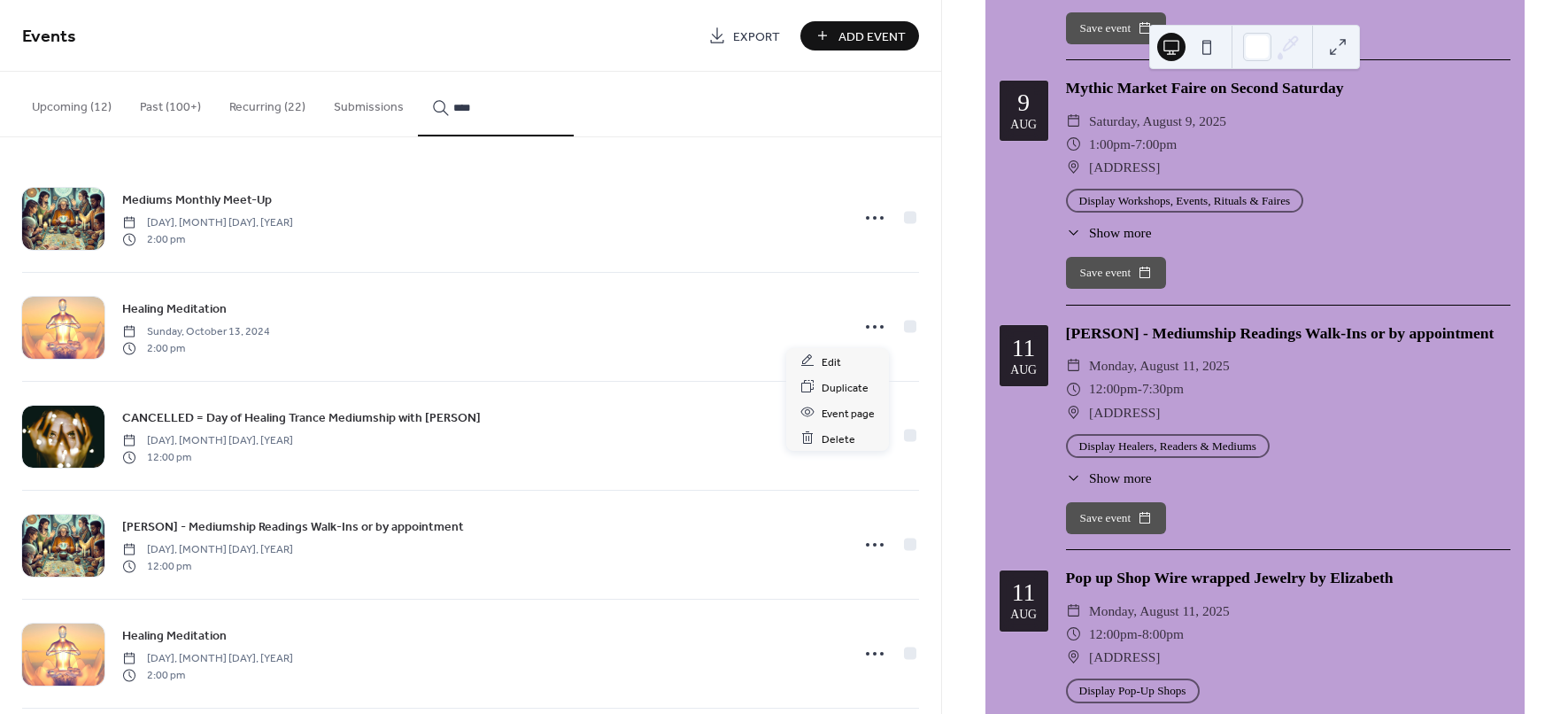 click 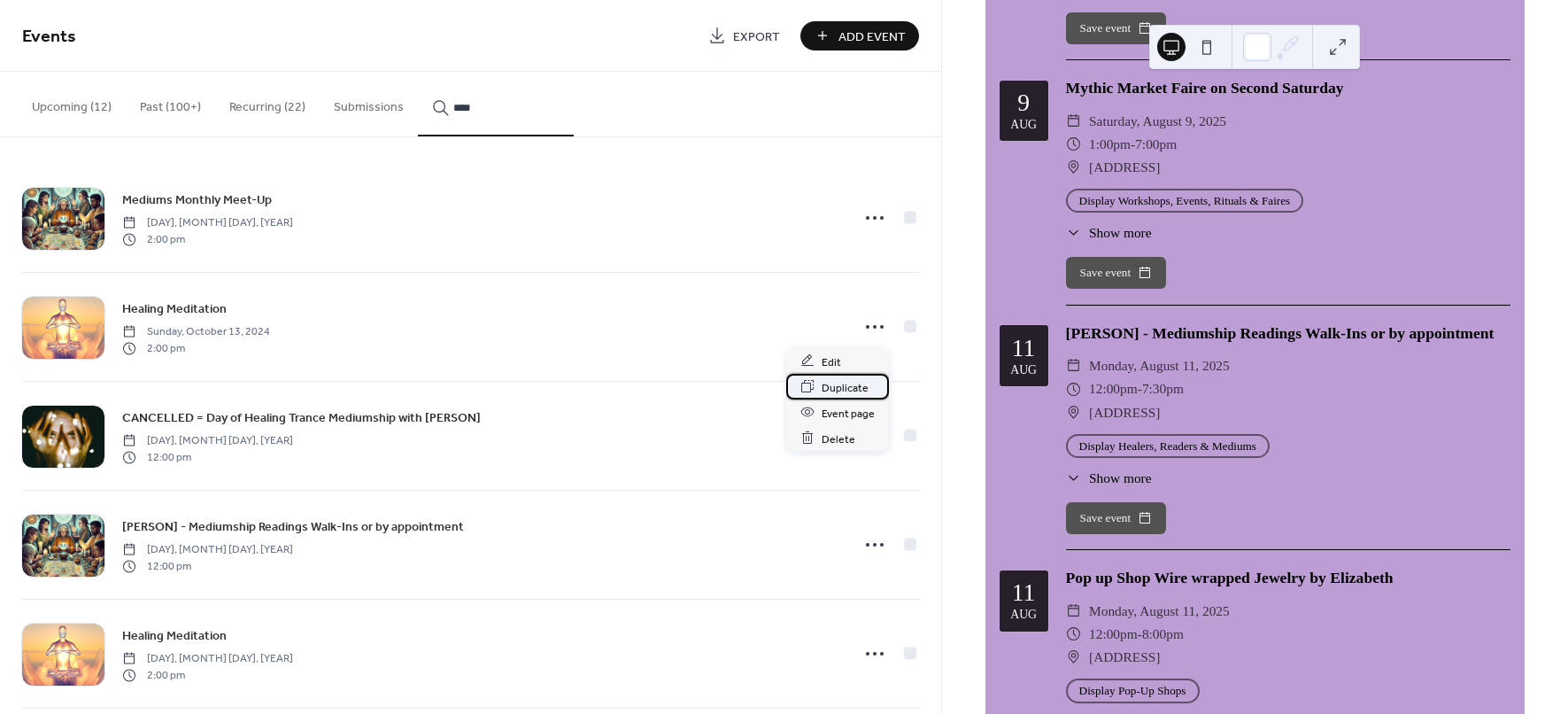 click on "Duplicate" at bounding box center (845, 387) 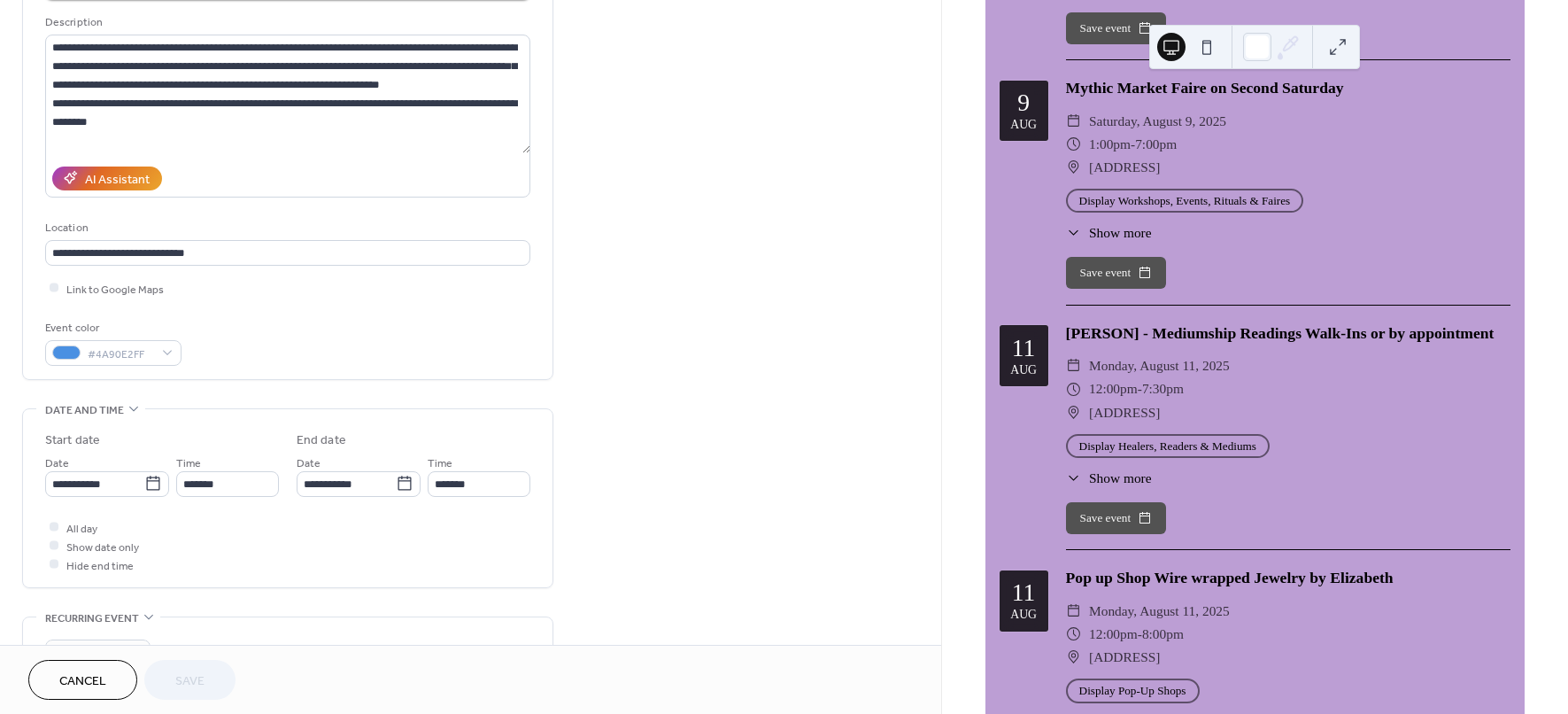scroll, scrollTop: 332, scrollLeft: 0, axis: vertical 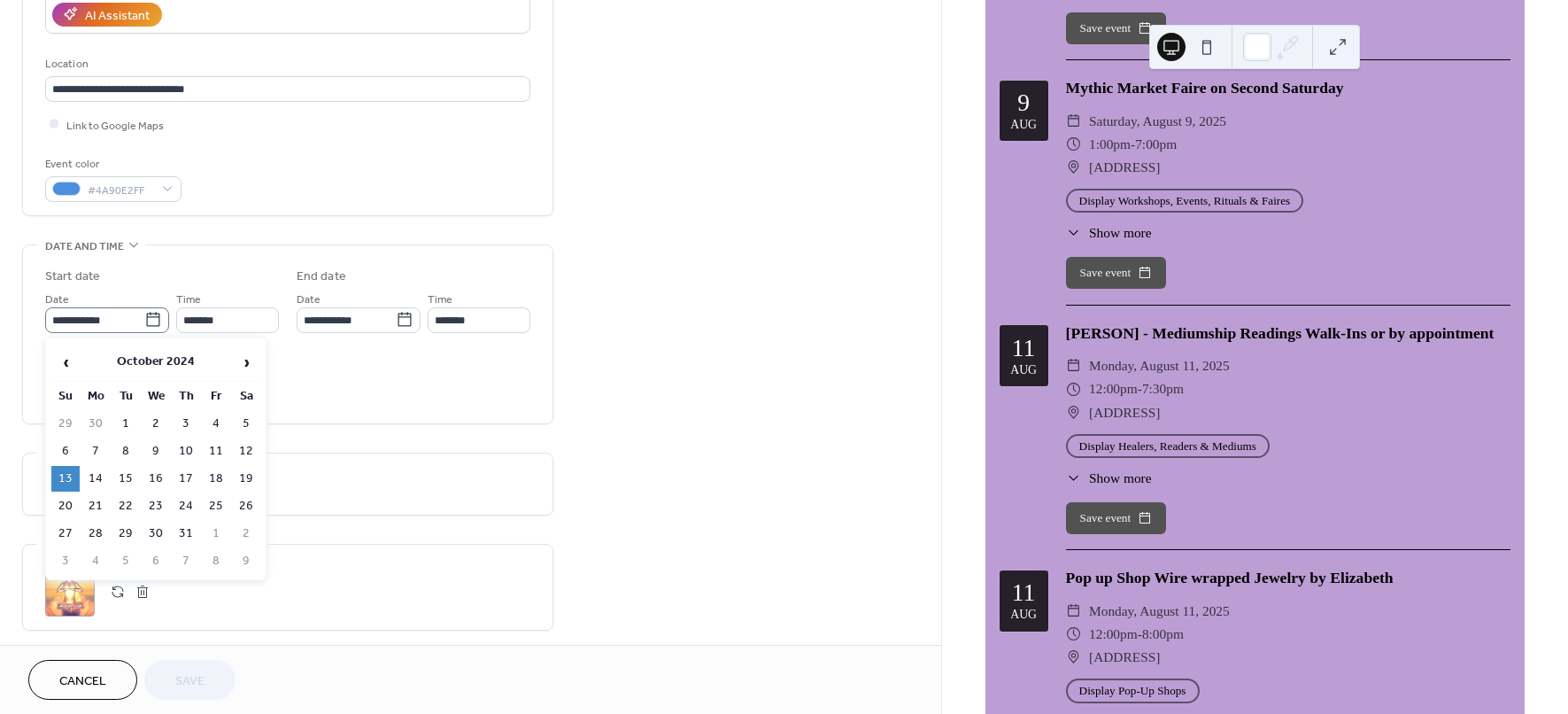 click 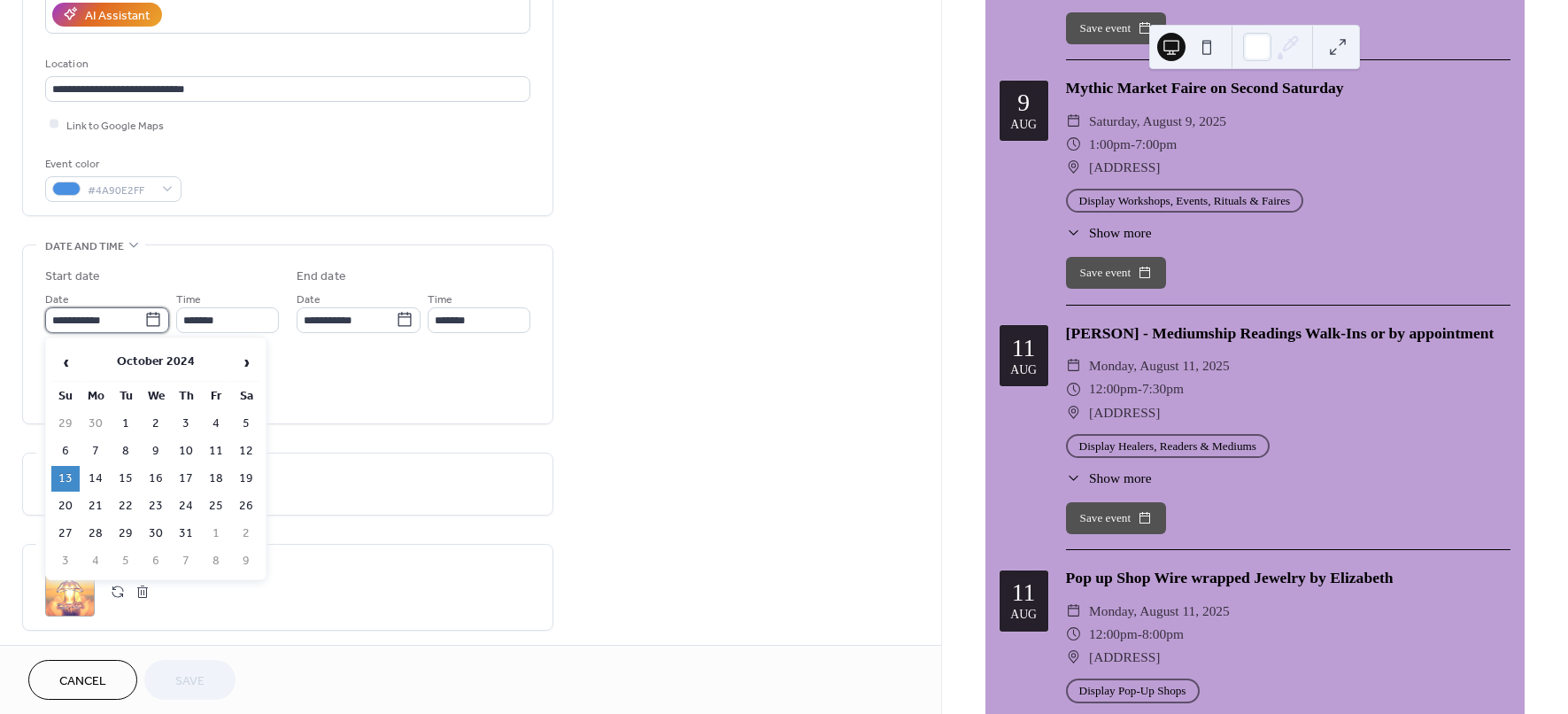 click on "**********" at bounding box center [95, 320] 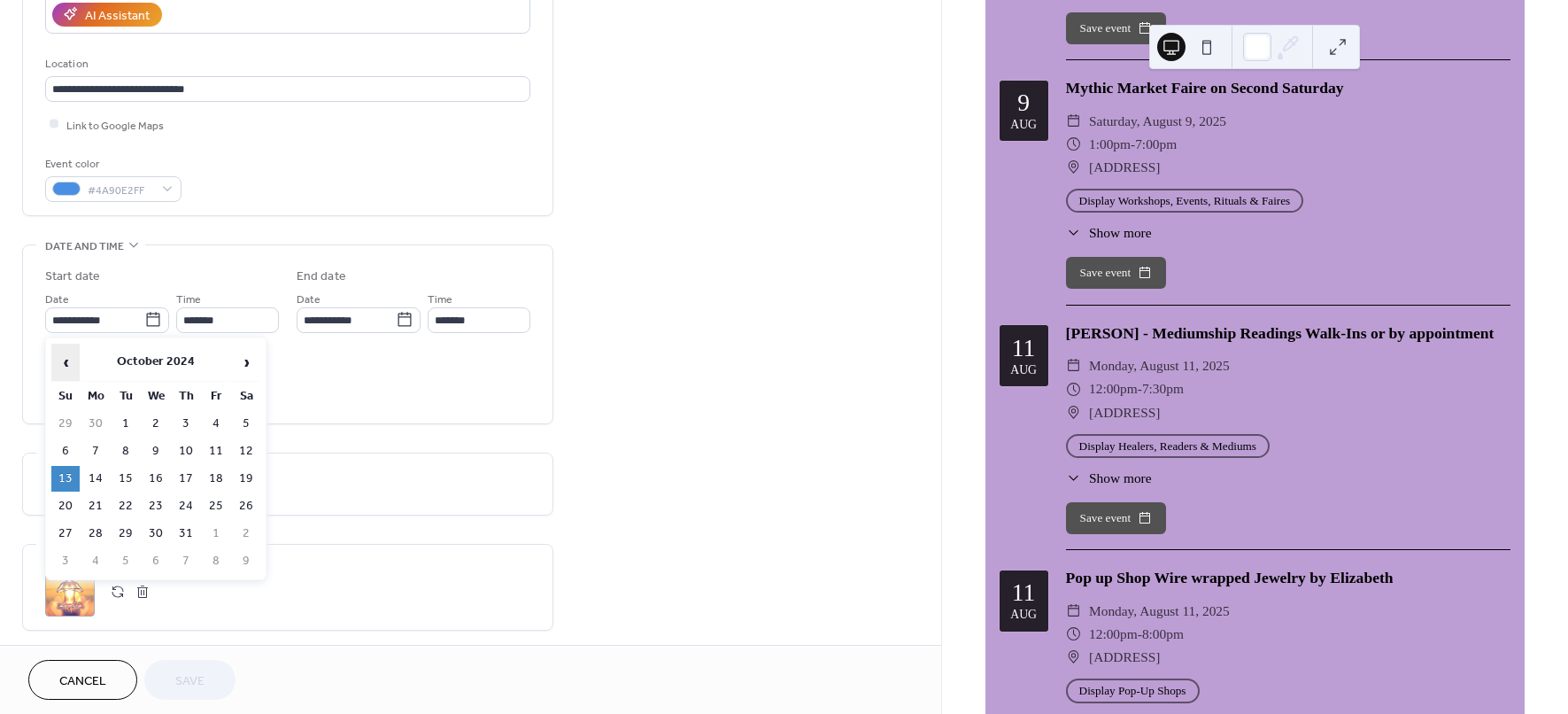 click on "‹" at bounding box center [66, 362] 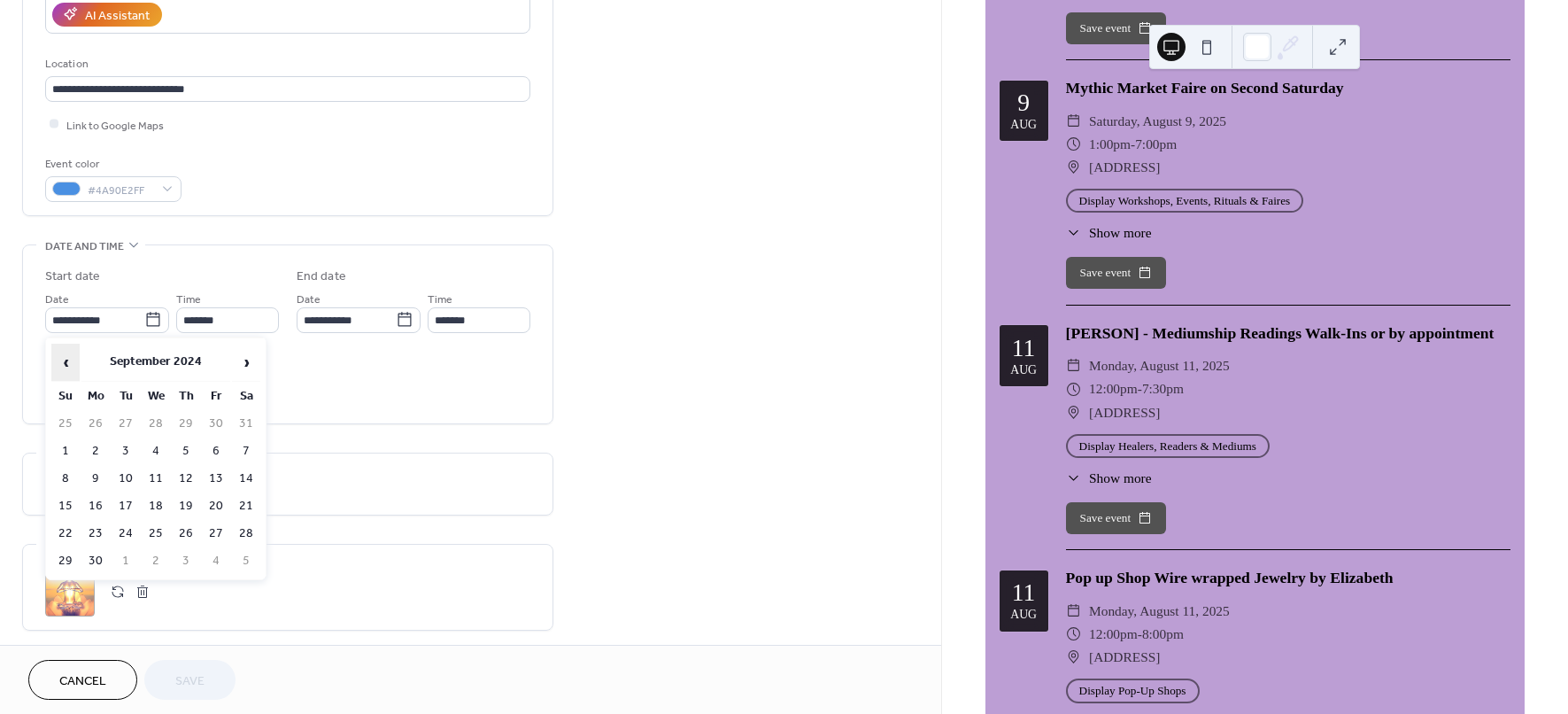 click on "‹" at bounding box center (66, 362) 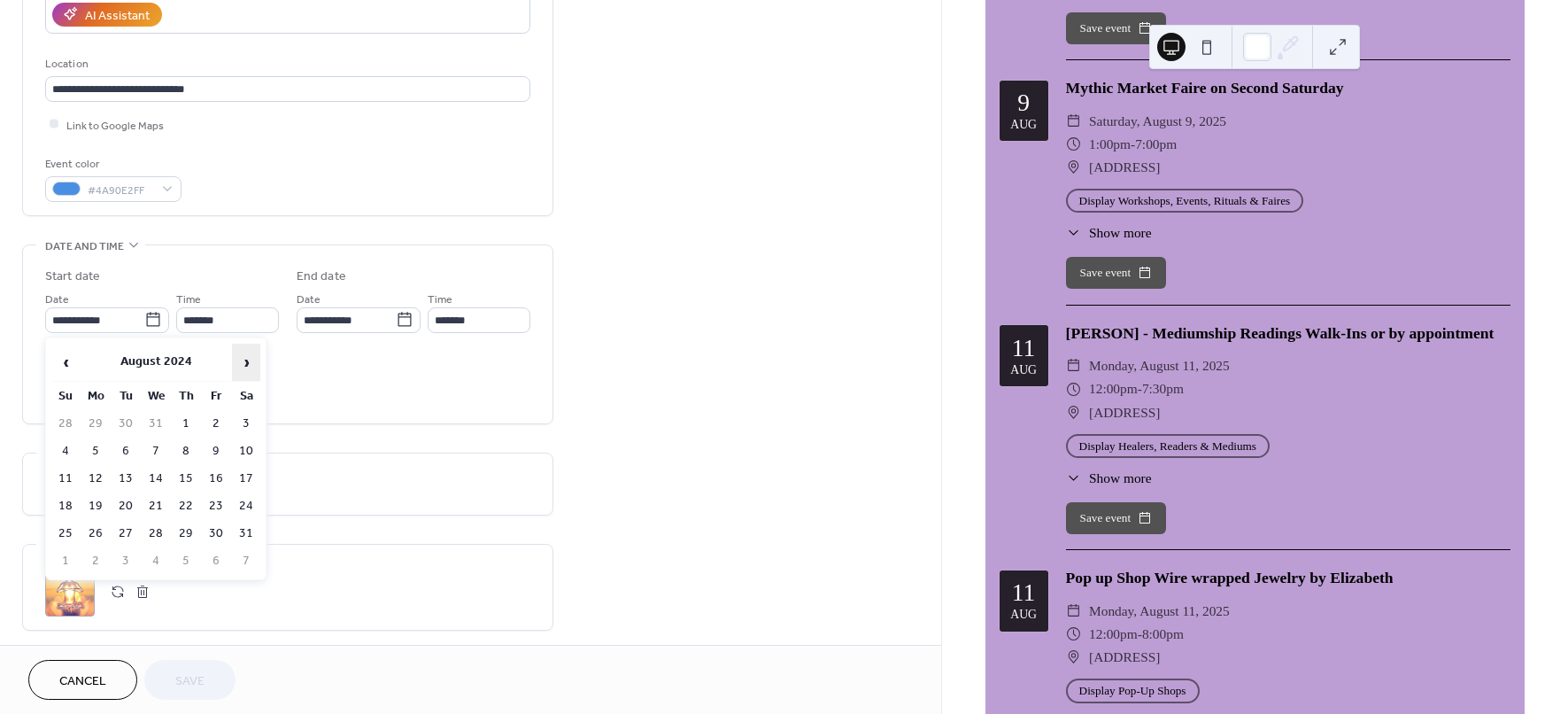 click on "›" at bounding box center [246, 362] 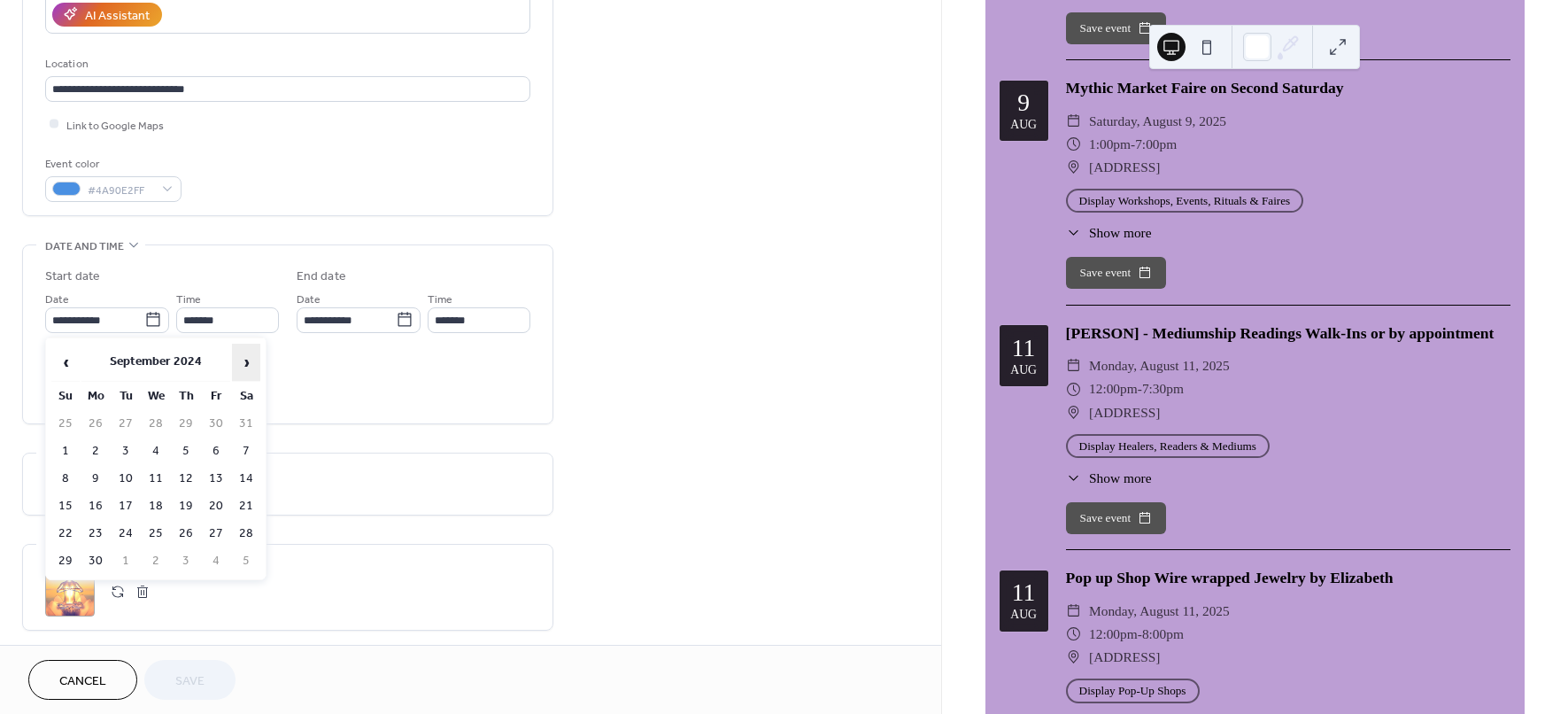 click on "›" at bounding box center (246, 362) 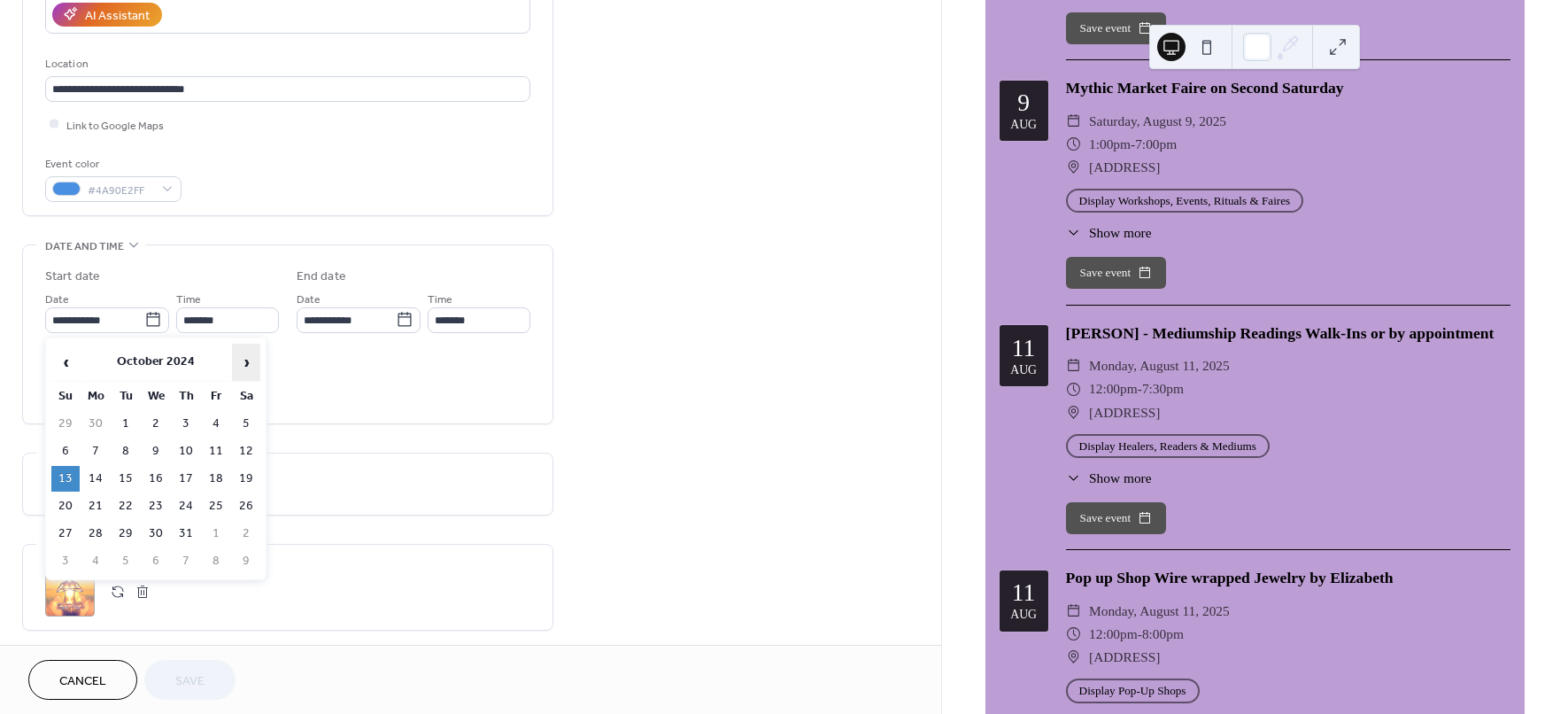 click on "›" at bounding box center [246, 362] 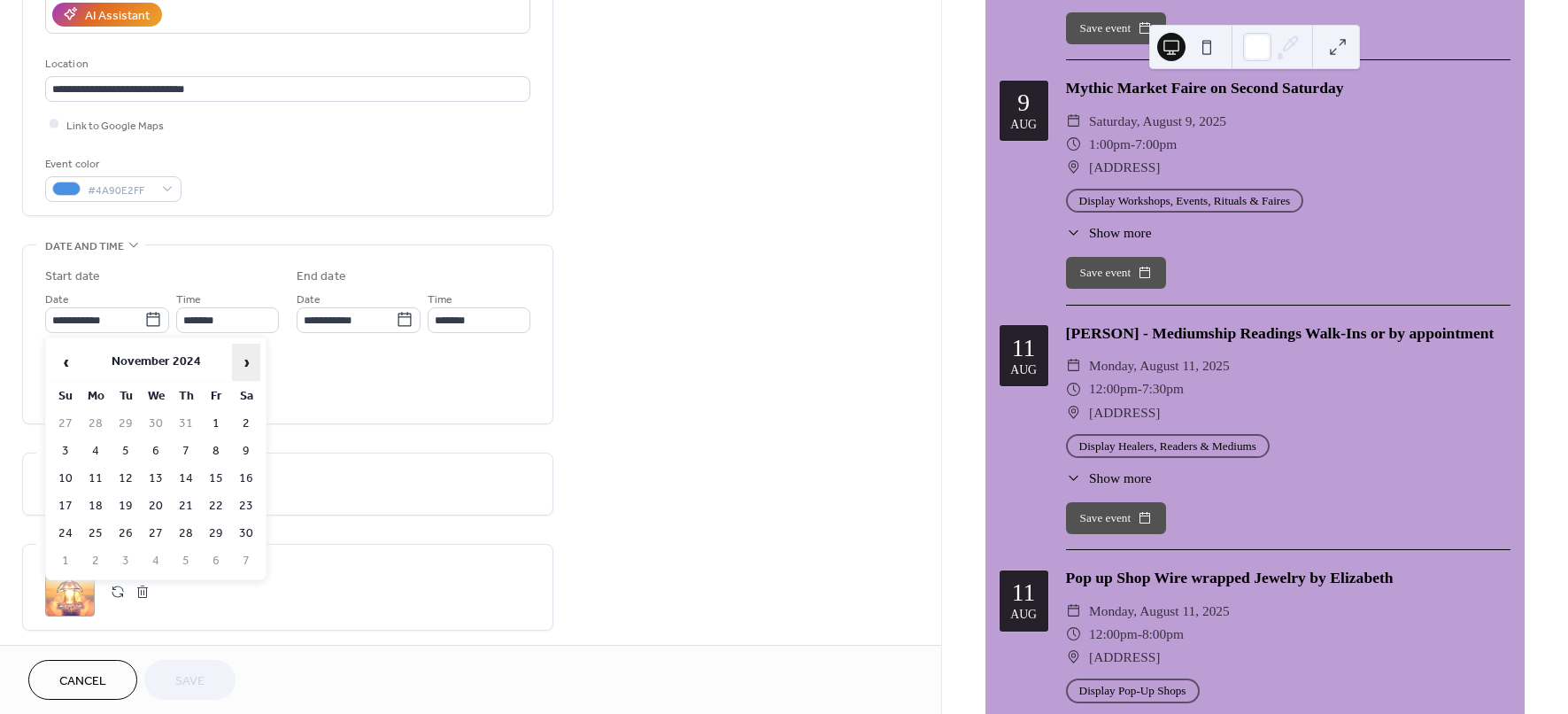click on "›" at bounding box center (246, 362) 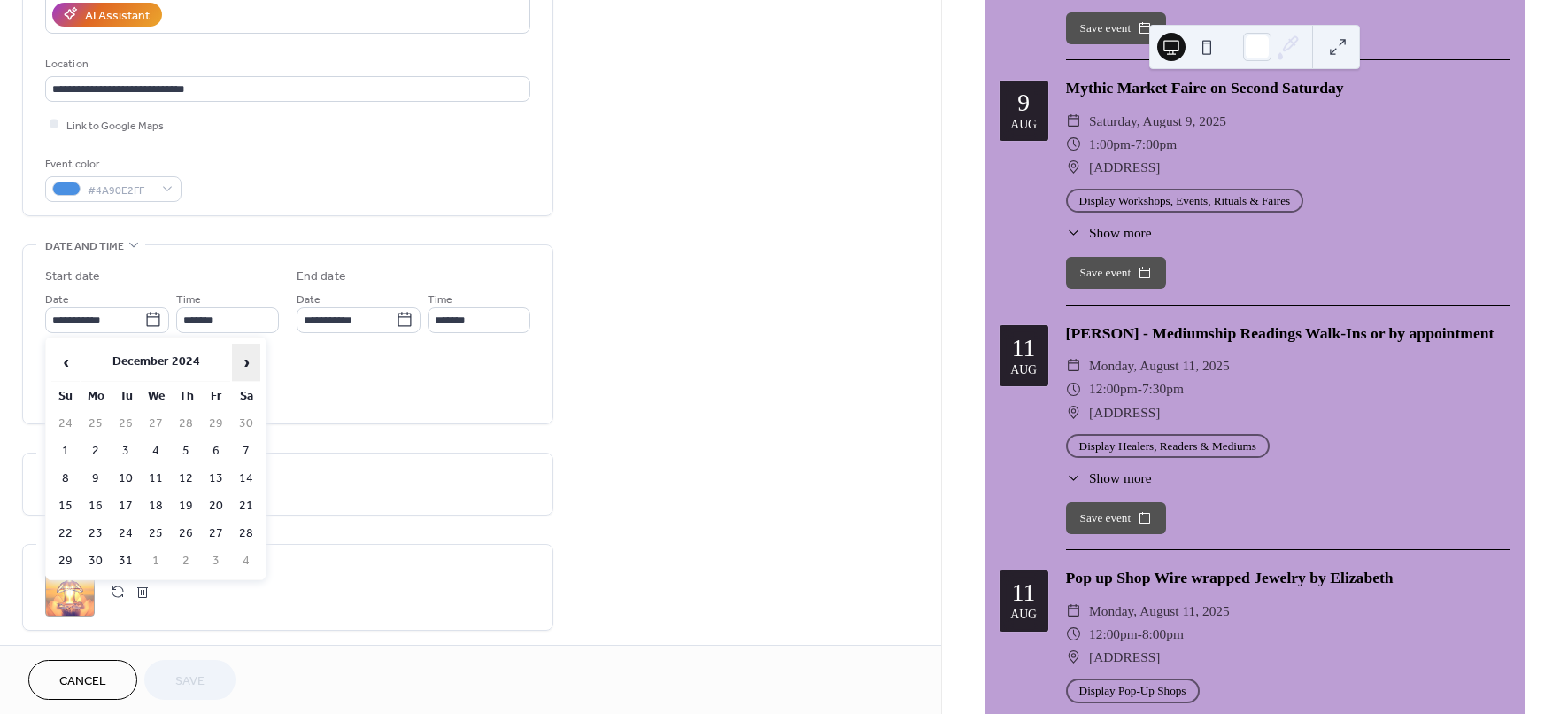 click on "›" at bounding box center (246, 362) 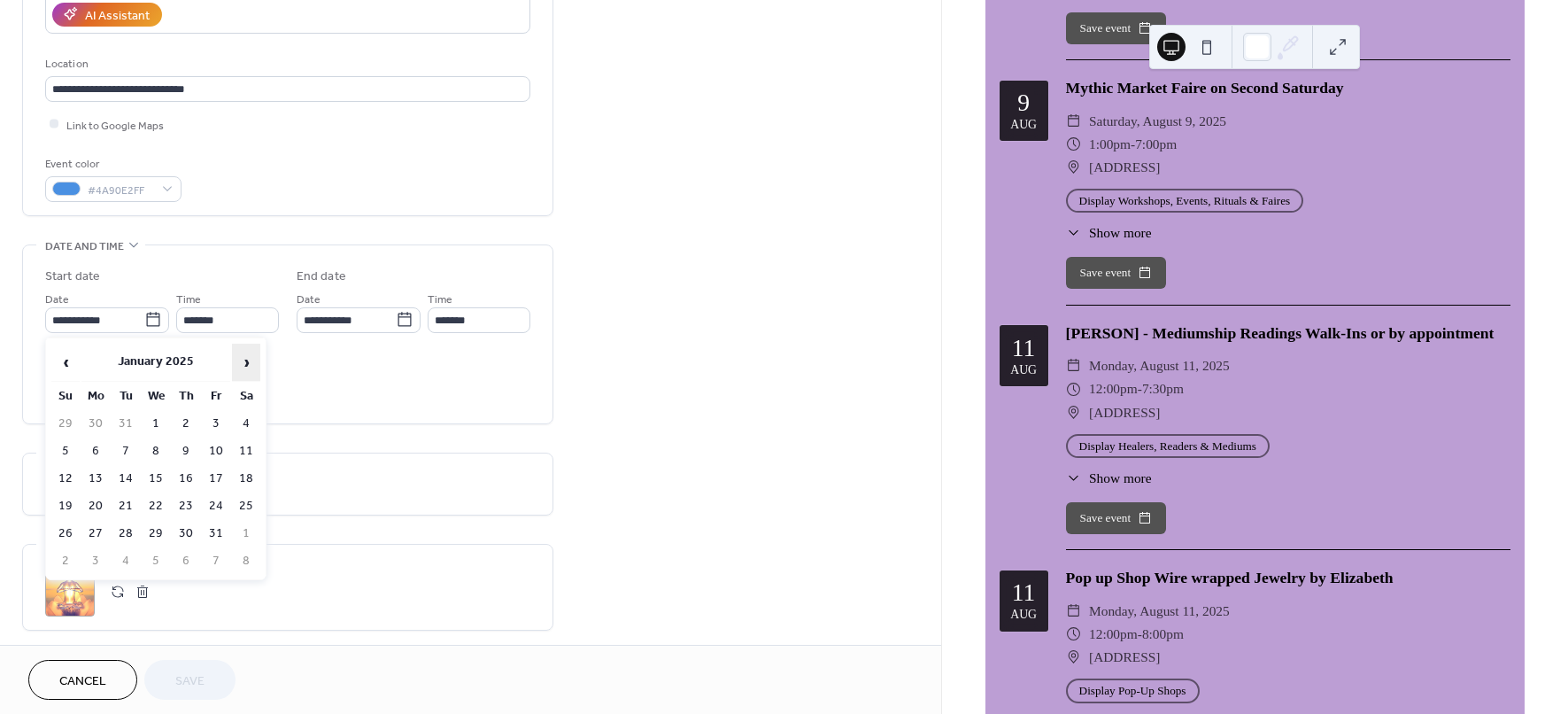 click on "›" at bounding box center [246, 362] 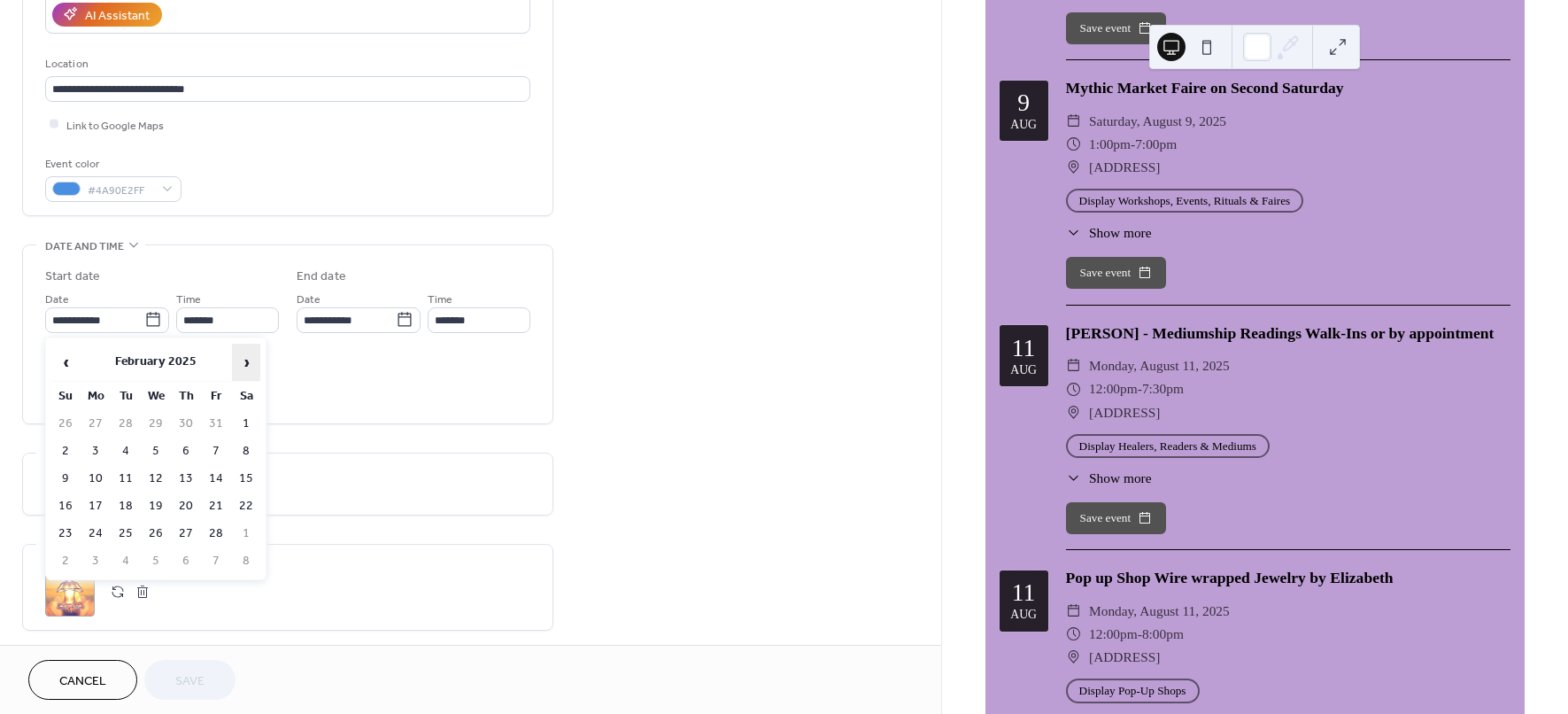 click on "›" at bounding box center [246, 362] 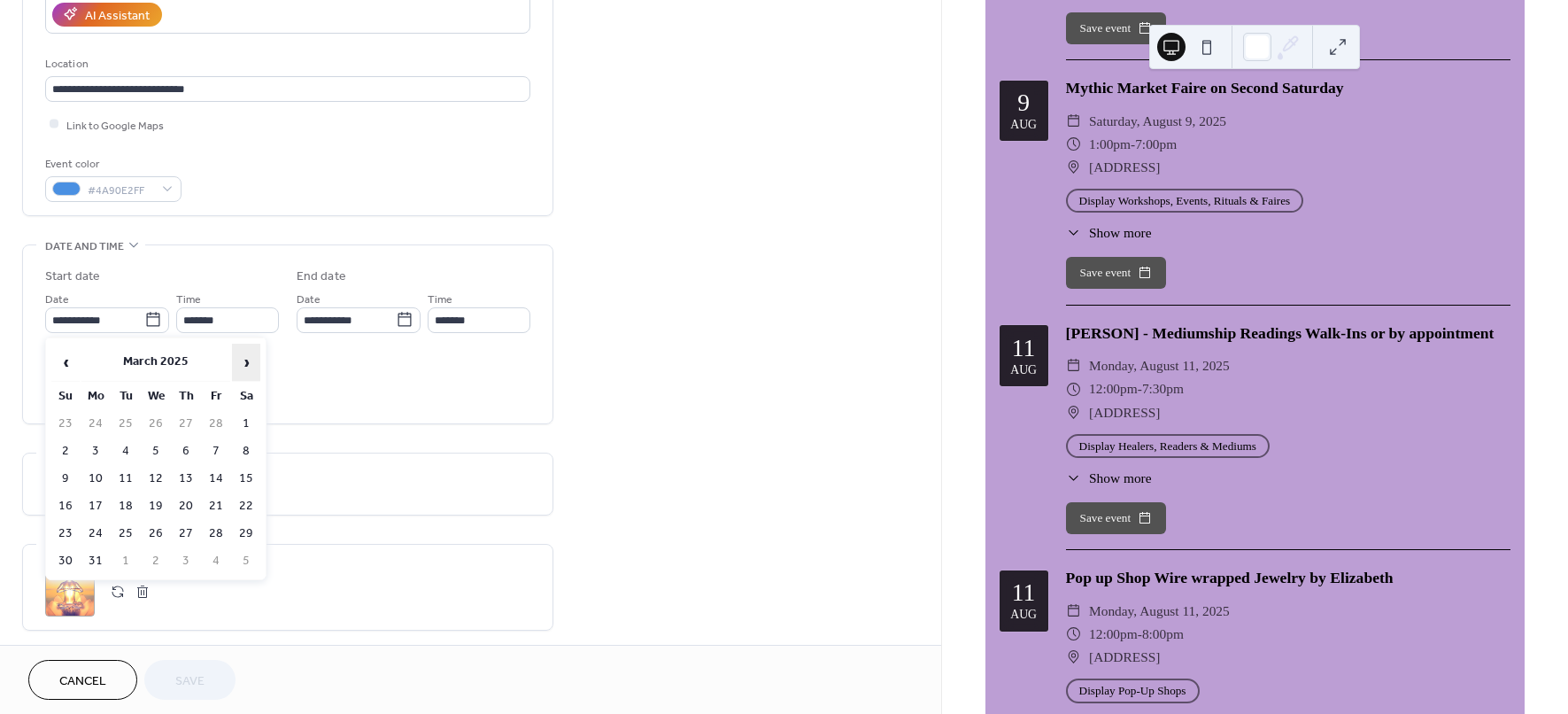 click on "›" at bounding box center (246, 362) 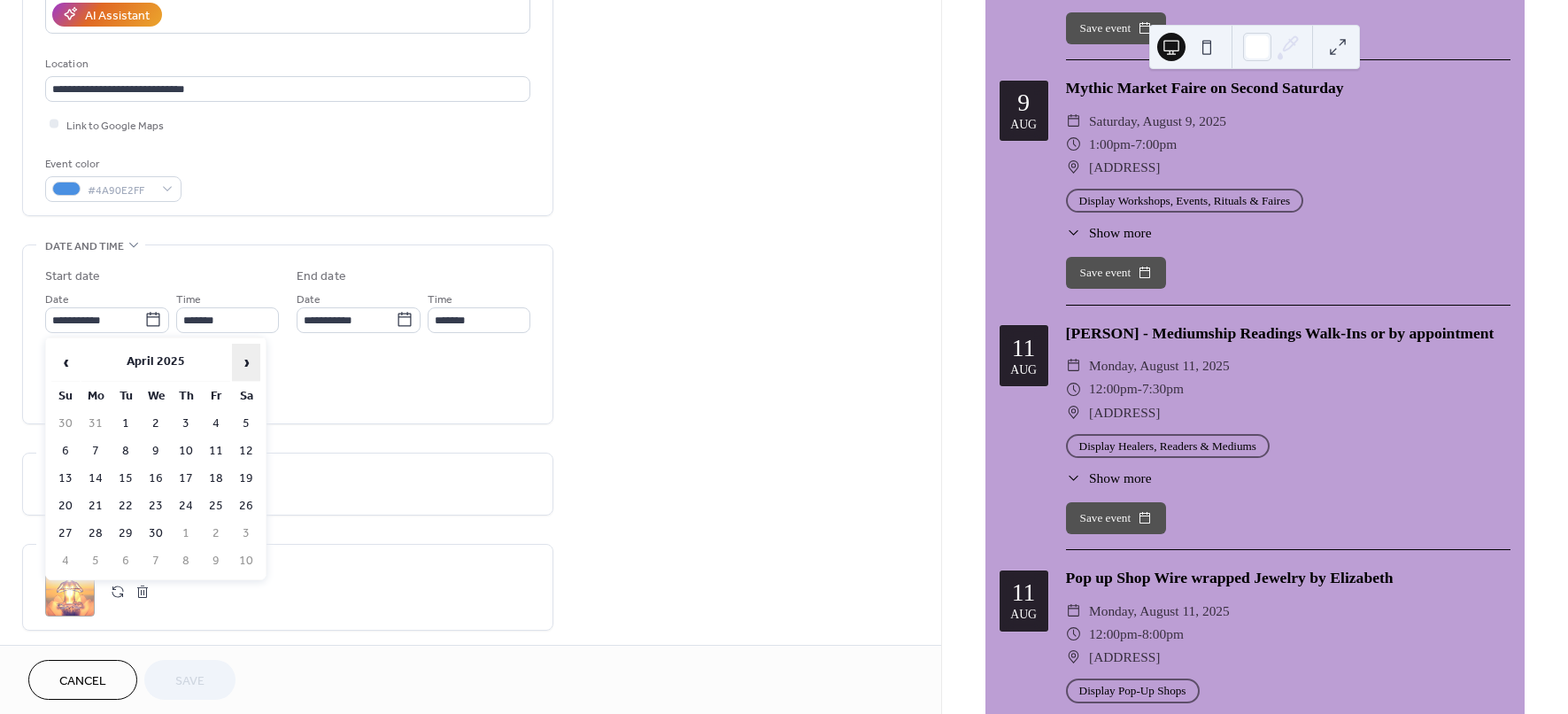 click on "›" at bounding box center [246, 362] 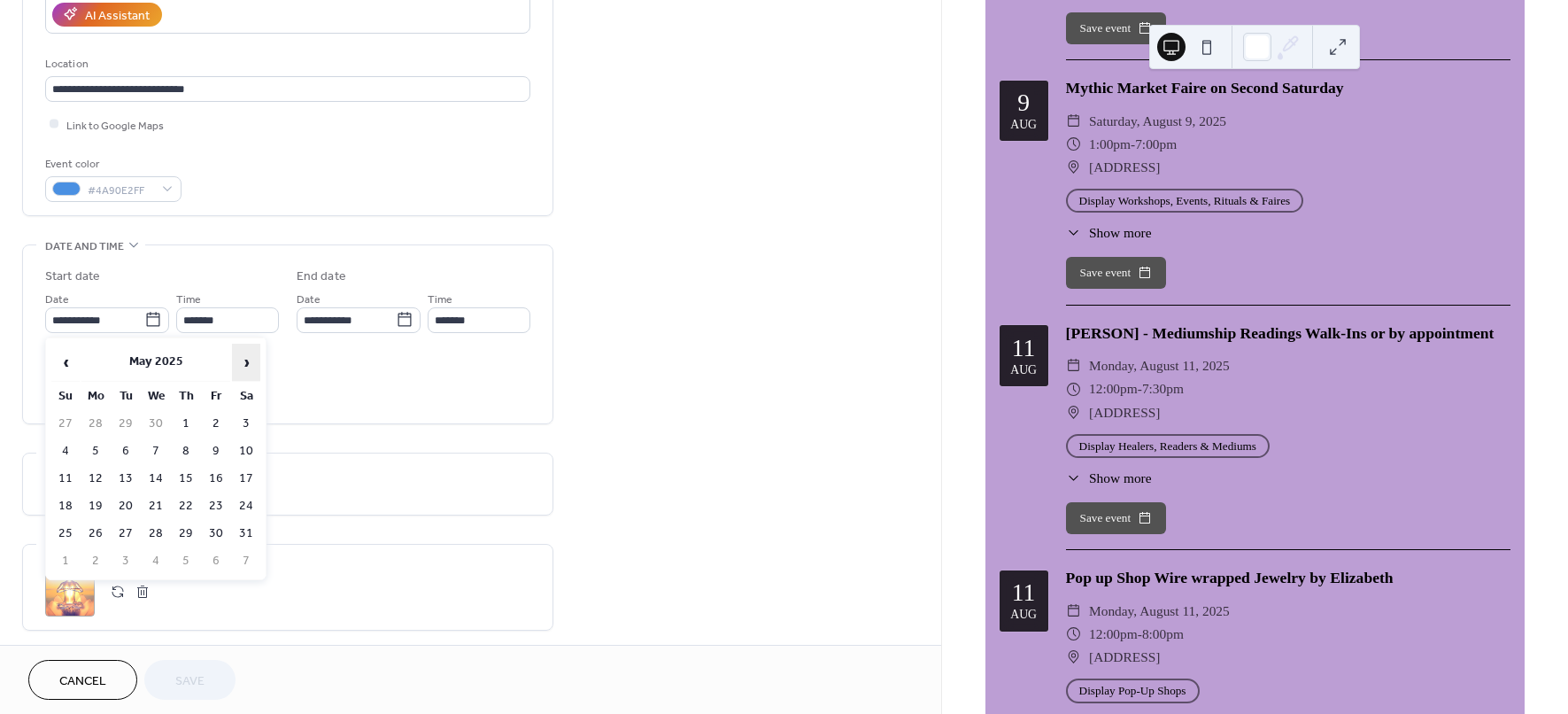 click on "›" at bounding box center [246, 362] 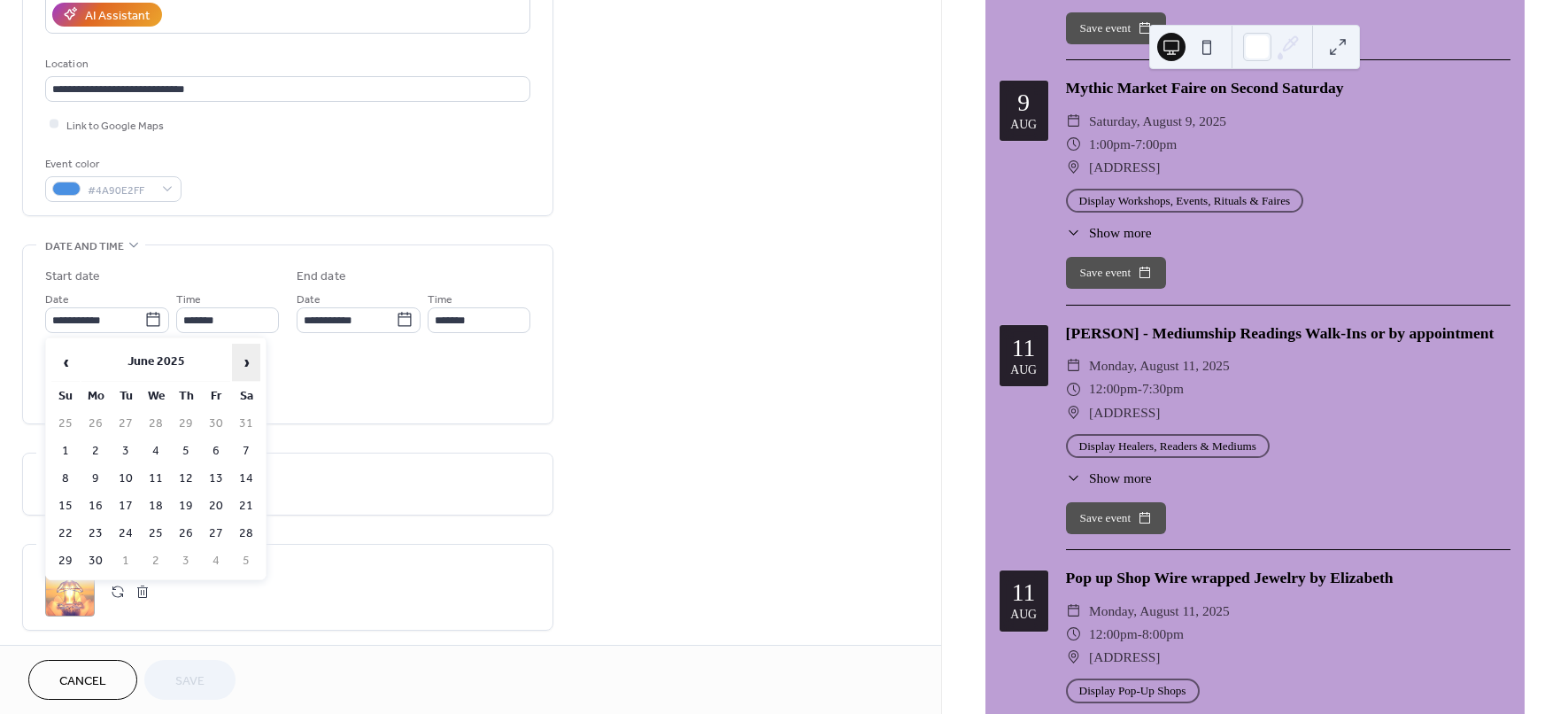 click on "›" at bounding box center (246, 362) 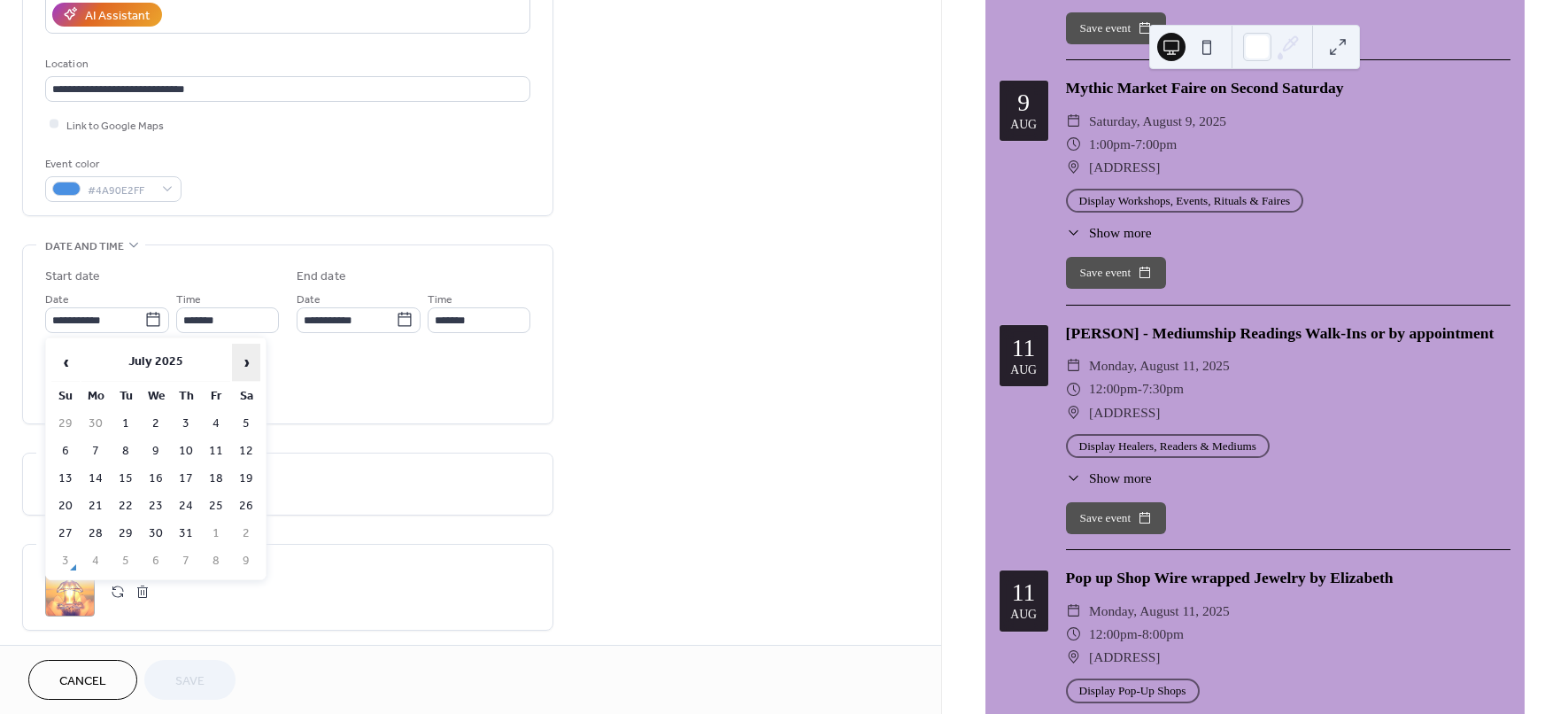 click on "›" at bounding box center [246, 362] 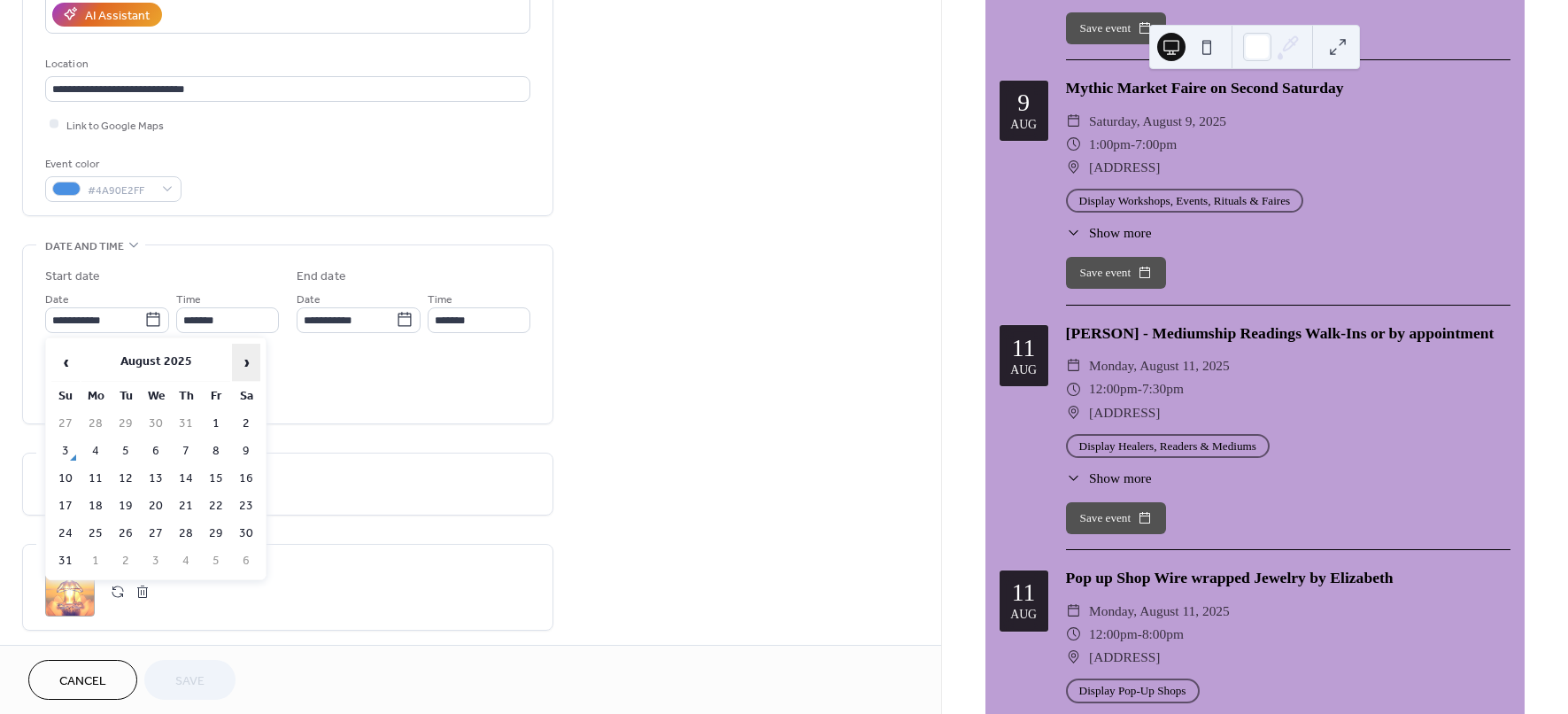 click on "›" at bounding box center (246, 362) 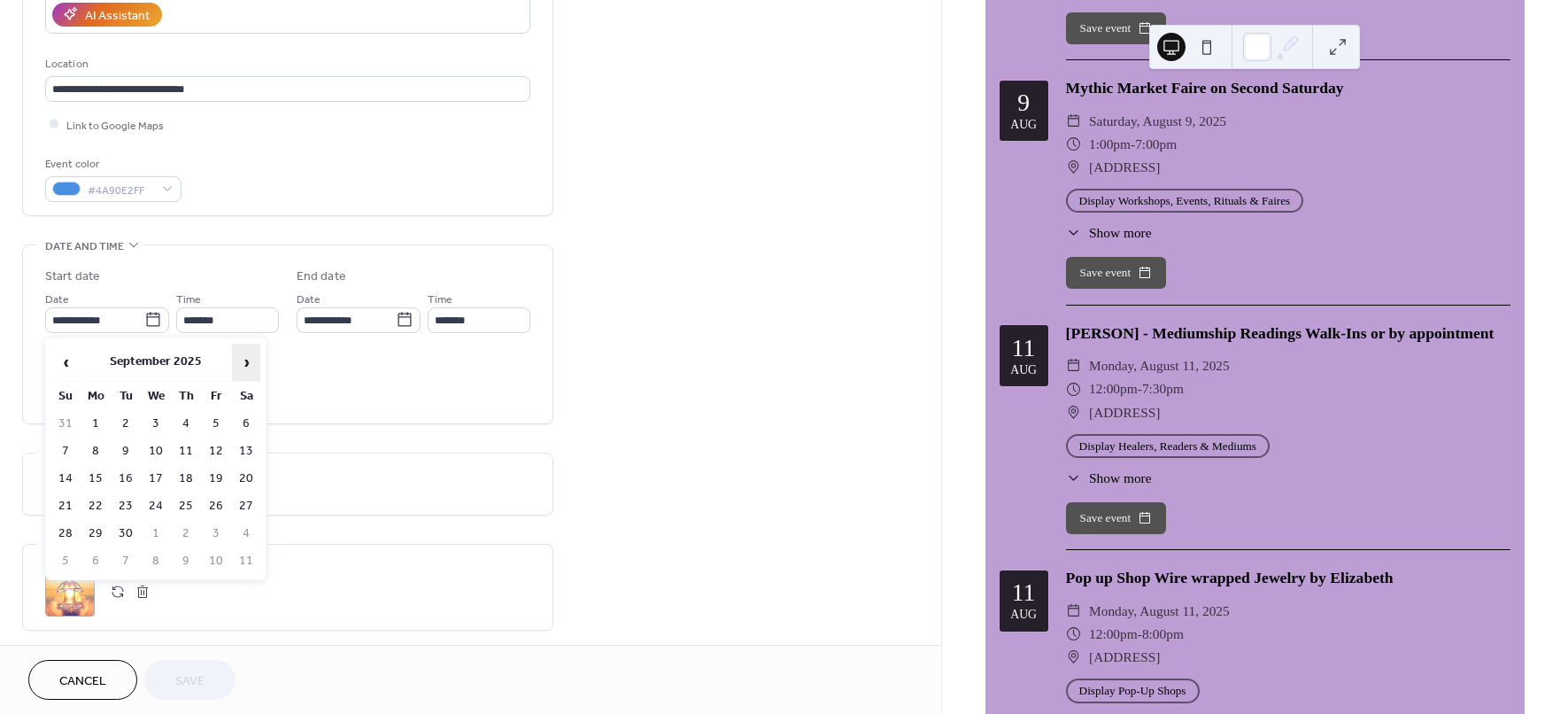 click on "›" at bounding box center (246, 362) 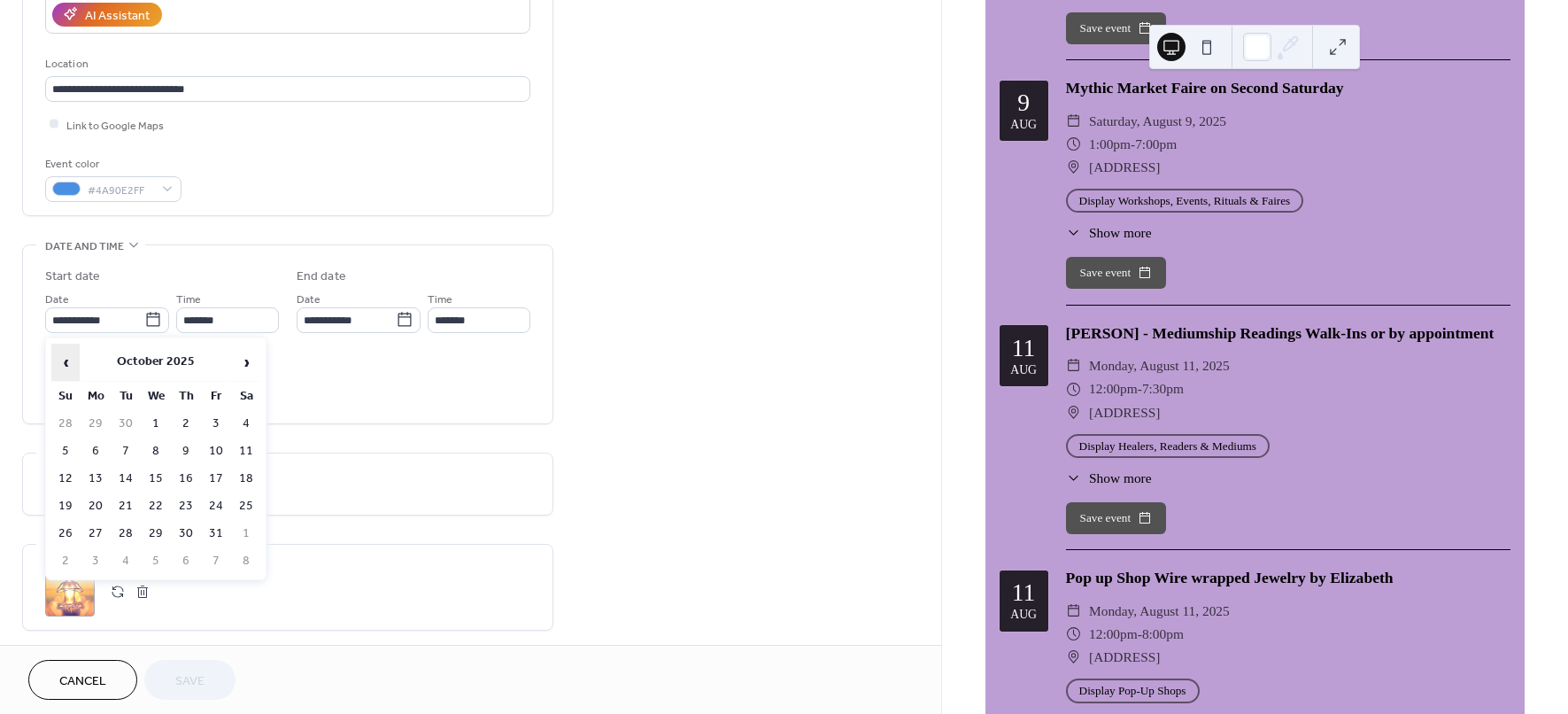 click on "‹" at bounding box center (66, 362) 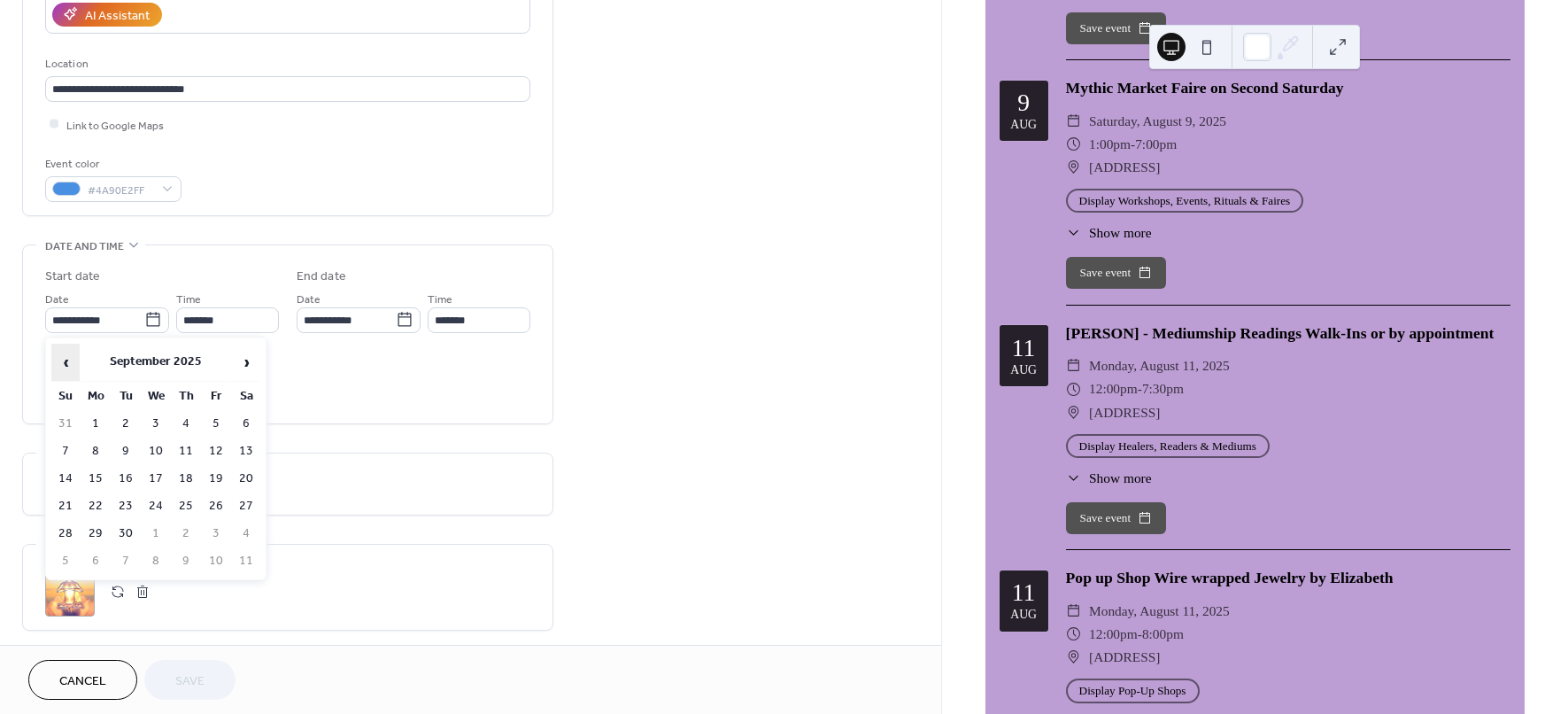 click on "‹" at bounding box center [66, 362] 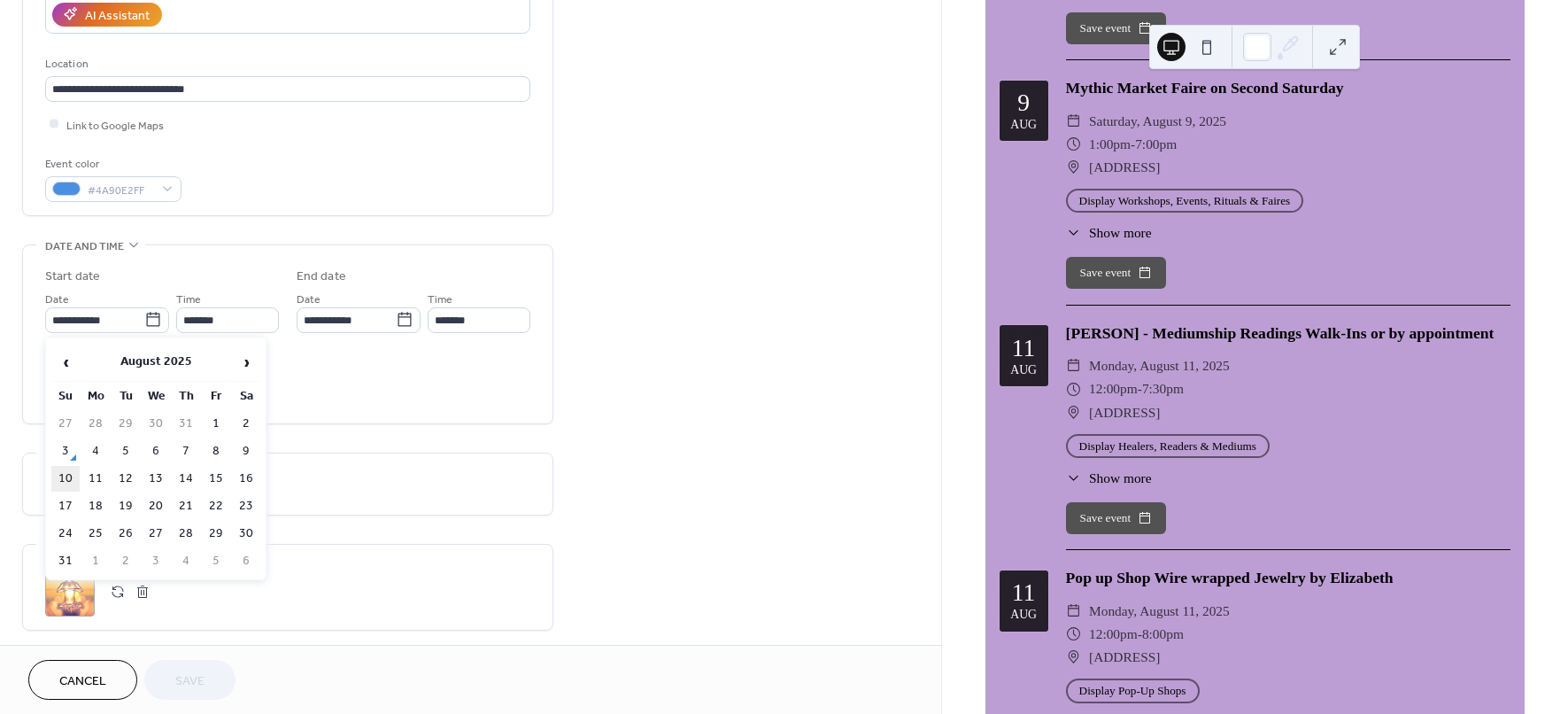 click on "10" at bounding box center (66, 478) 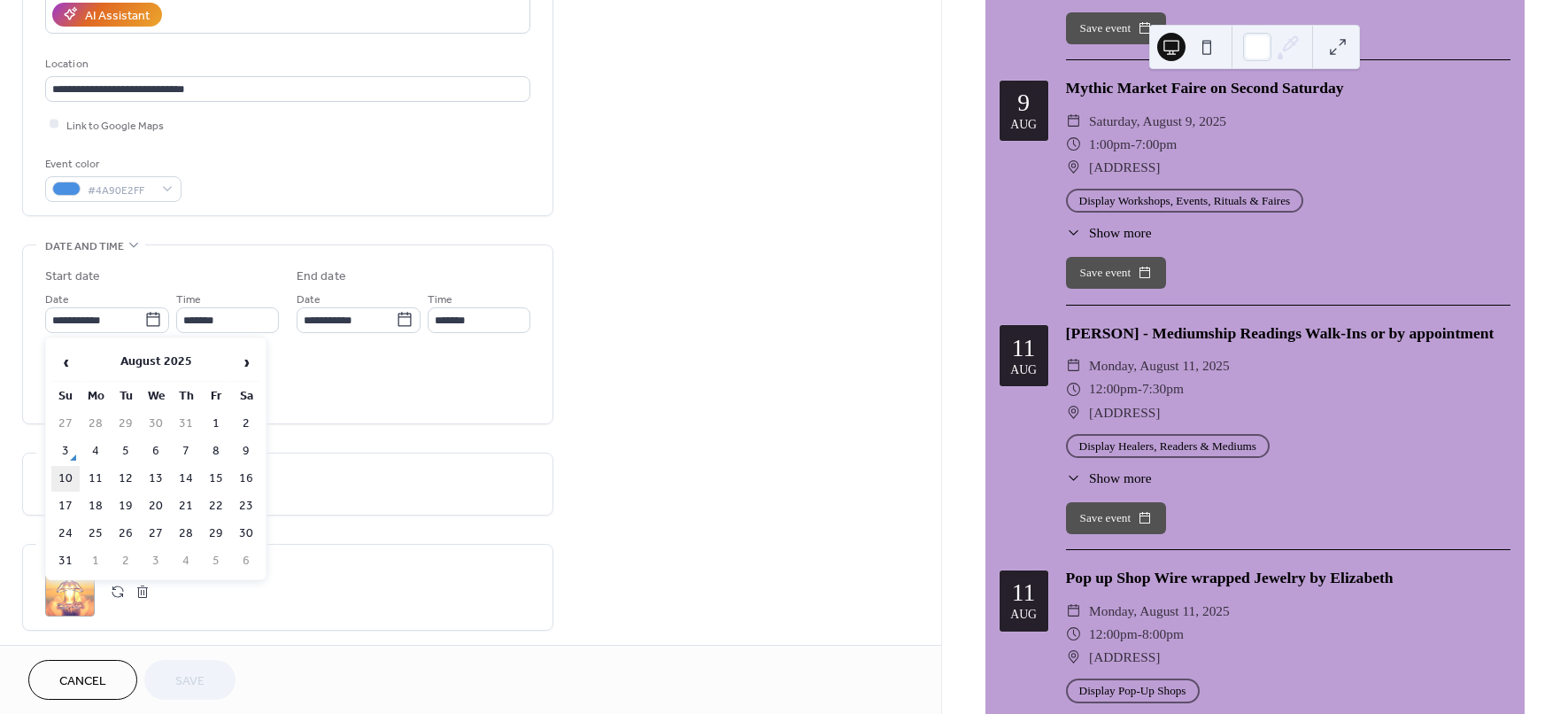 type on "**********" 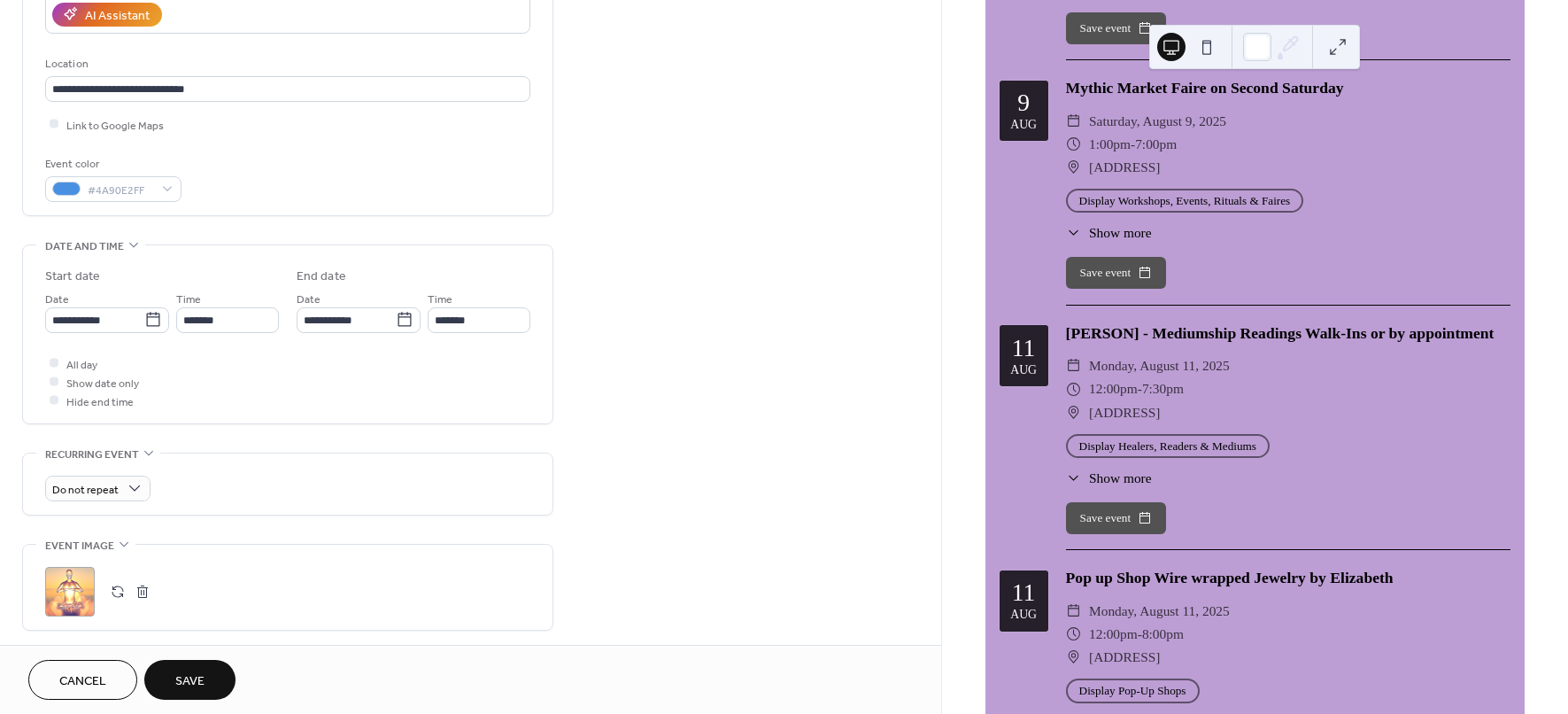 click on "Save" at bounding box center (189, 679) 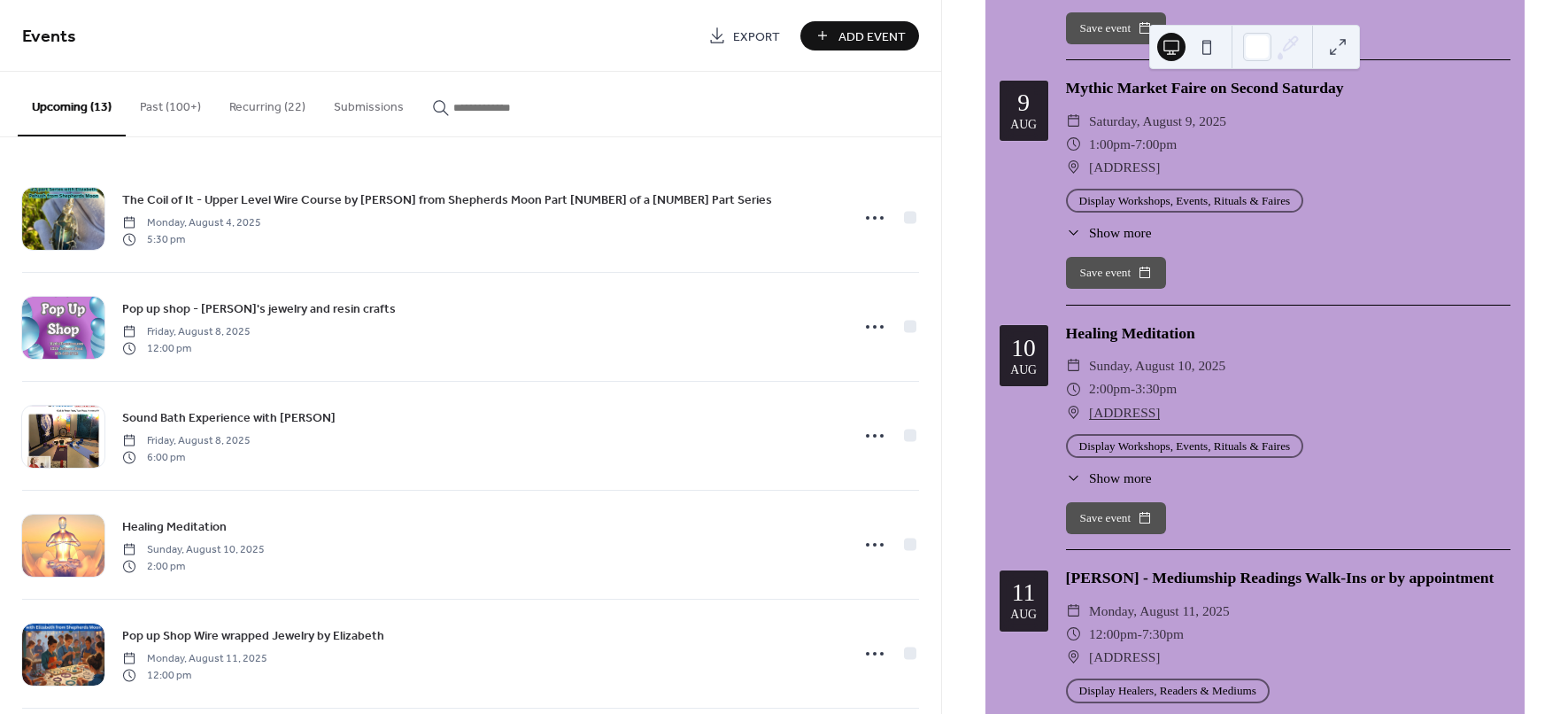 click at bounding box center (506, 107) 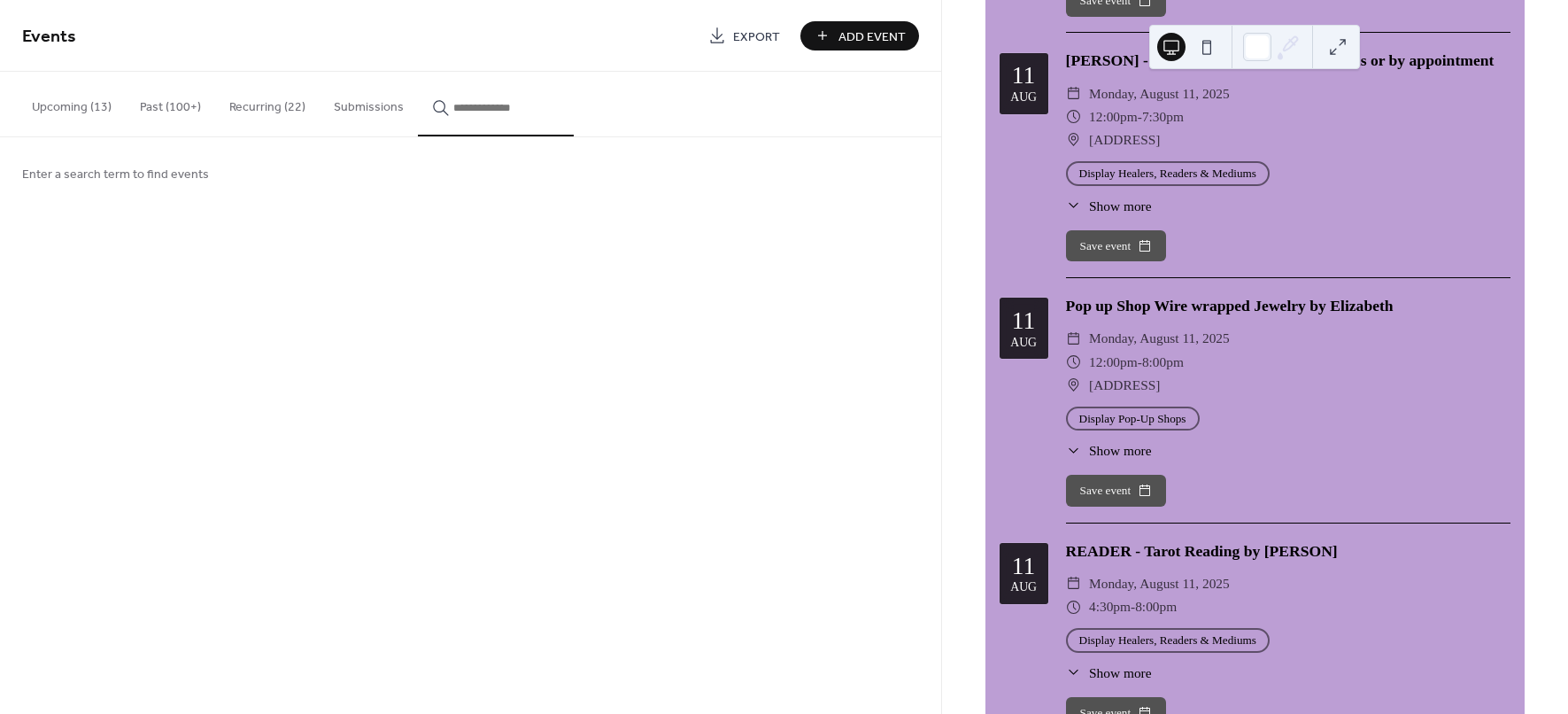 scroll, scrollTop: 4319, scrollLeft: 0, axis: vertical 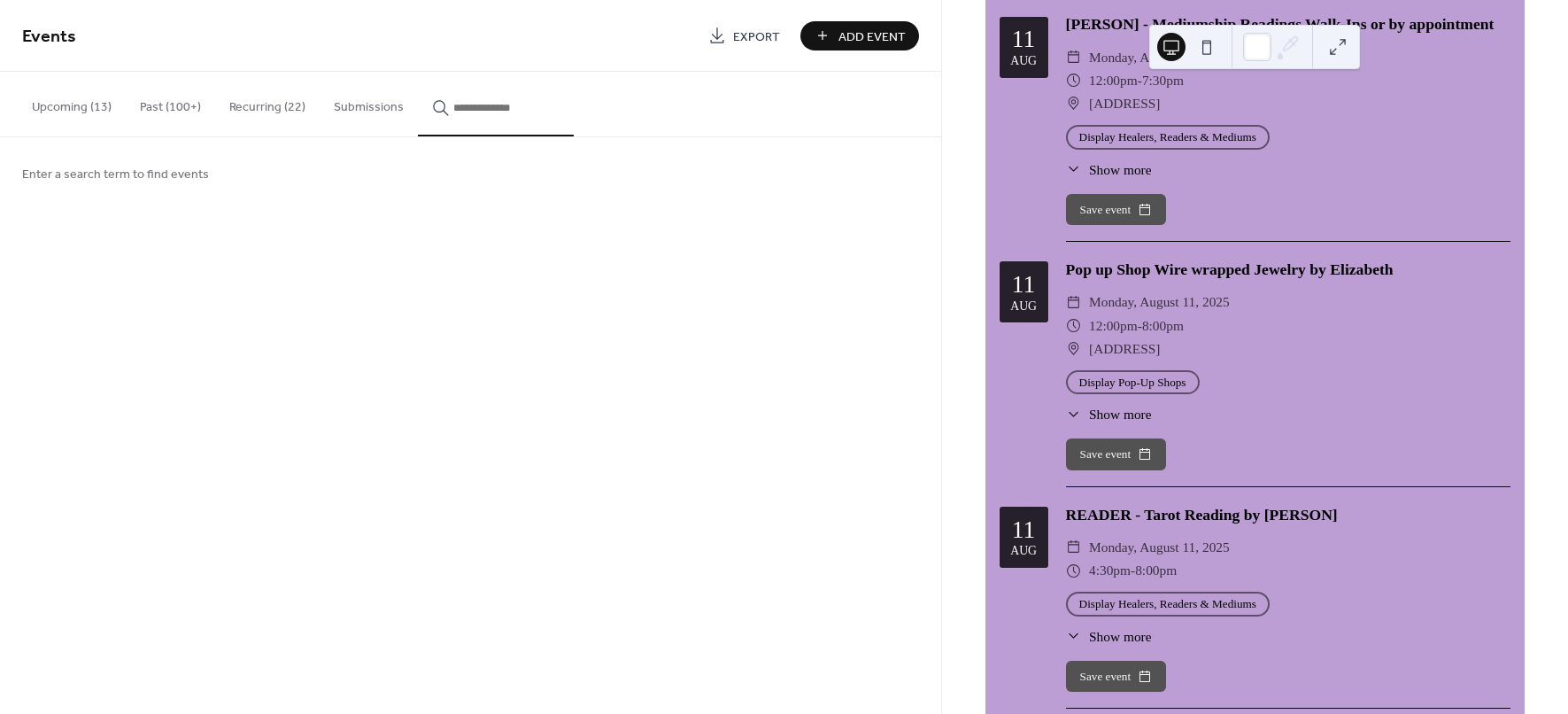 click at bounding box center (506, 107) 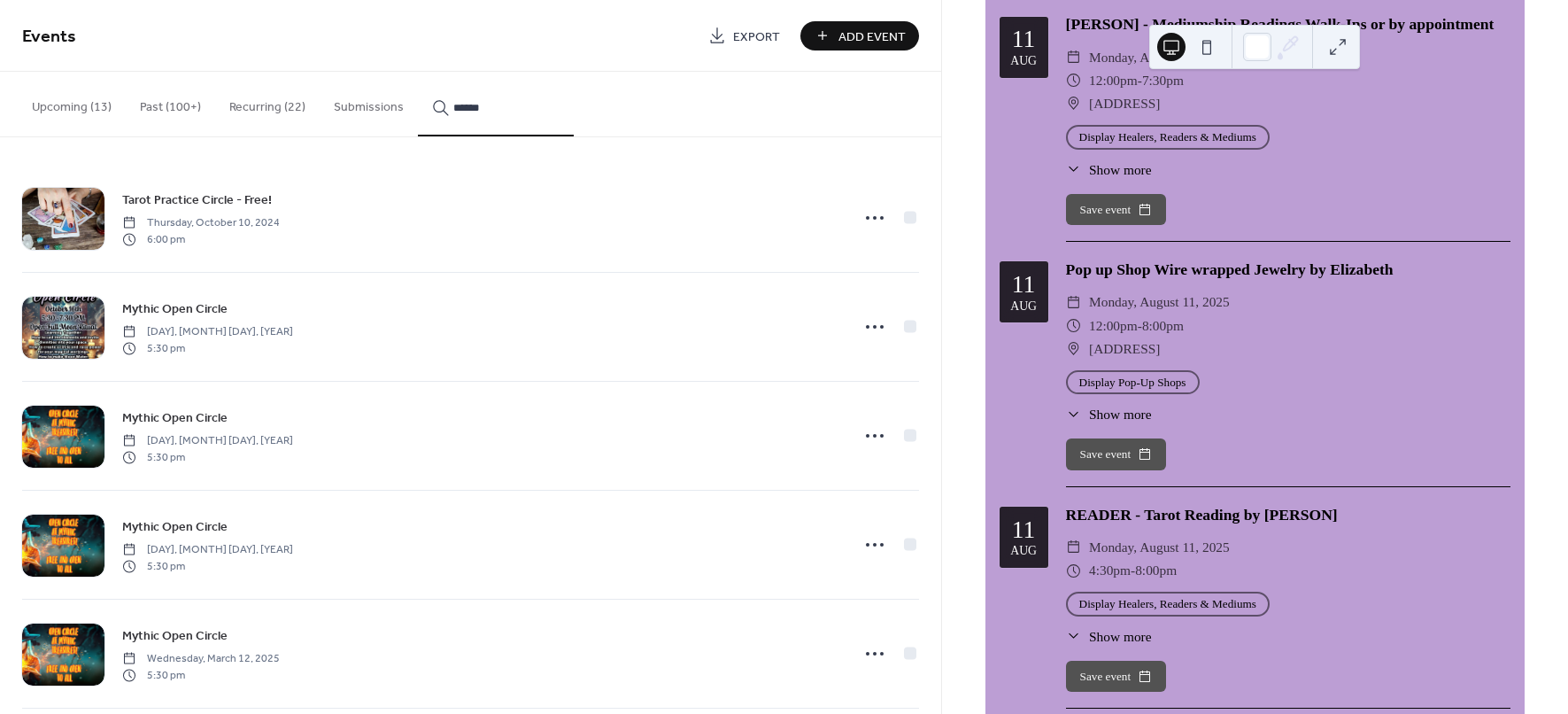 type on "******" 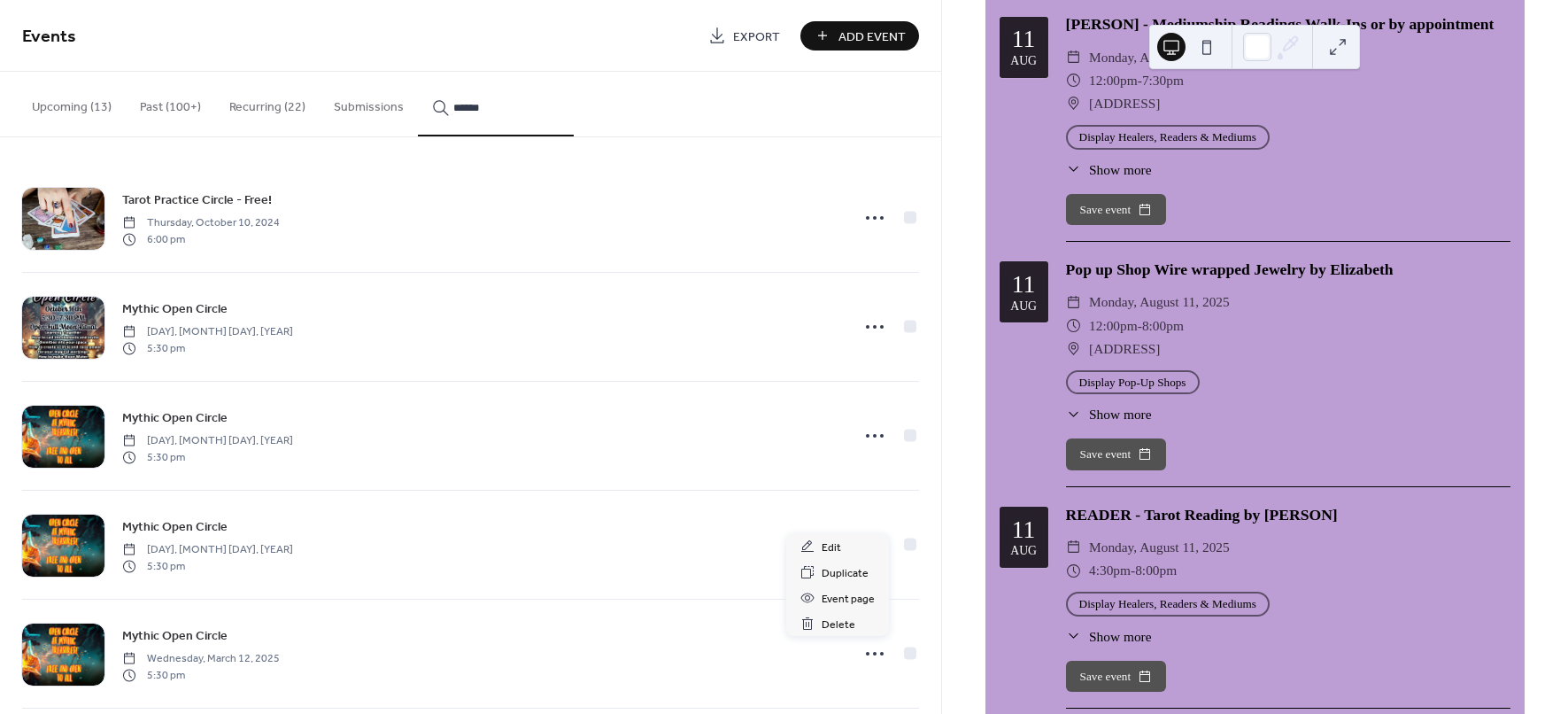 click 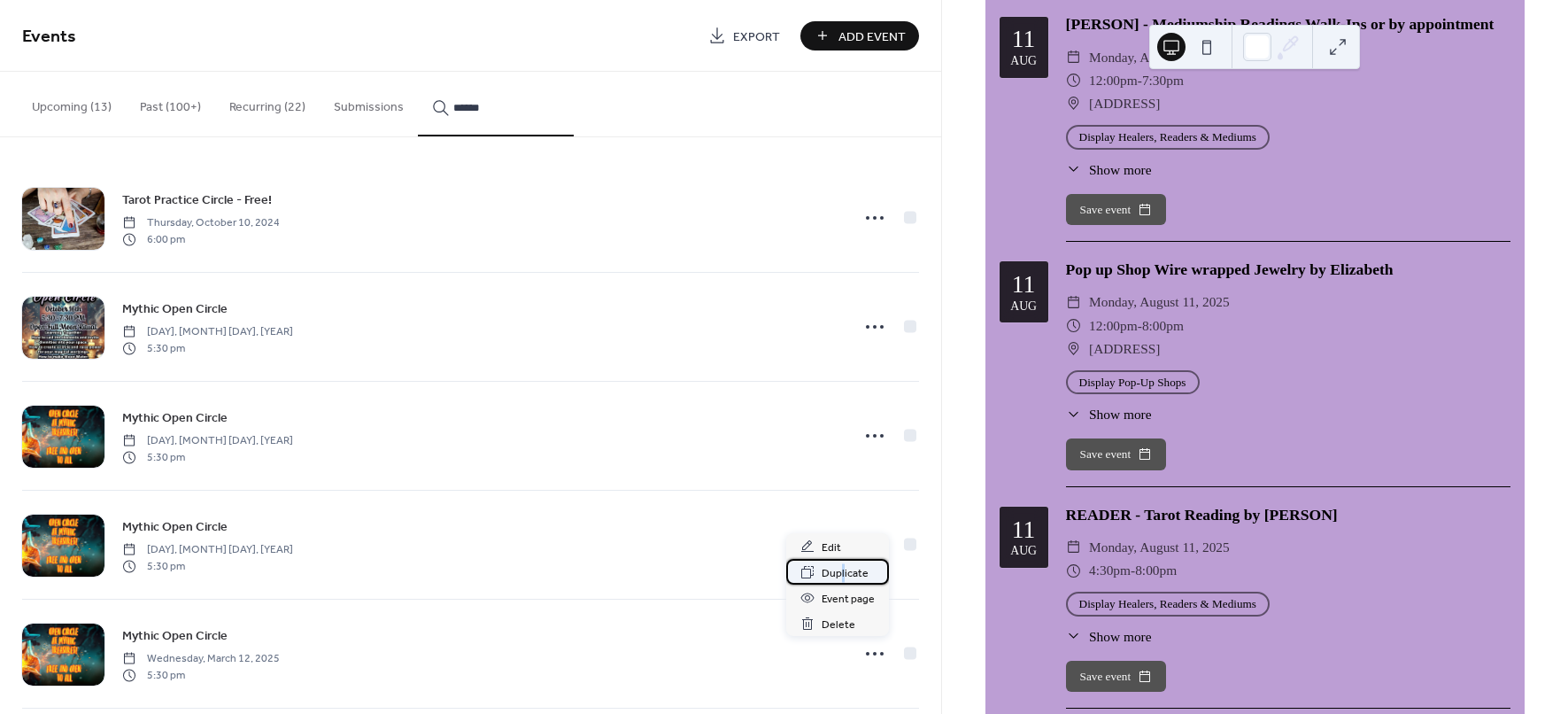 click on "Duplicate" at bounding box center (845, 573) 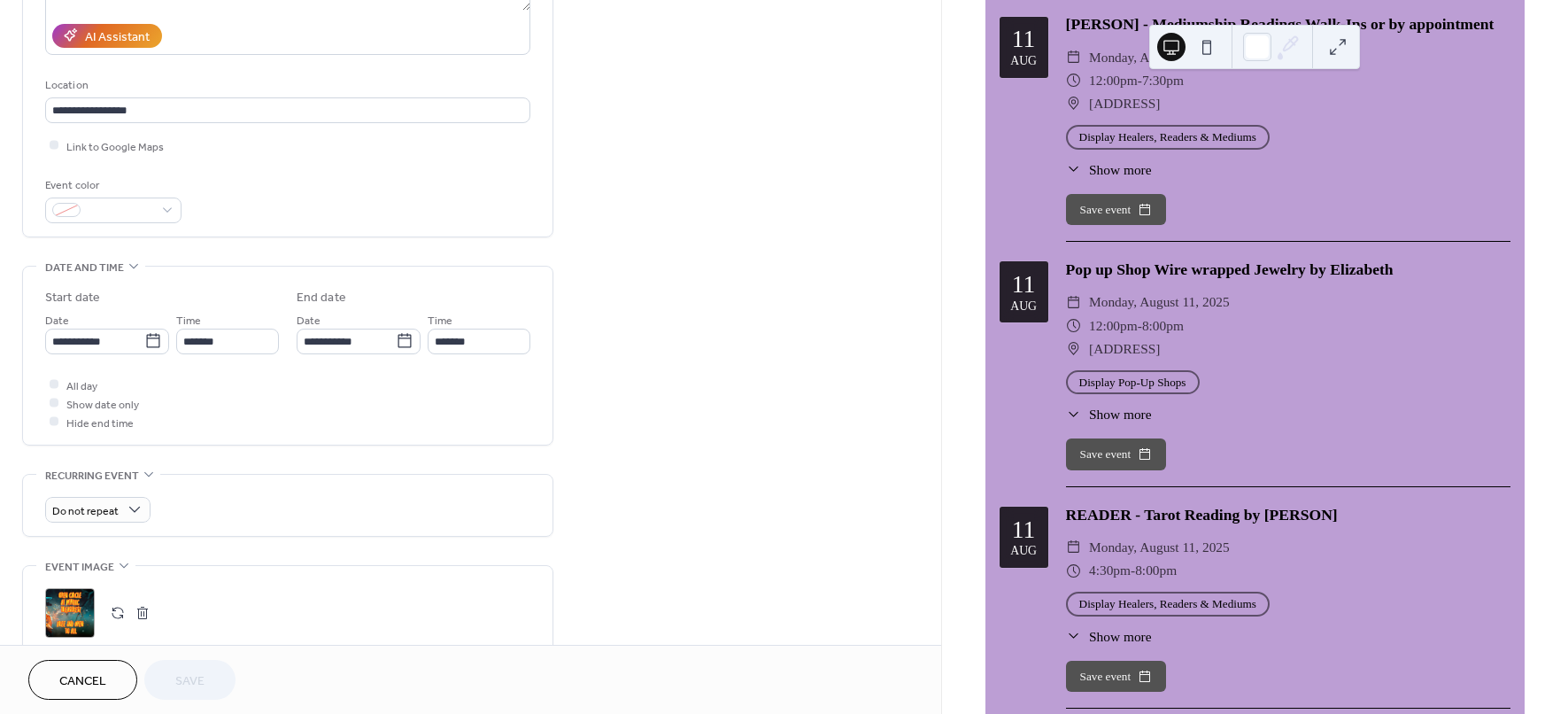 scroll, scrollTop: 332, scrollLeft: 0, axis: vertical 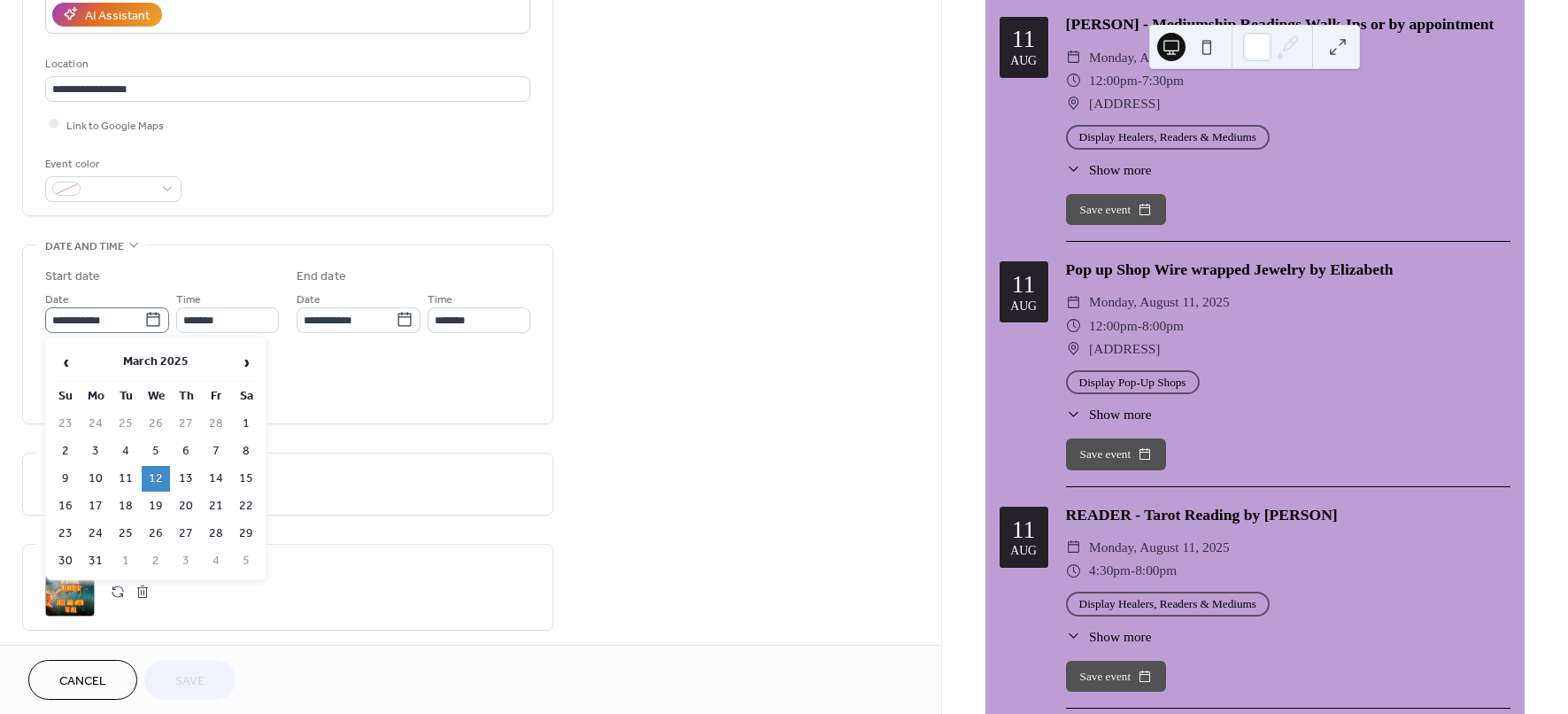 click 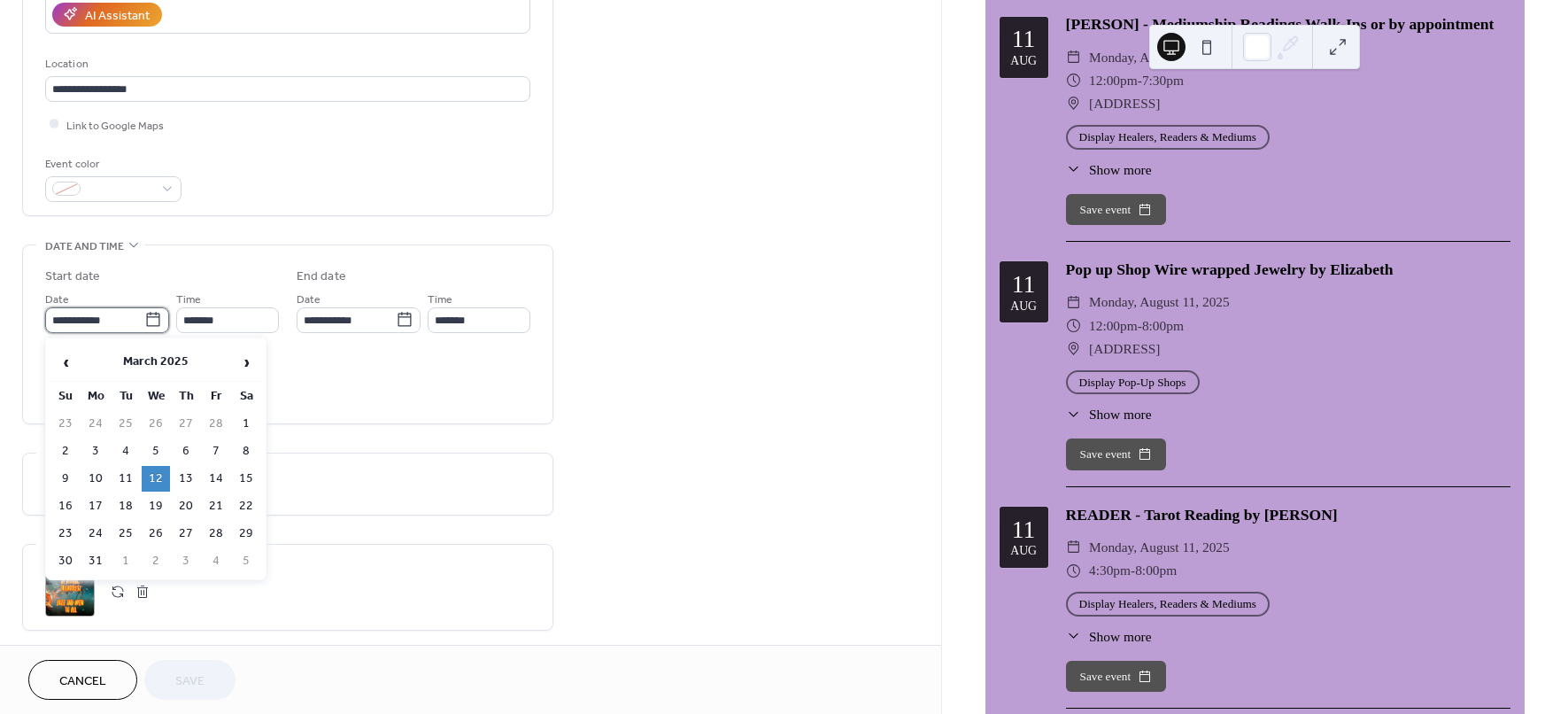 click on "**********" at bounding box center [95, 320] 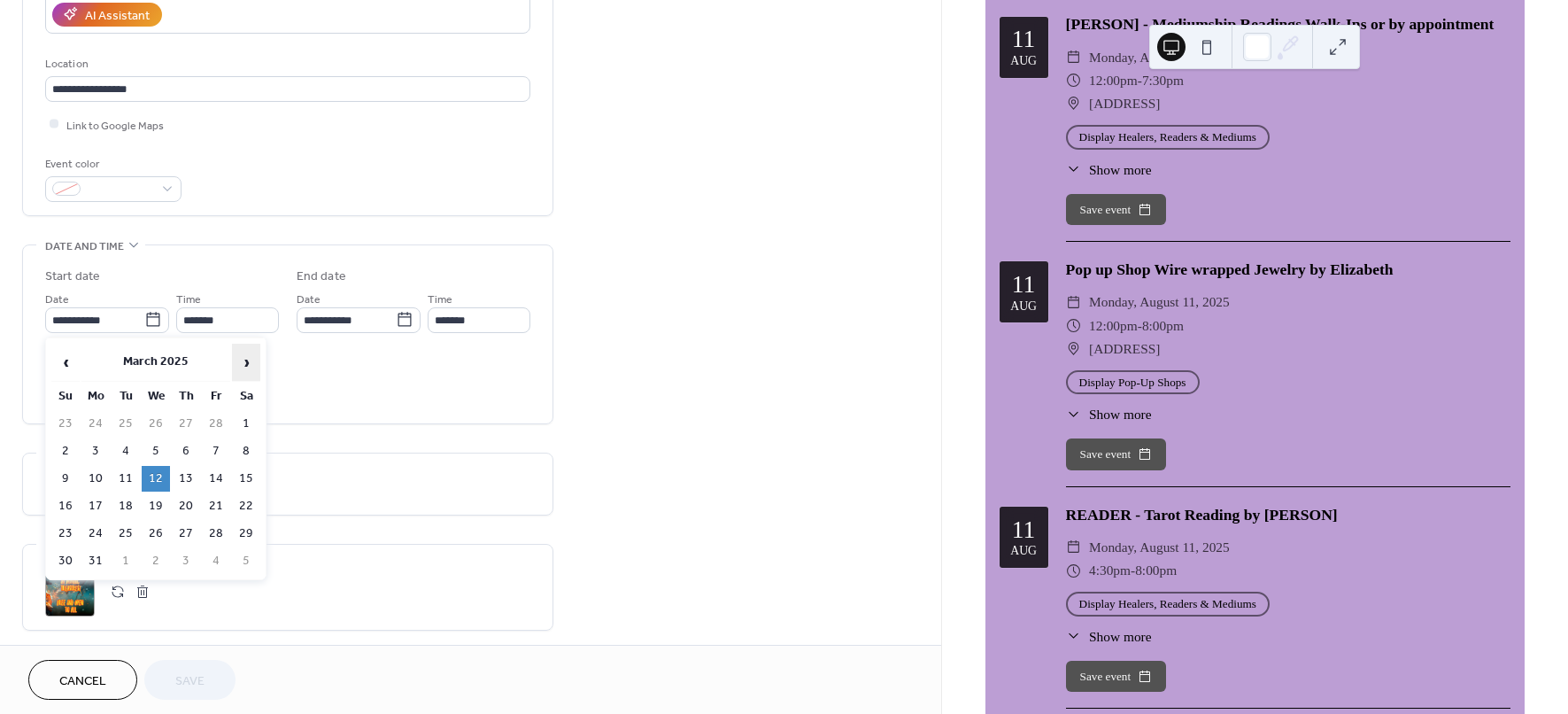 click on "›" at bounding box center [246, 362] 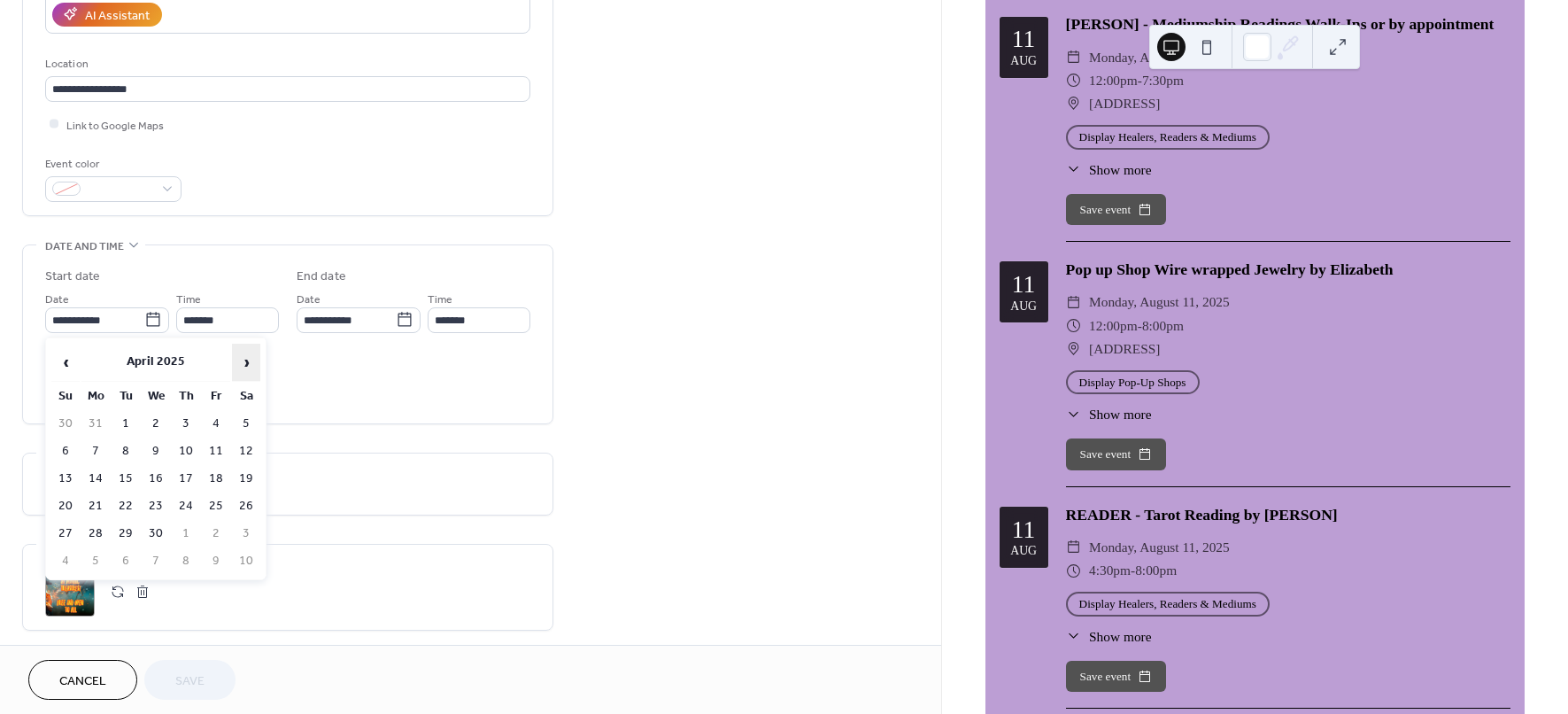 click on "›" at bounding box center (246, 362) 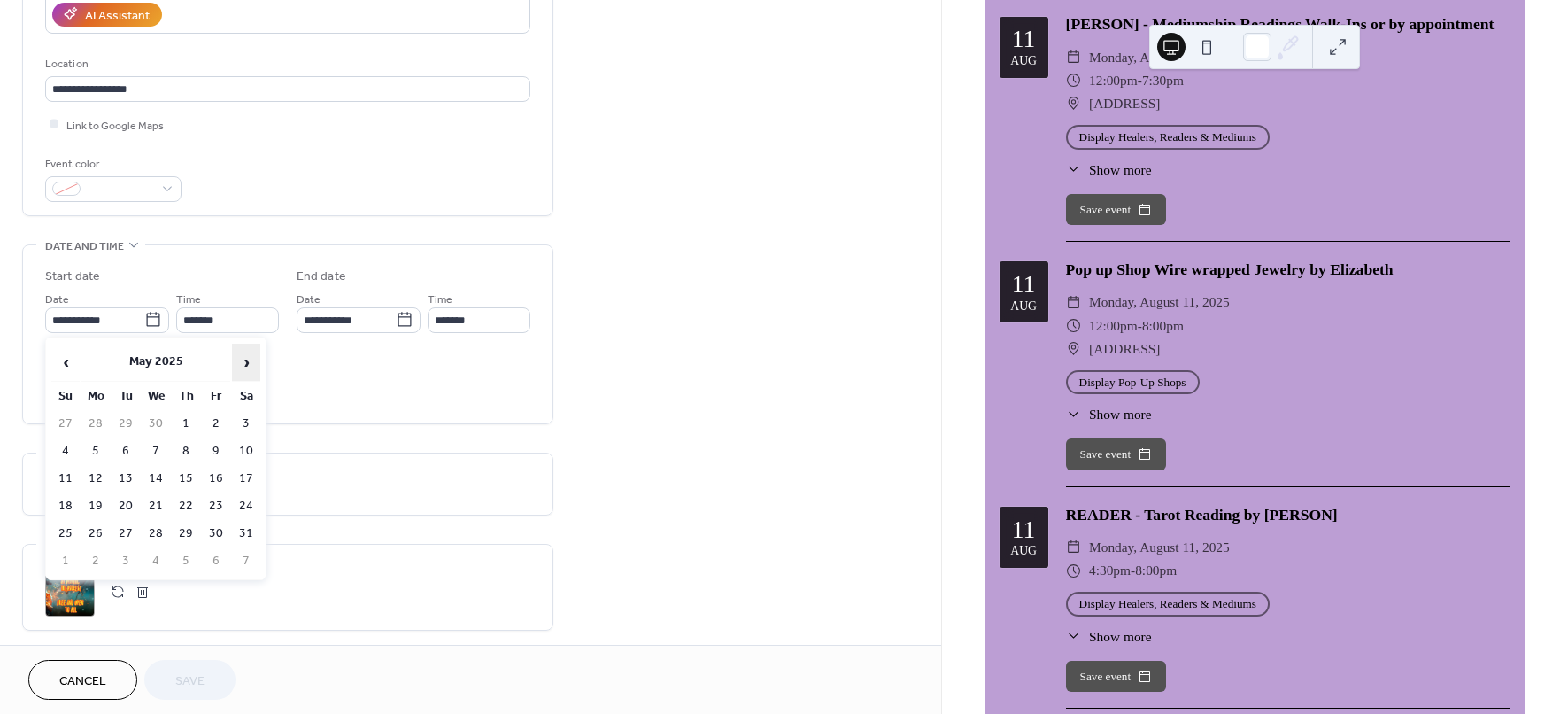 click on "›" at bounding box center [246, 362] 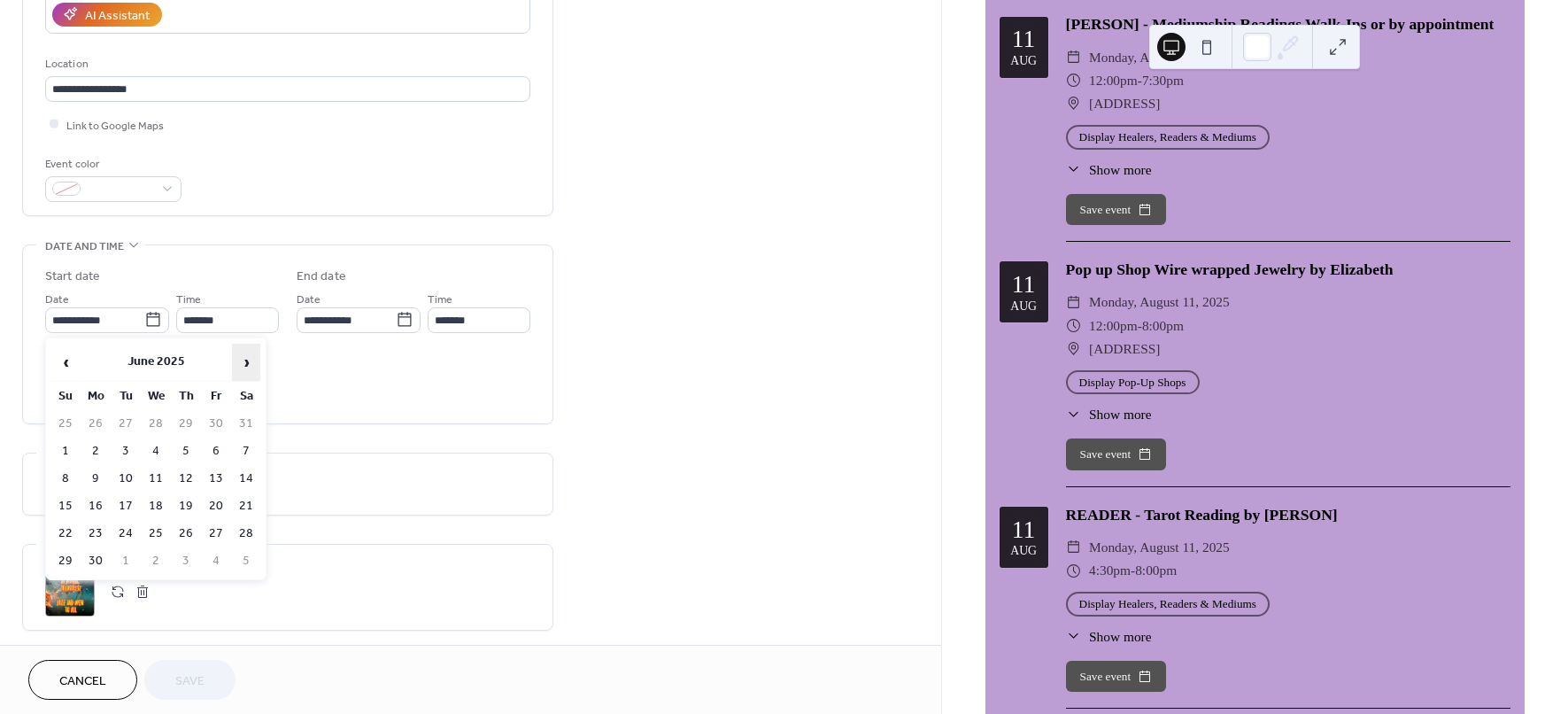click on "›" at bounding box center (246, 362) 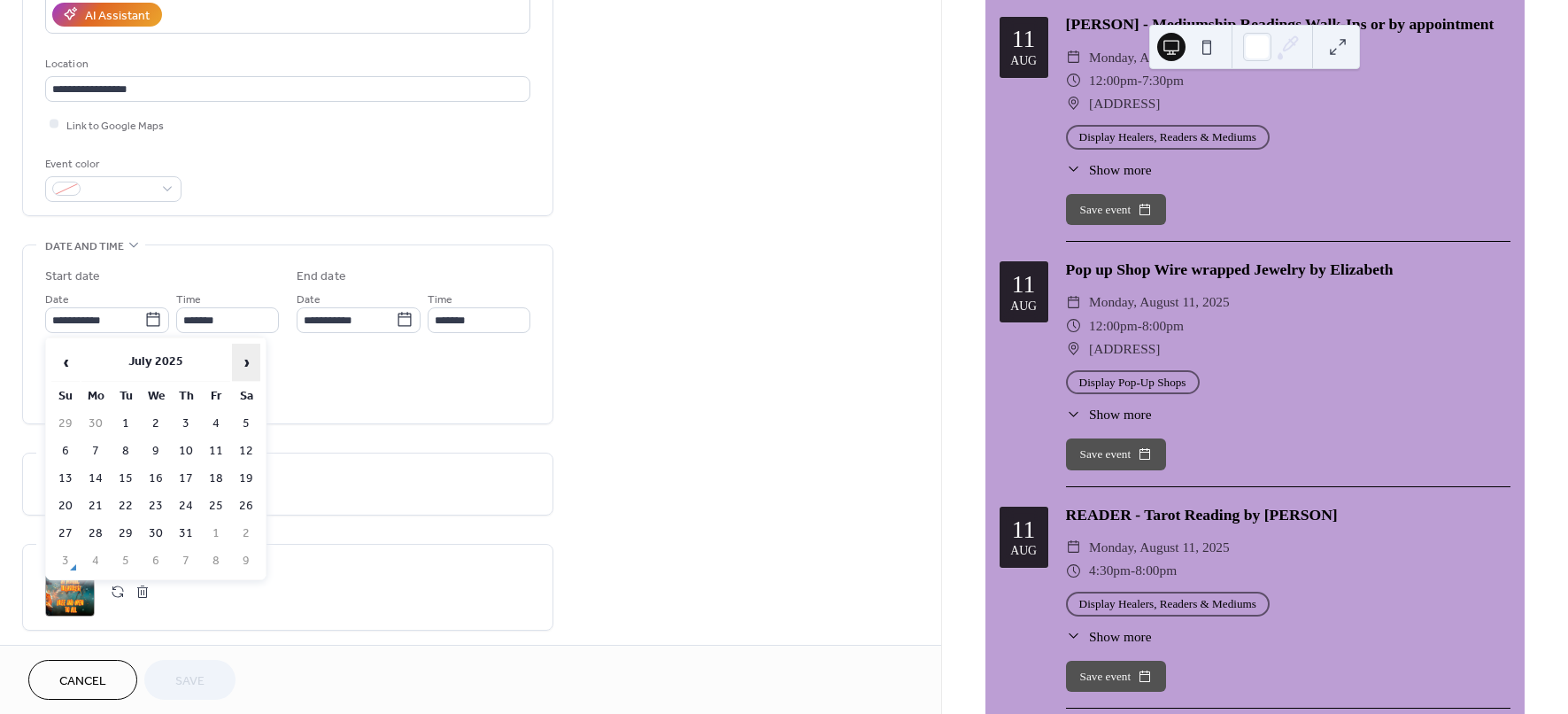 click on "›" at bounding box center (246, 362) 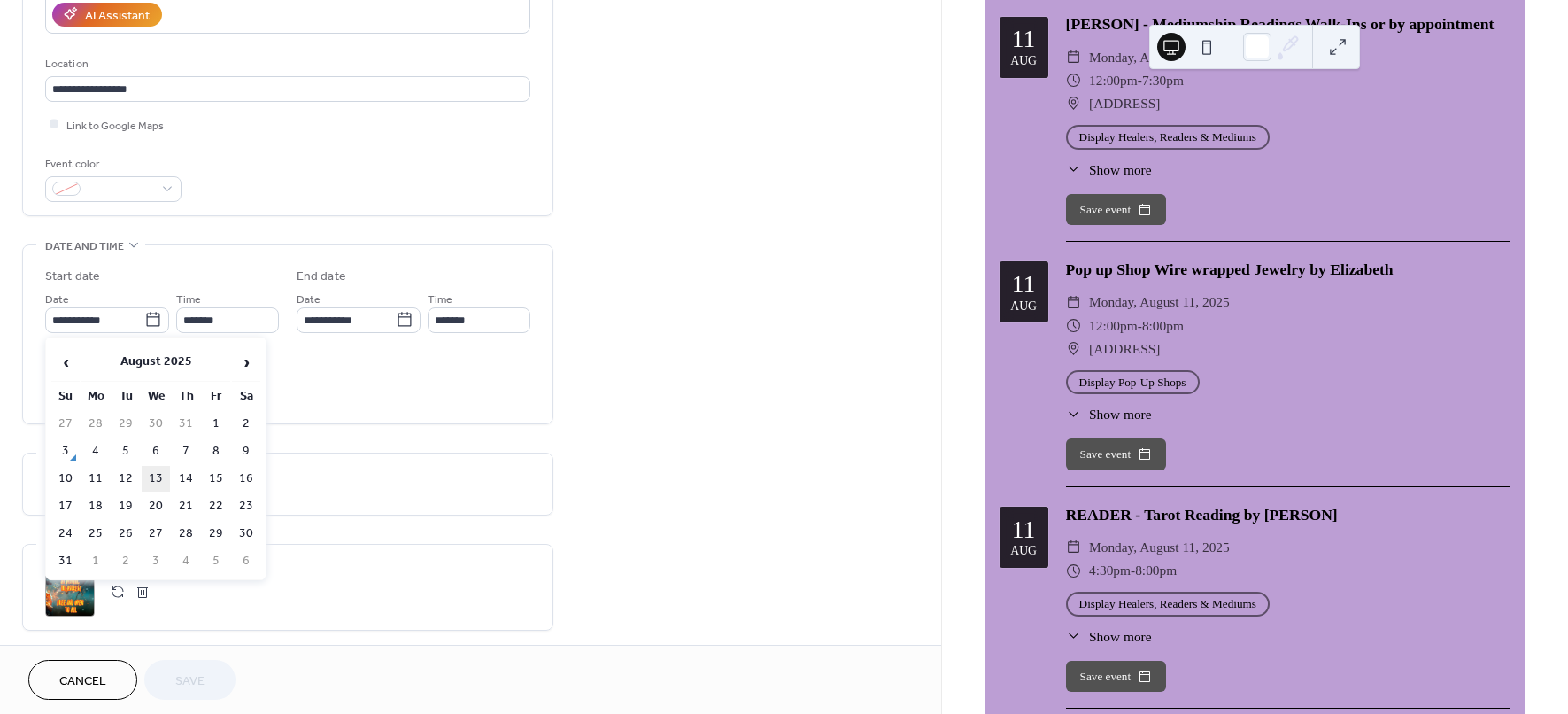 click on "13" at bounding box center (156, 478) 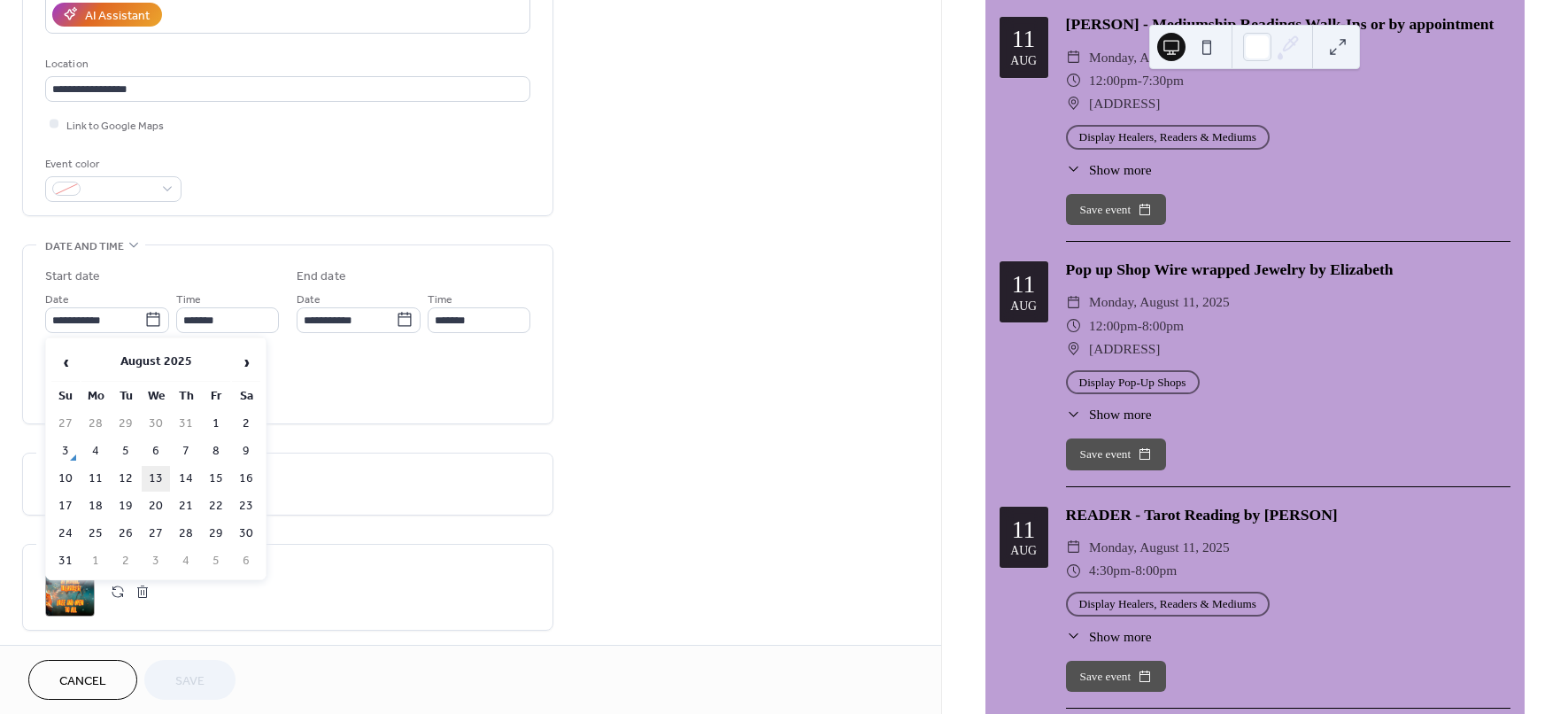 type on "**********" 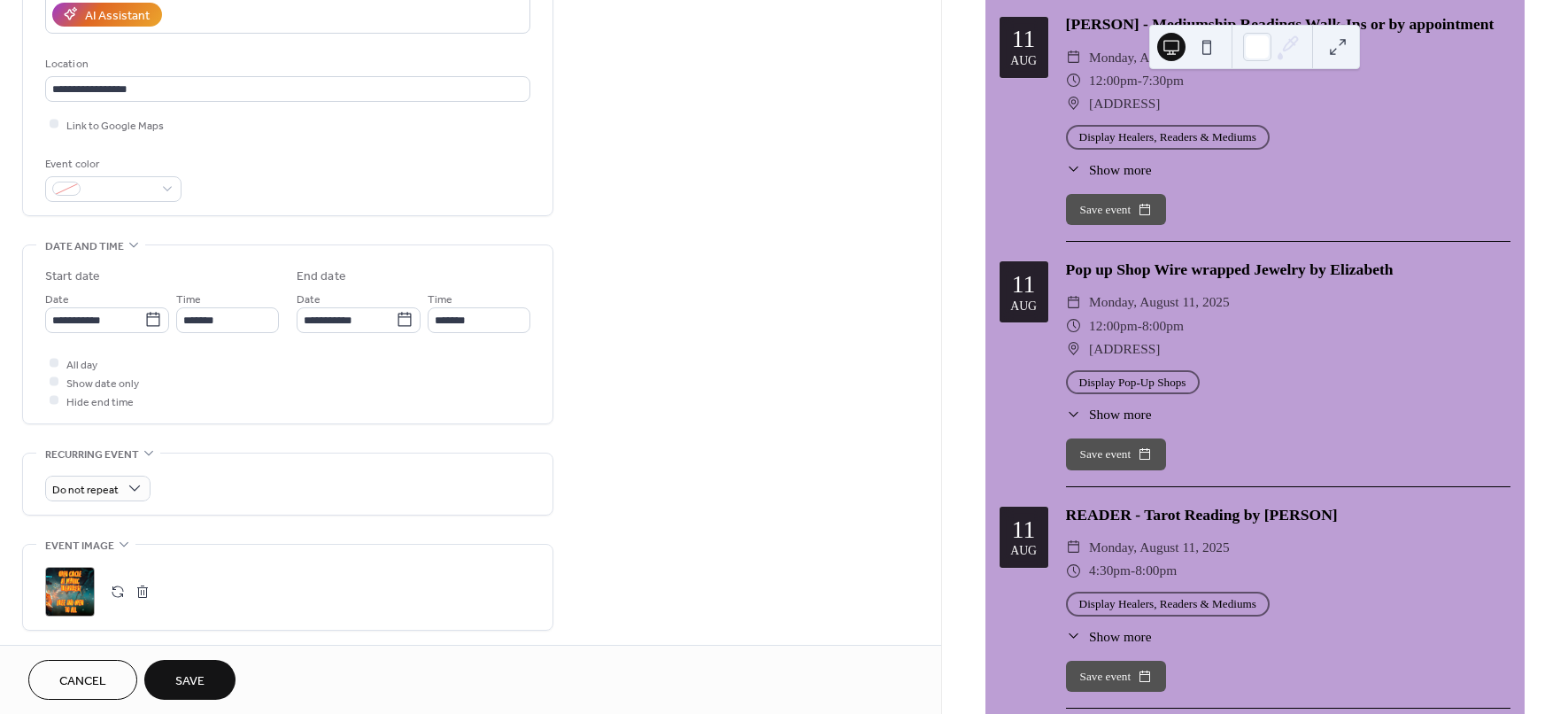 click on "Save" at bounding box center (189, 679) 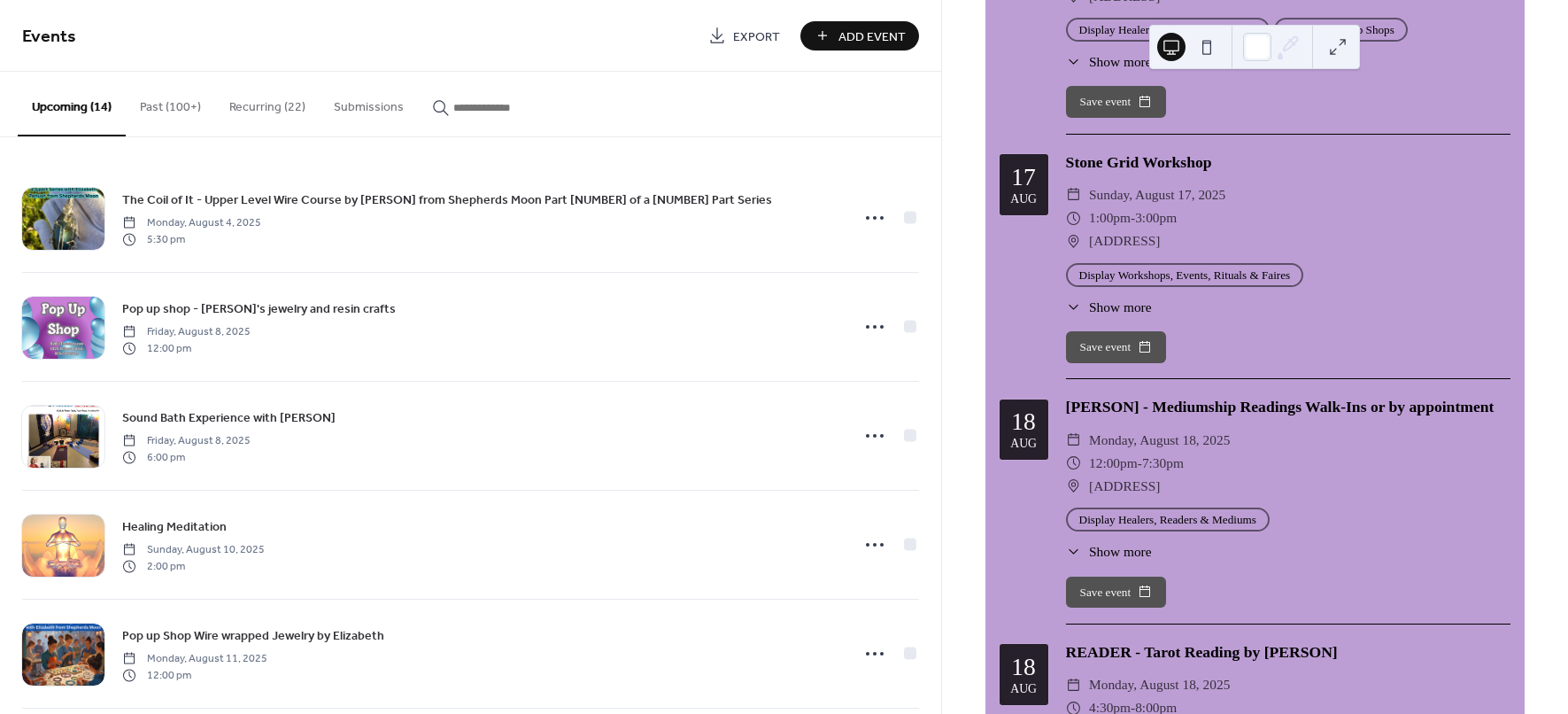 scroll, scrollTop: 8526, scrollLeft: 0, axis: vertical 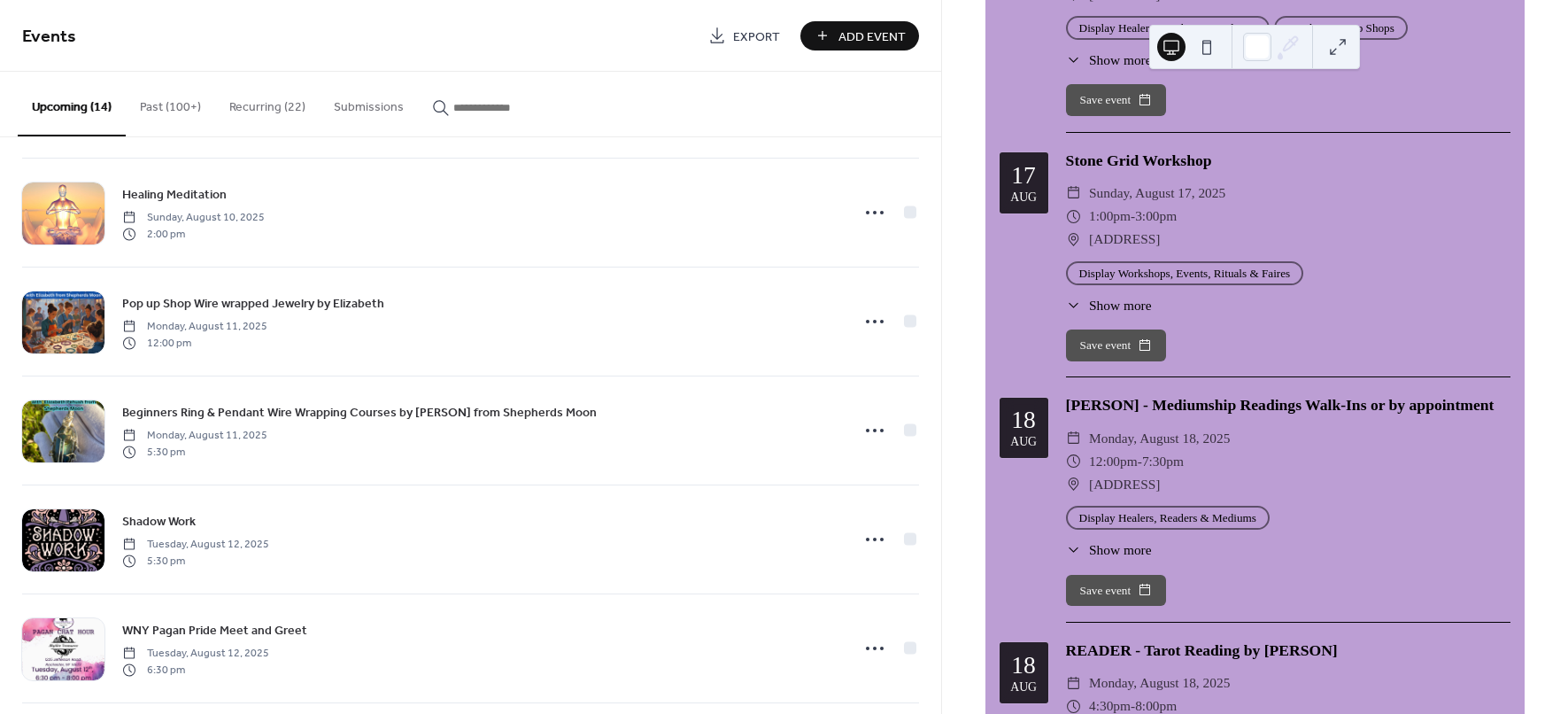 click on "Recurring (22)" at bounding box center [267, 103] 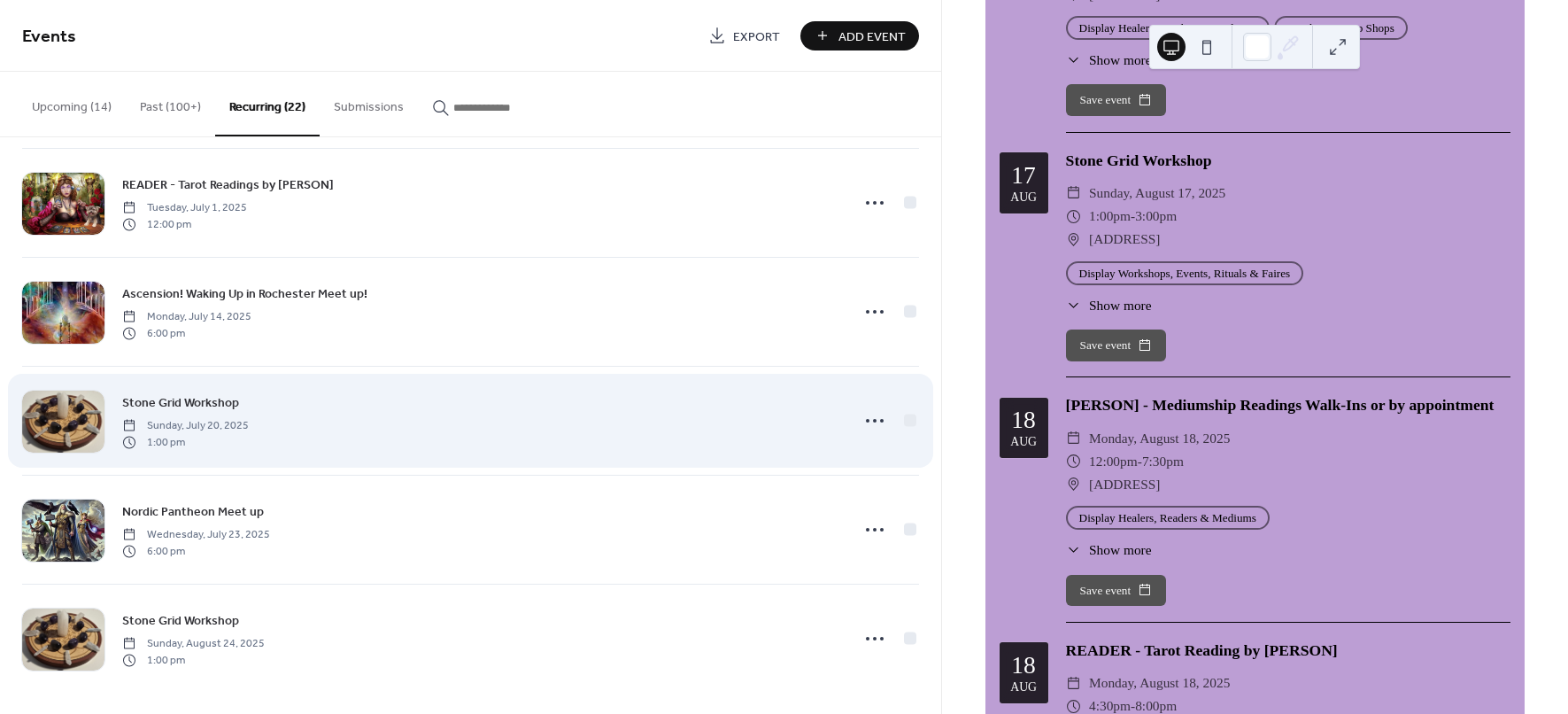 scroll, scrollTop: 1870, scrollLeft: 0, axis: vertical 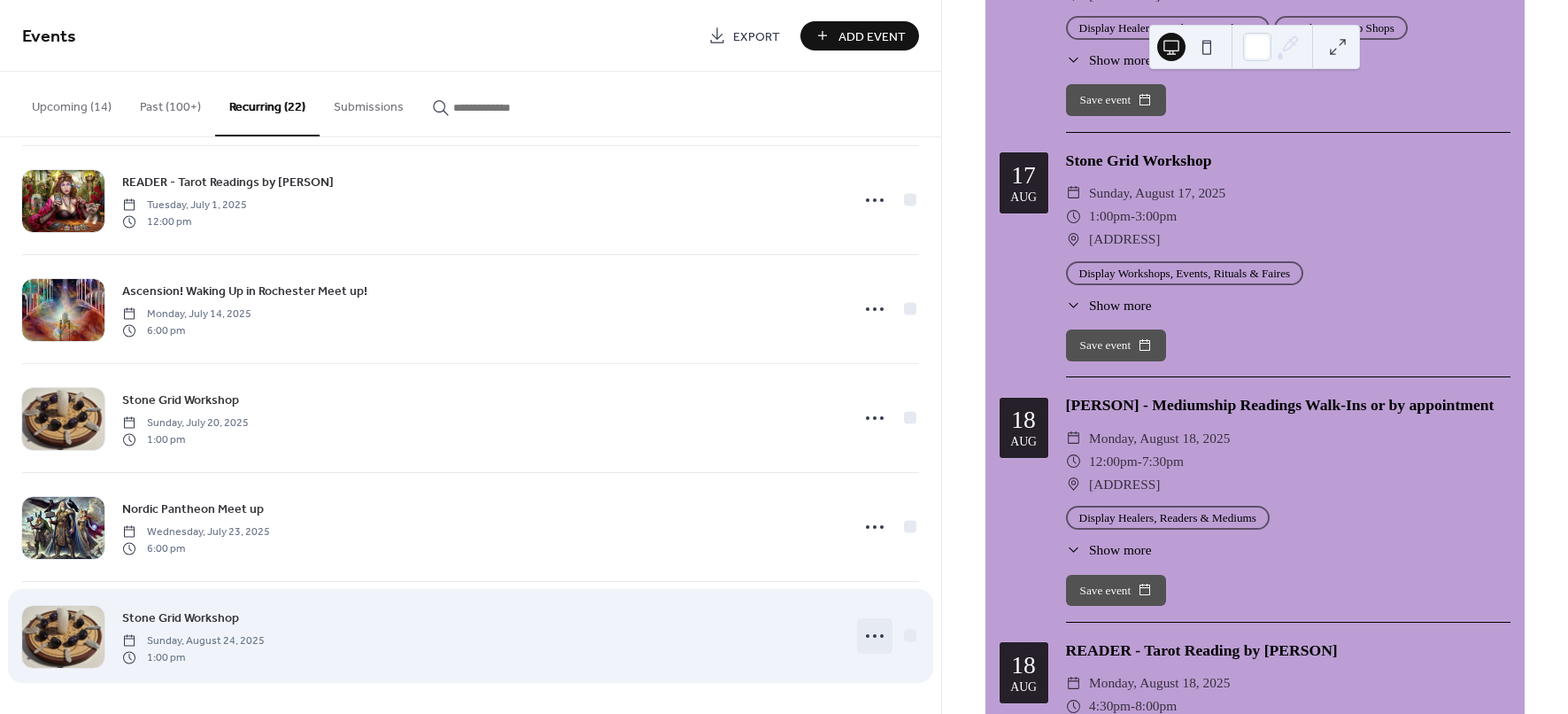 click 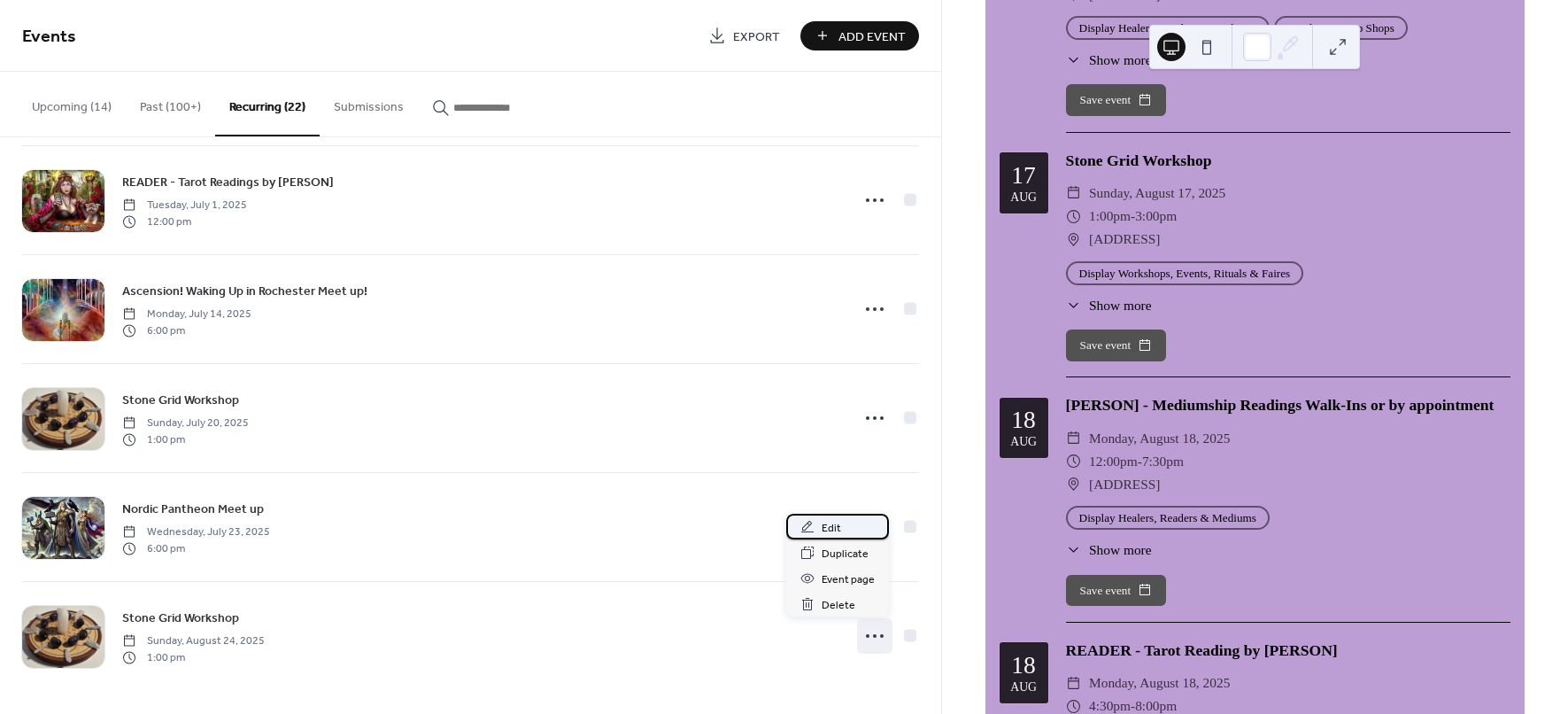click on "Edit" at bounding box center (831, 528) 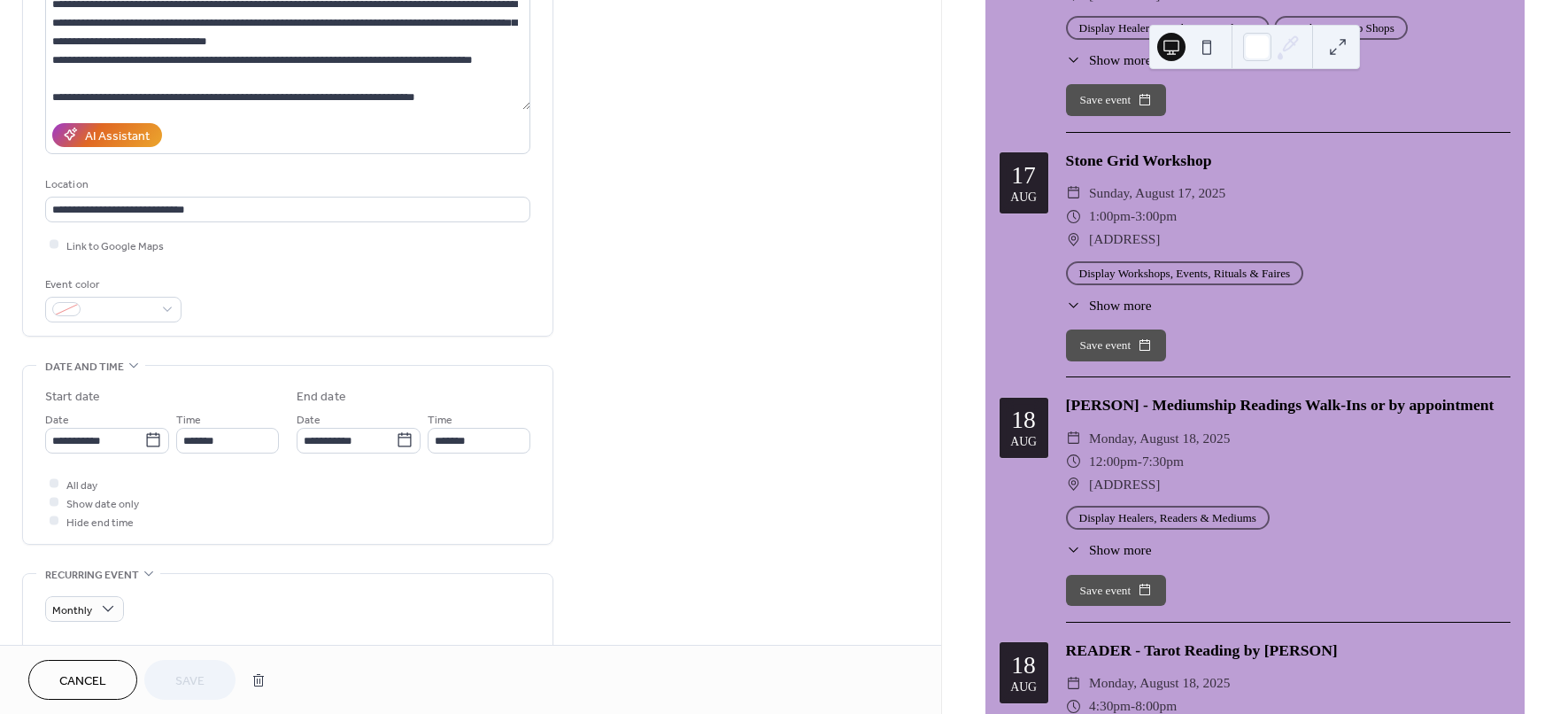 scroll, scrollTop: 221, scrollLeft: 0, axis: vertical 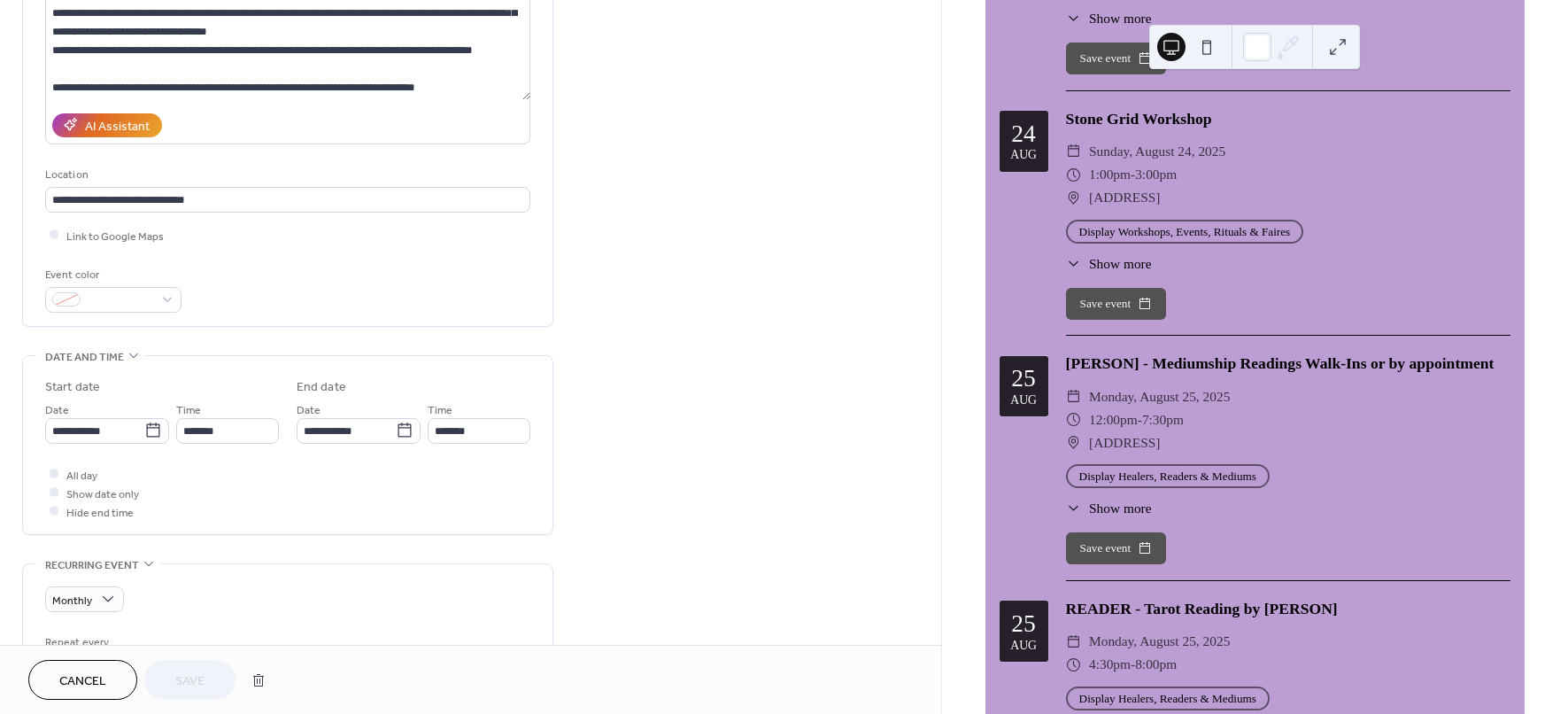 drag, startPoint x: 1296, startPoint y: 391, endPoint x: 1381, endPoint y: 450, distance: 103.4698 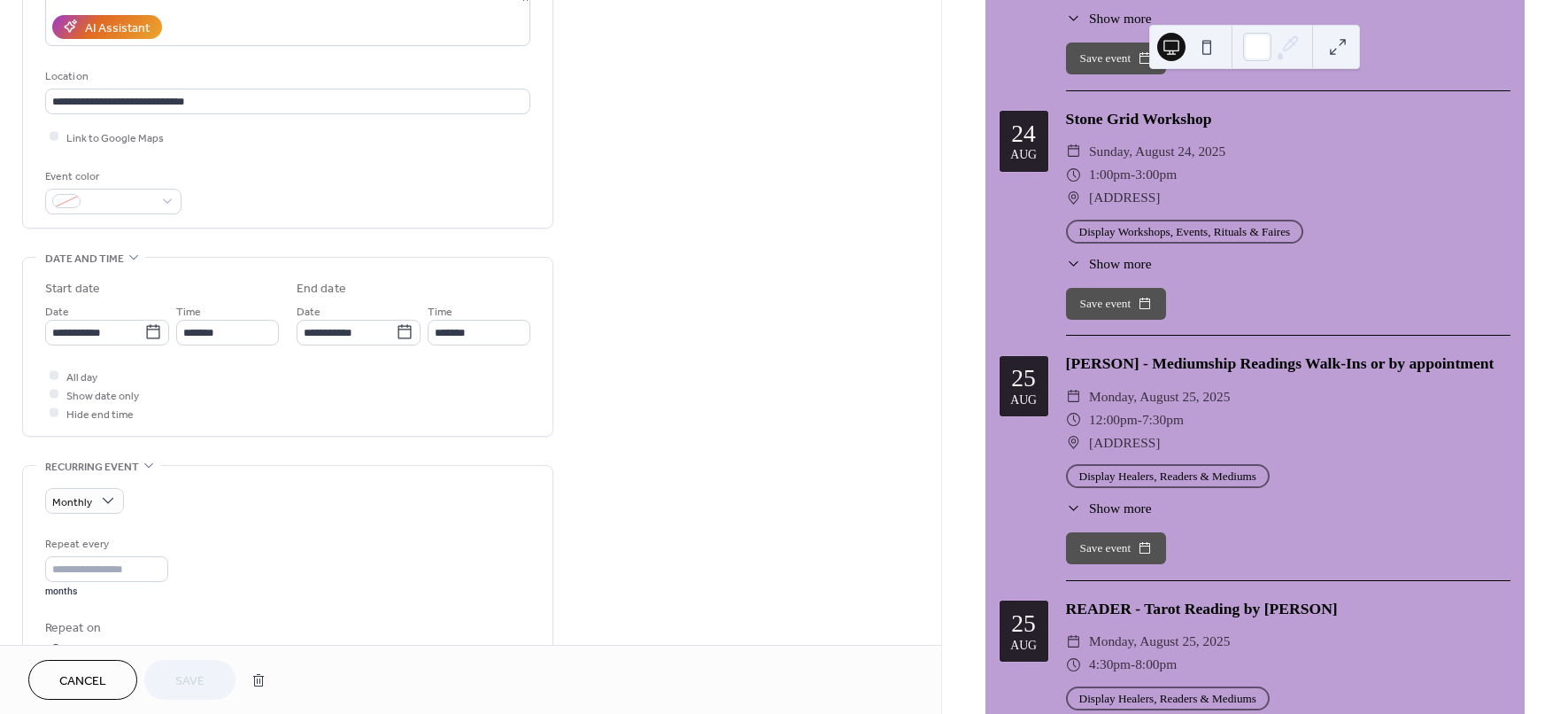 scroll, scrollTop: 0, scrollLeft: 0, axis: both 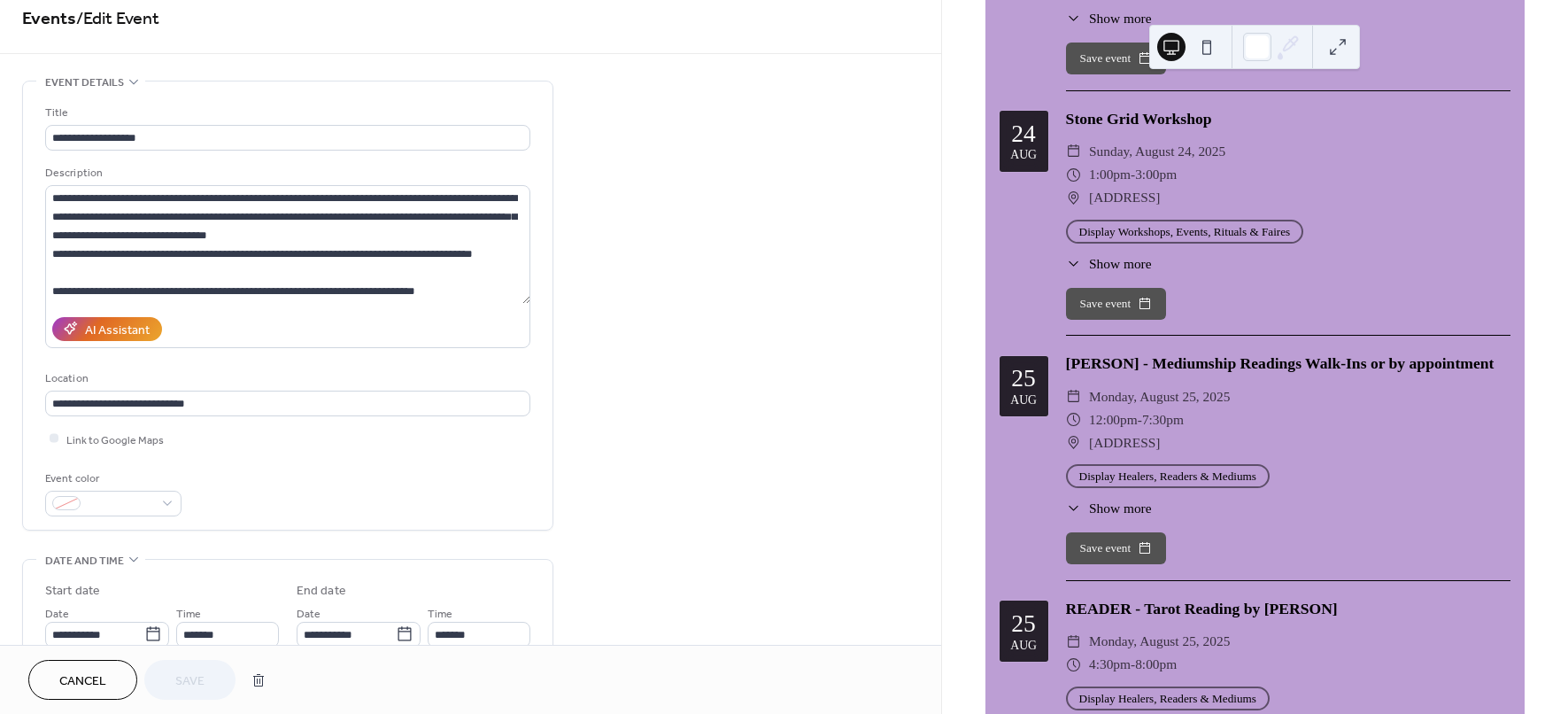 drag, startPoint x: 768, startPoint y: 182, endPoint x: 850, endPoint y: 6, distance: 194.16488 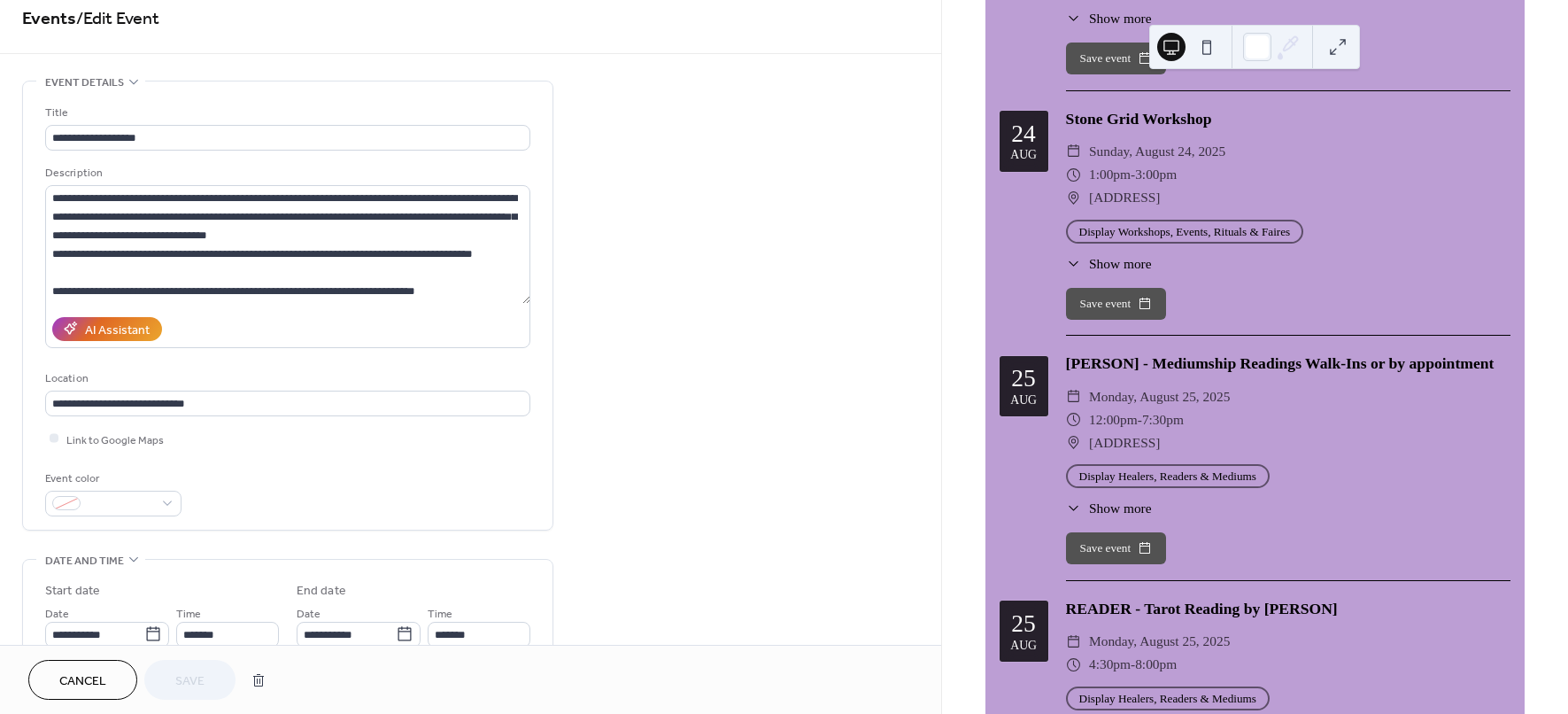 scroll, scrollTop: 14, scrollLeft: 0, axis: vertical 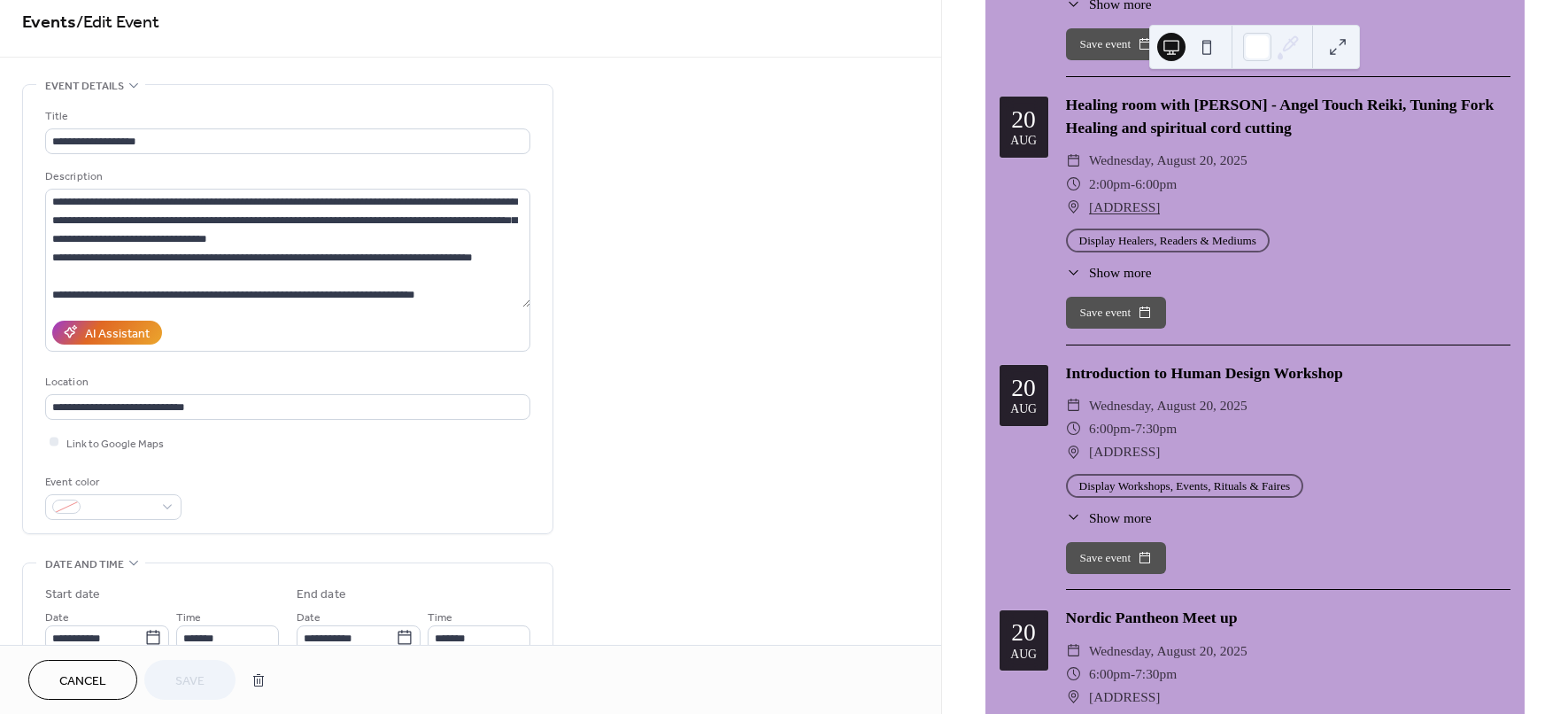 click on "Repeat on ​ Day [DAY] of the [MONTH] ​ Fourth [DAY] of the [MONTH] ​ Last [DAY] of the [MONTH]" at bounding box center (470, 915) 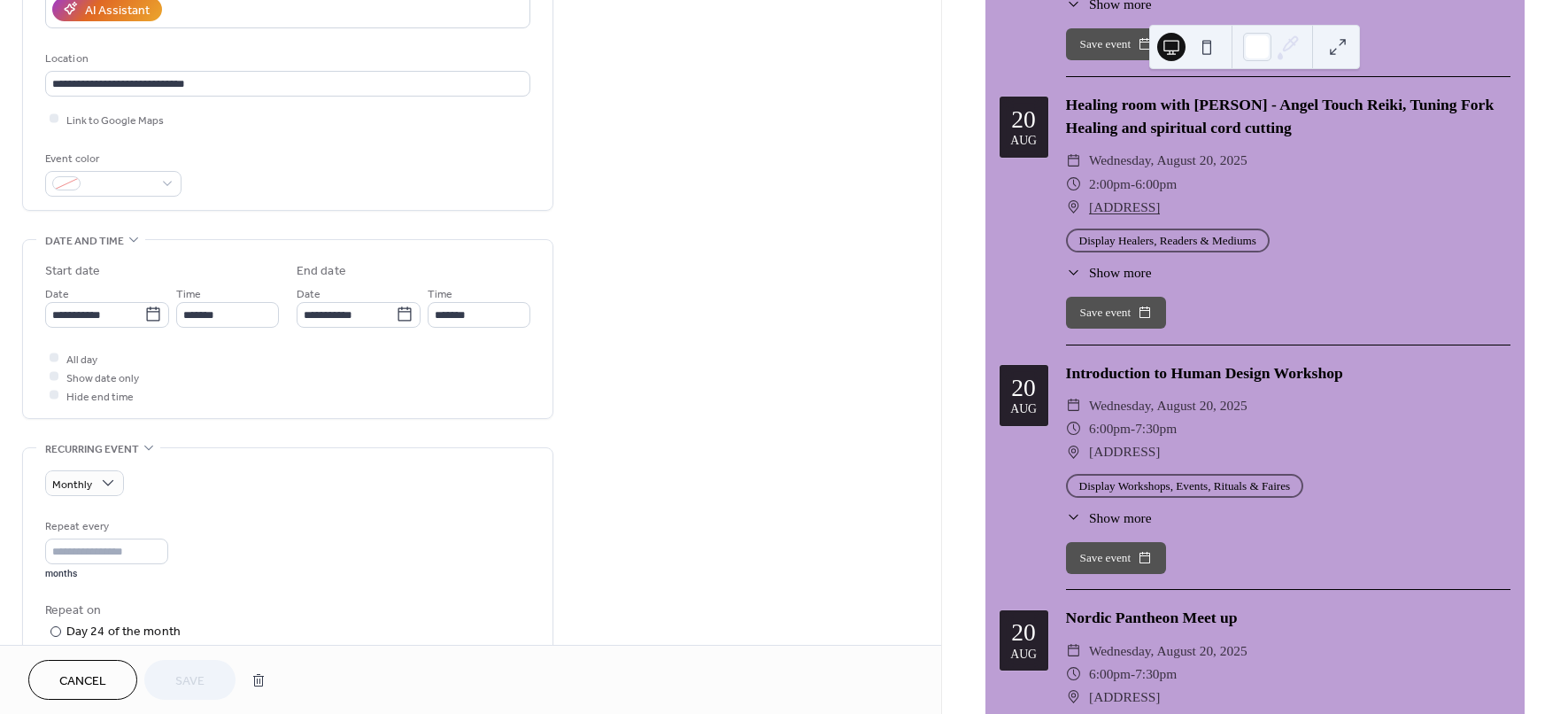 scroll, scrollTop: 346, scrollLeft: 0, axis: vertical 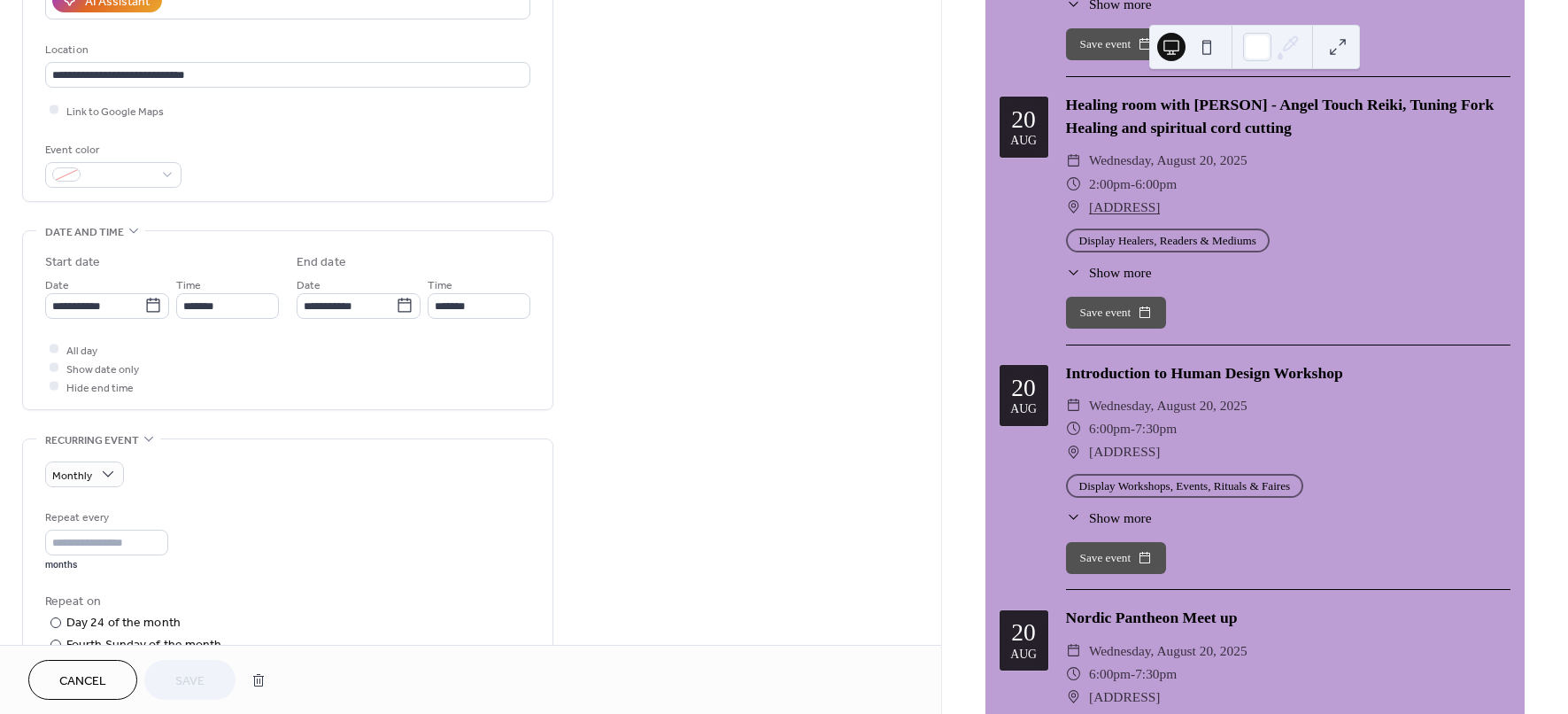 click on "Cancel" at bounding box center [82, 681] 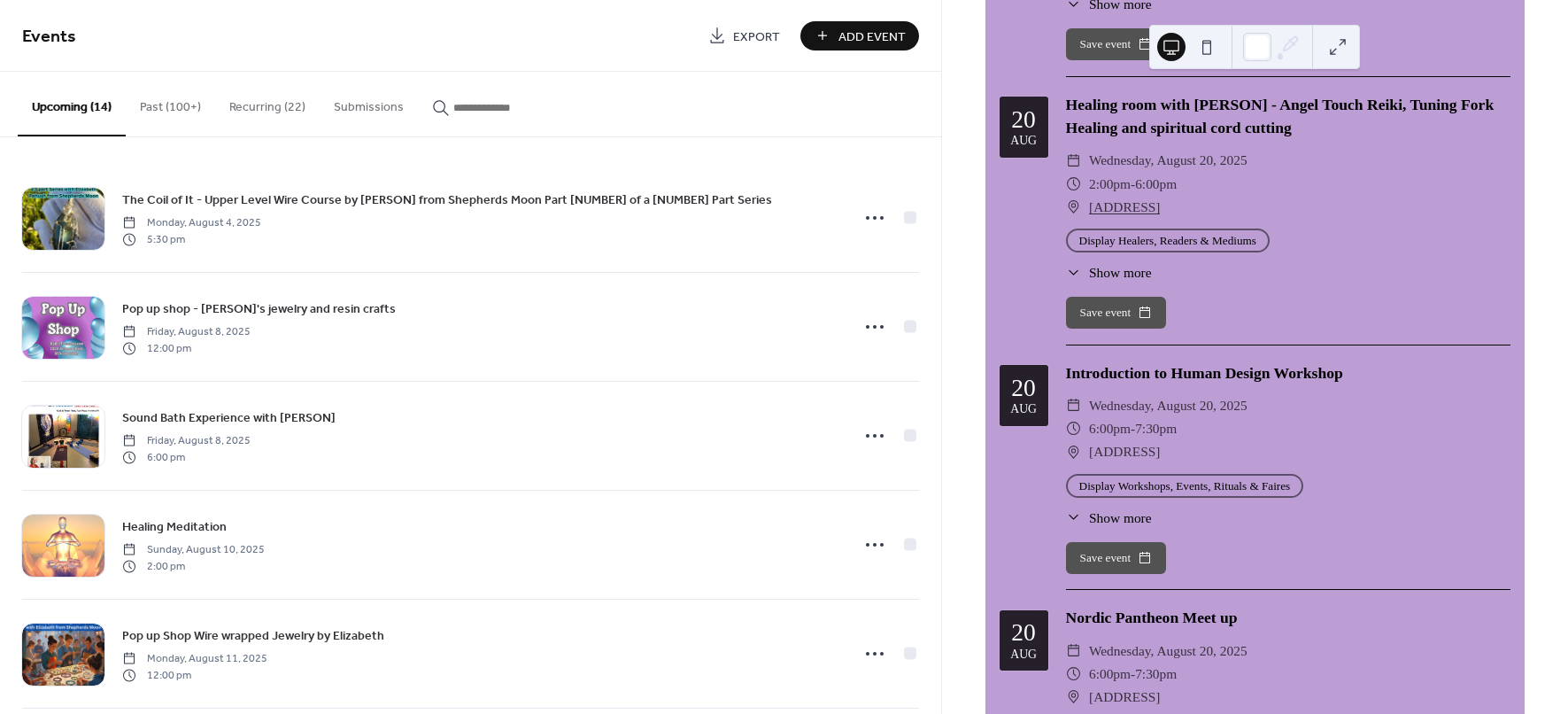 click at bounding box center [506, 107] 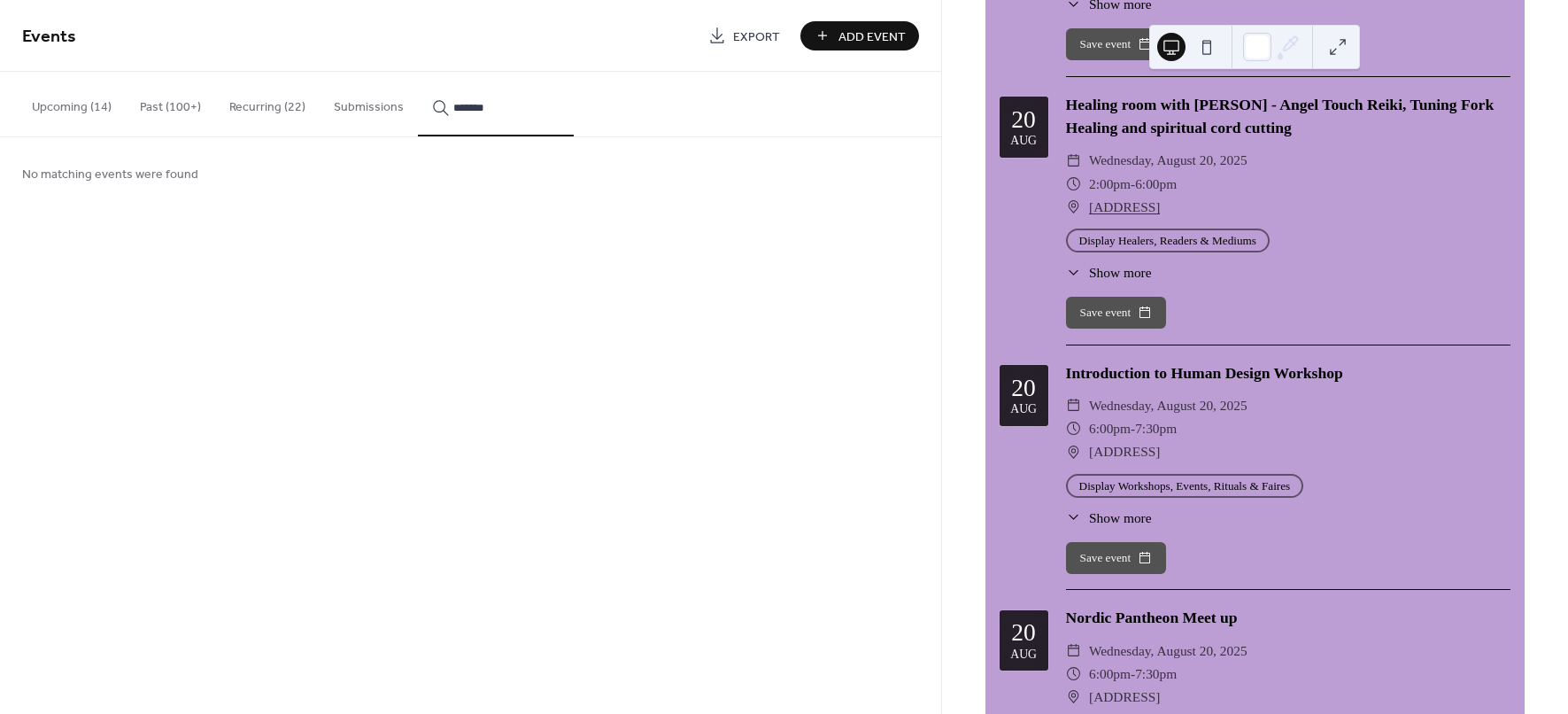 click on "******" at bounding box center [496, 104] 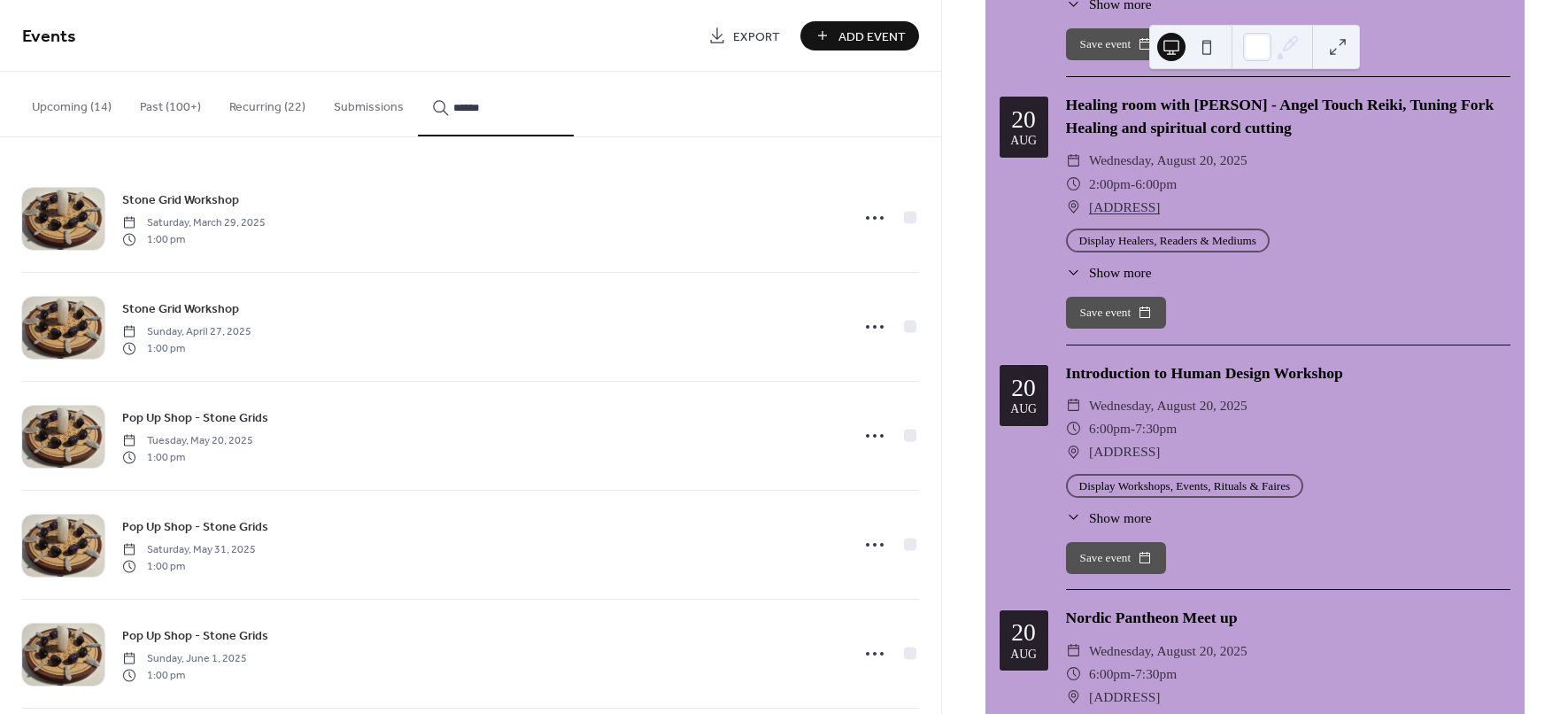click on "*****" at bounding box center [496, 104] 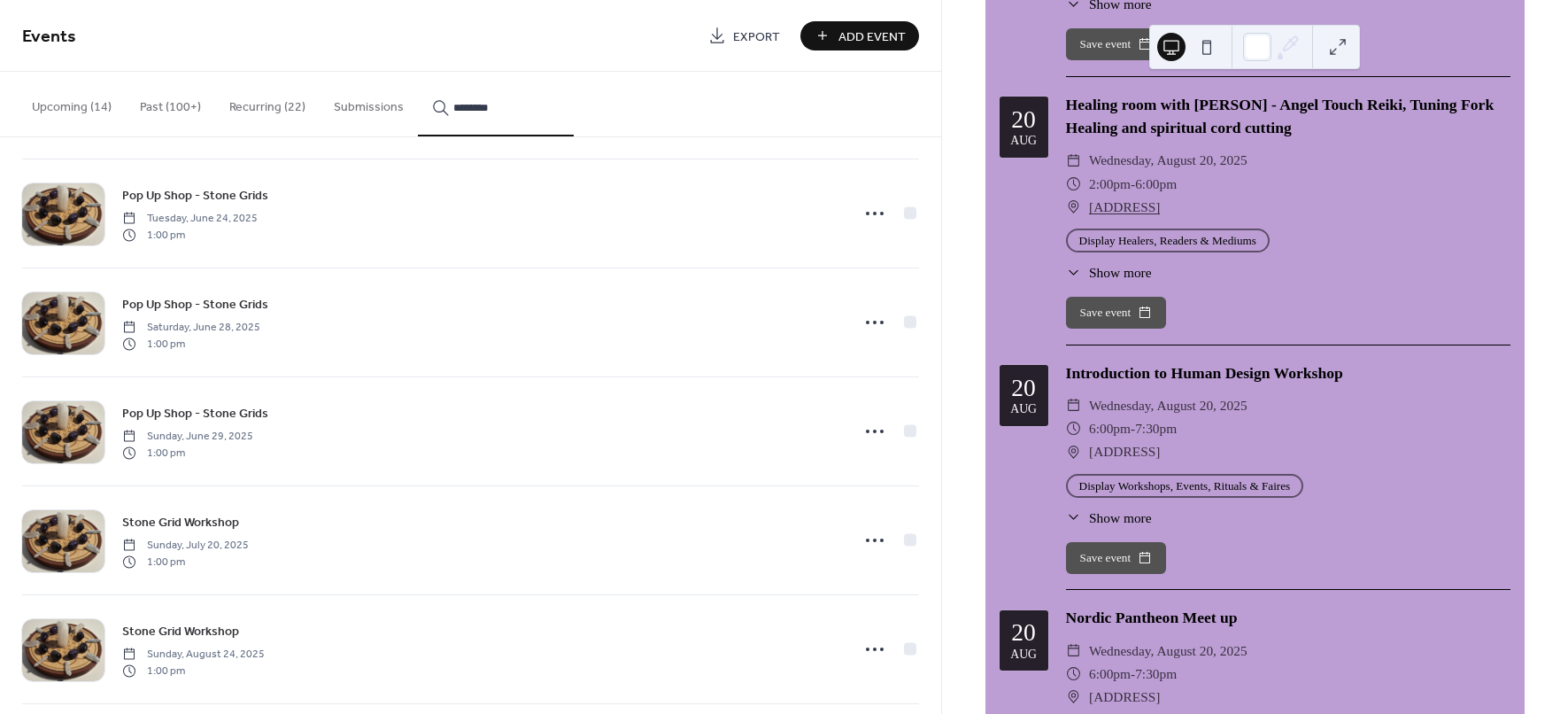 scroll, scrollTop: 1218, scrollLeft: 0, axis: vertical 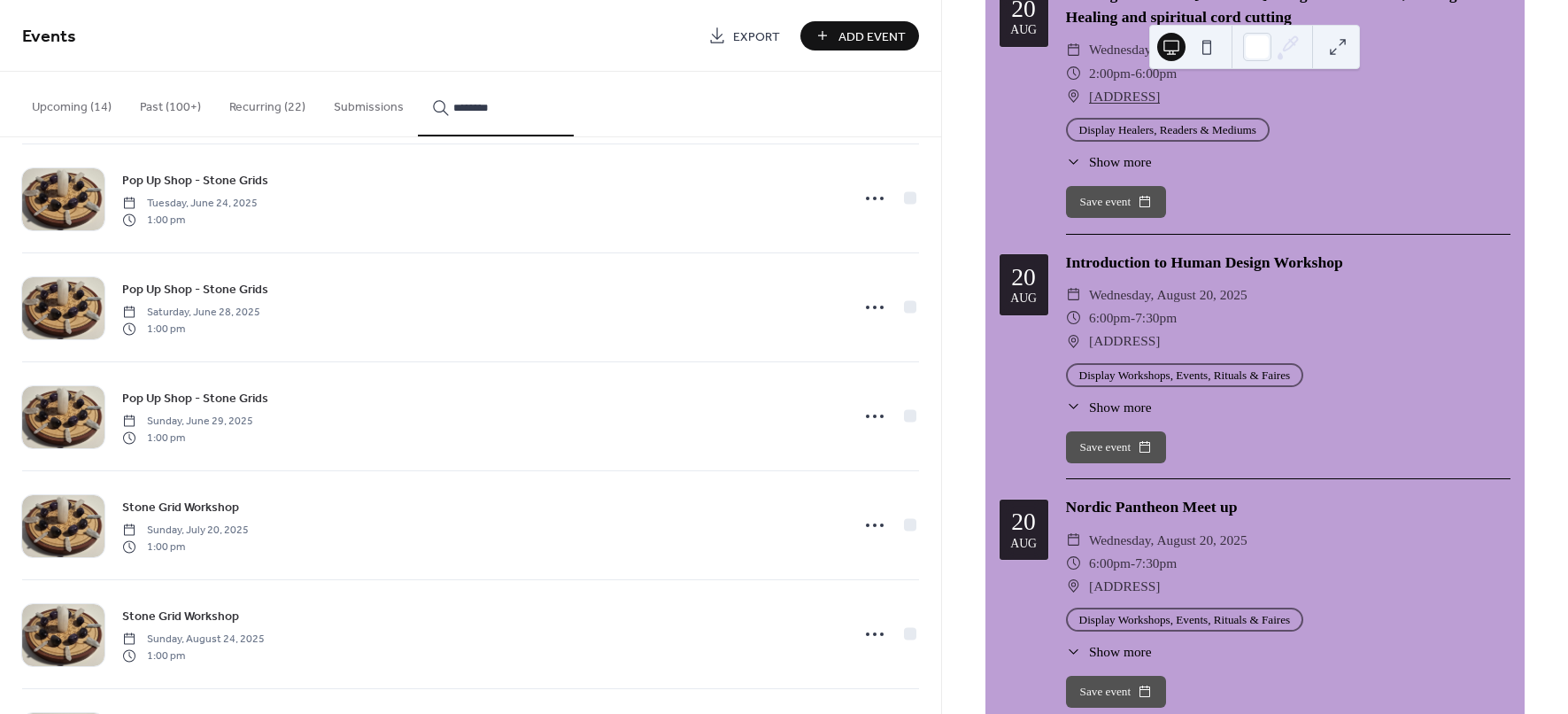 type on "********" 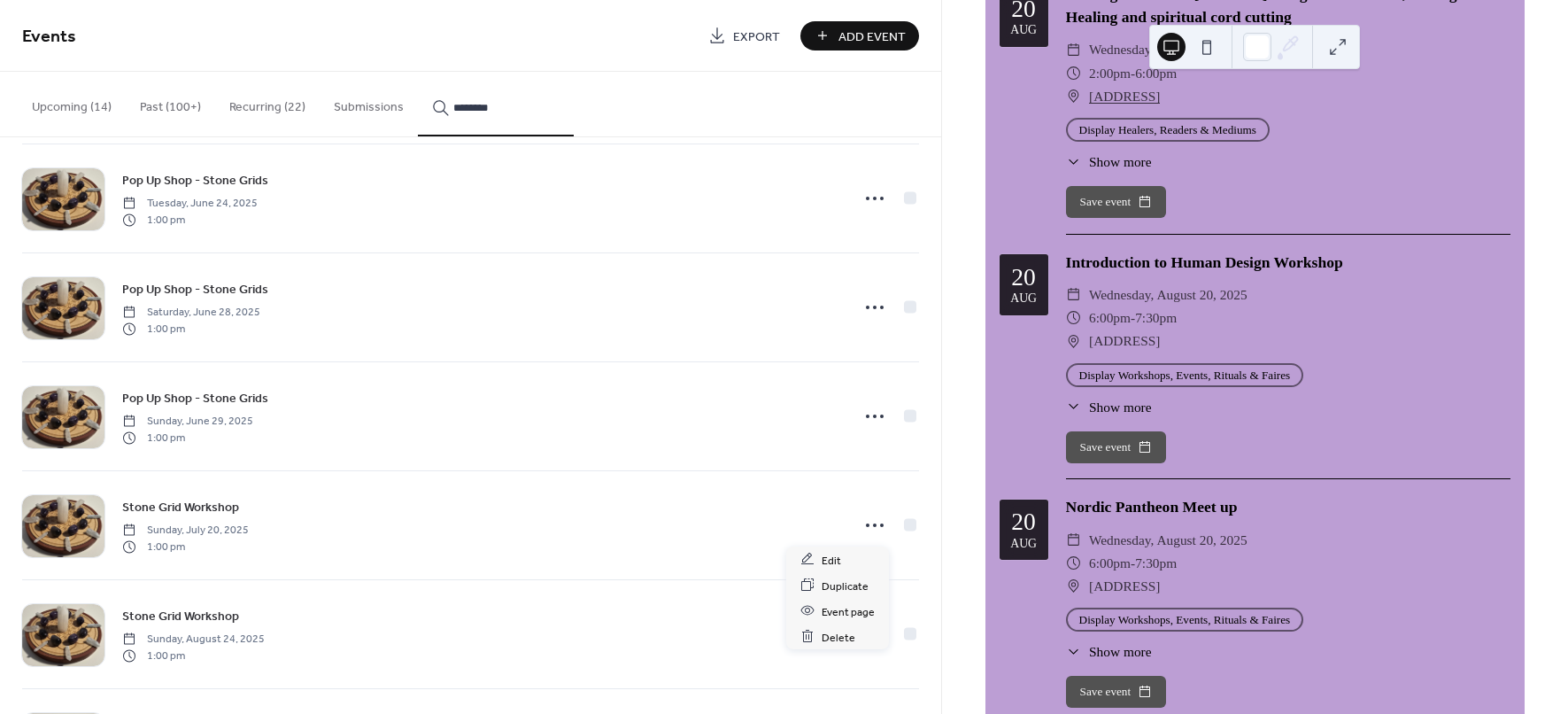 click 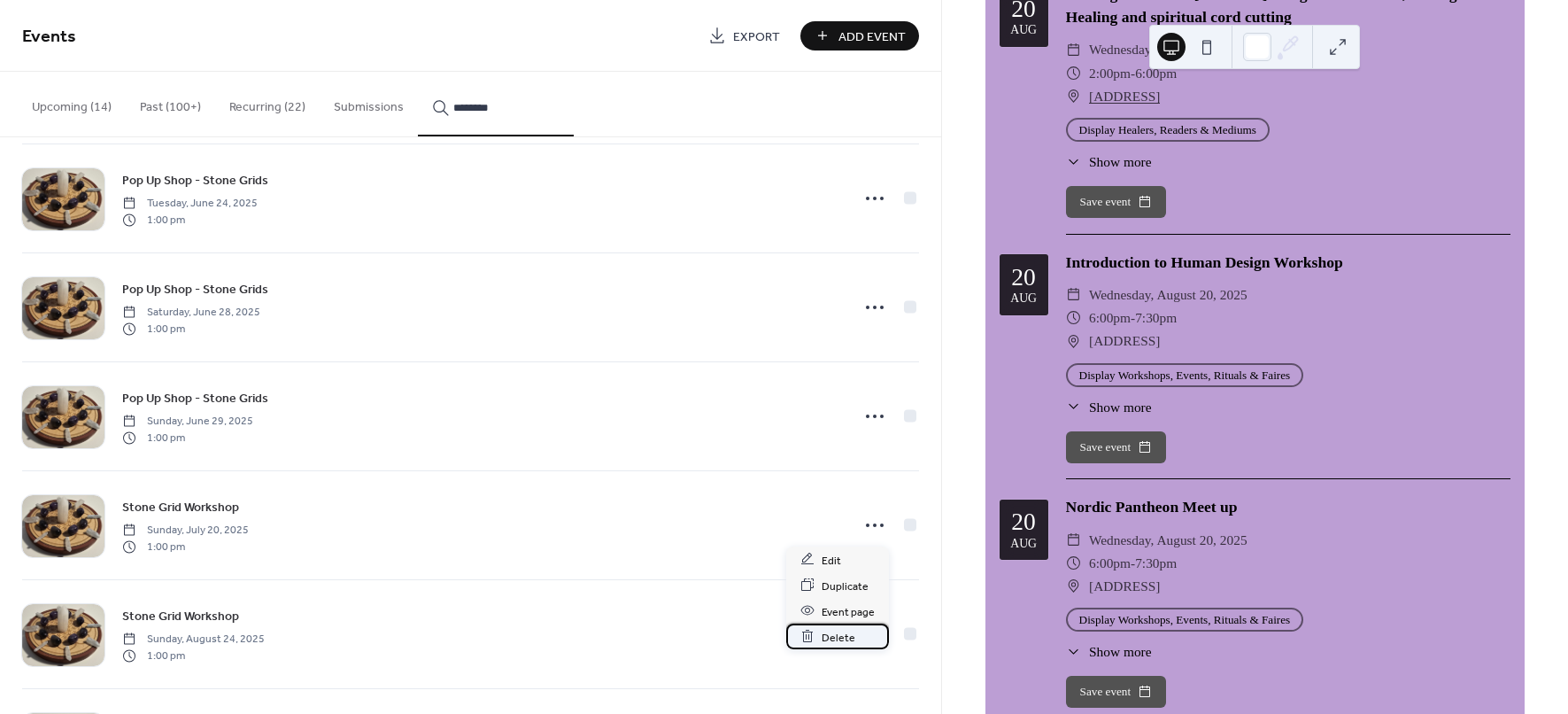 click on "Delete" at bounding box center (838, 637) 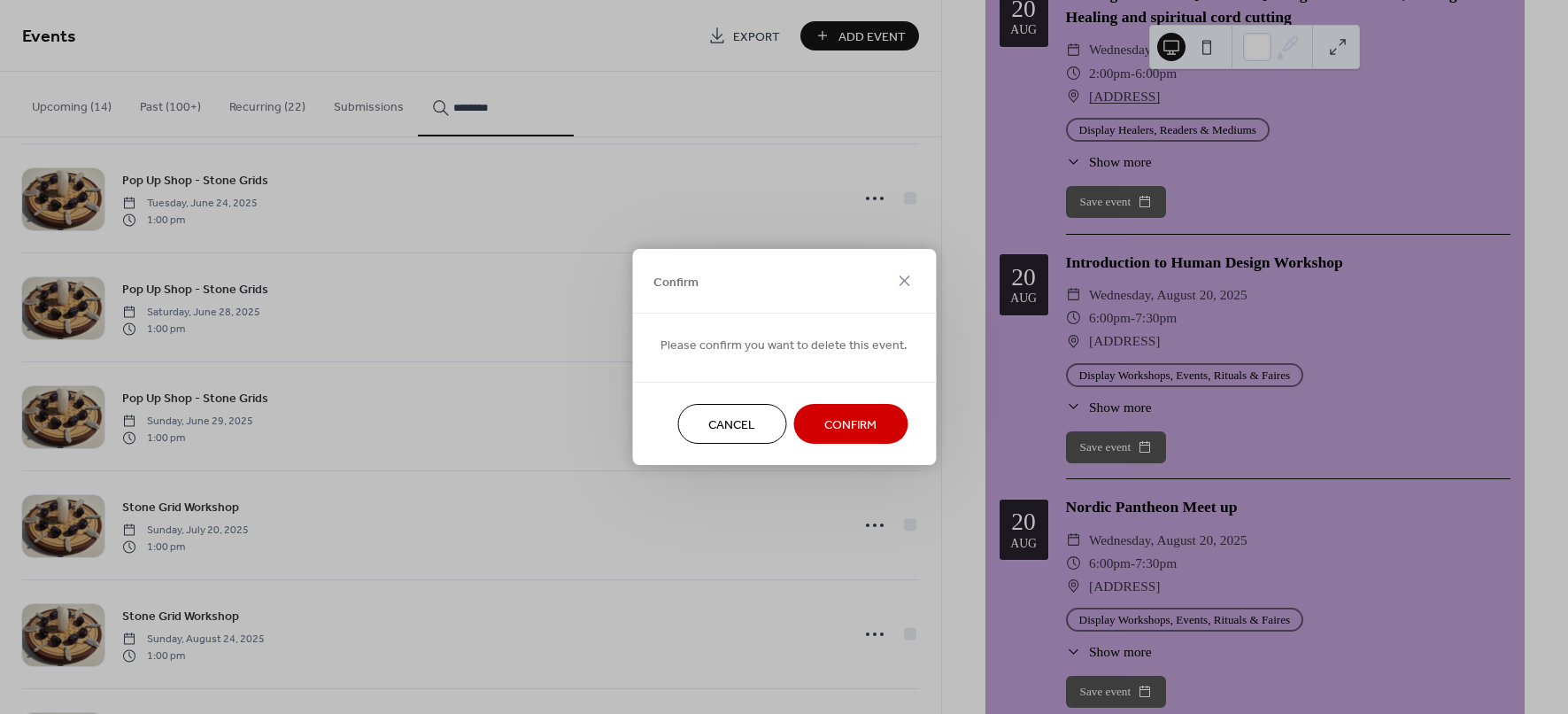 drag, startPoint x: 845, startPoint y: 428, endPoint x: 527, endPoint y: 519, distance: 330.7643 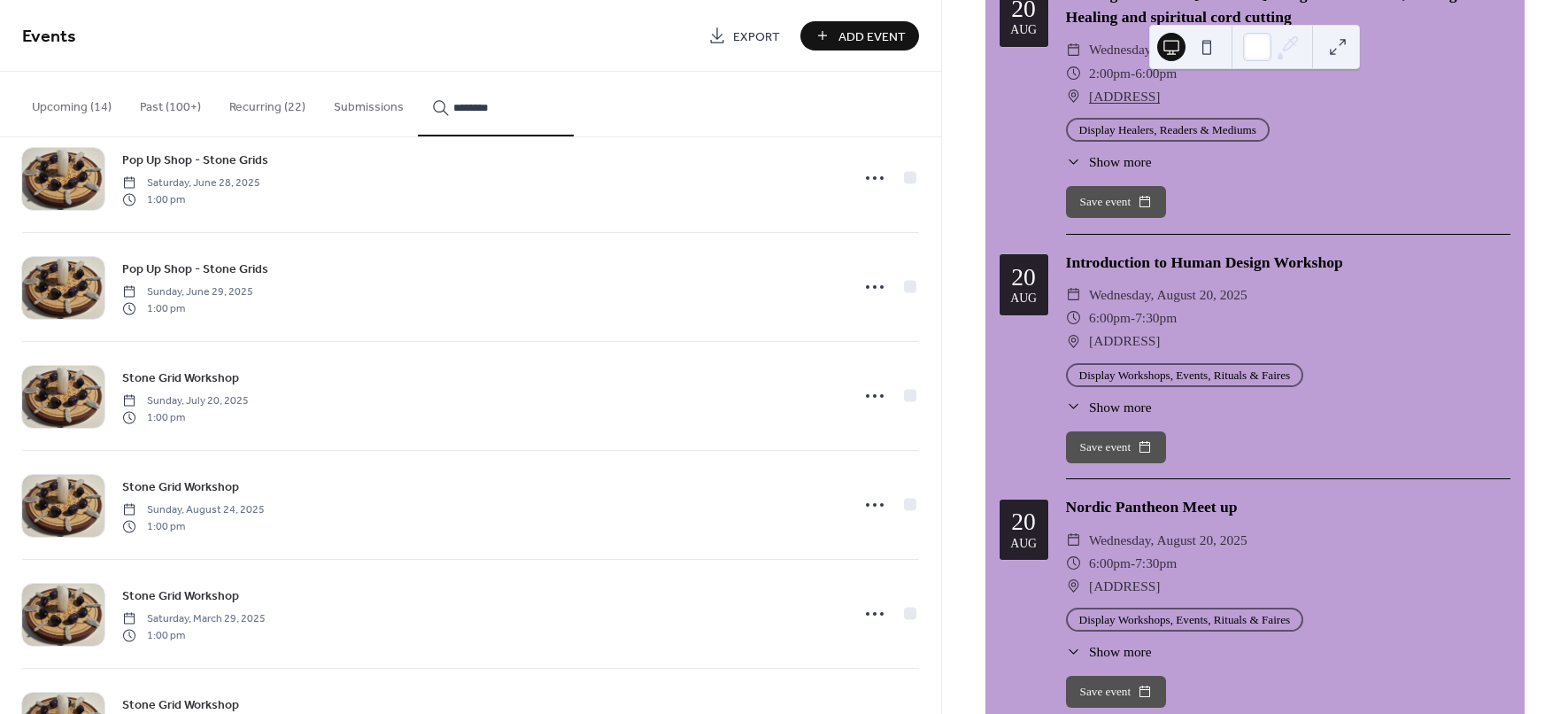 scroll, scrollTop: 1440, scrollLeft: 0, axis: vertical 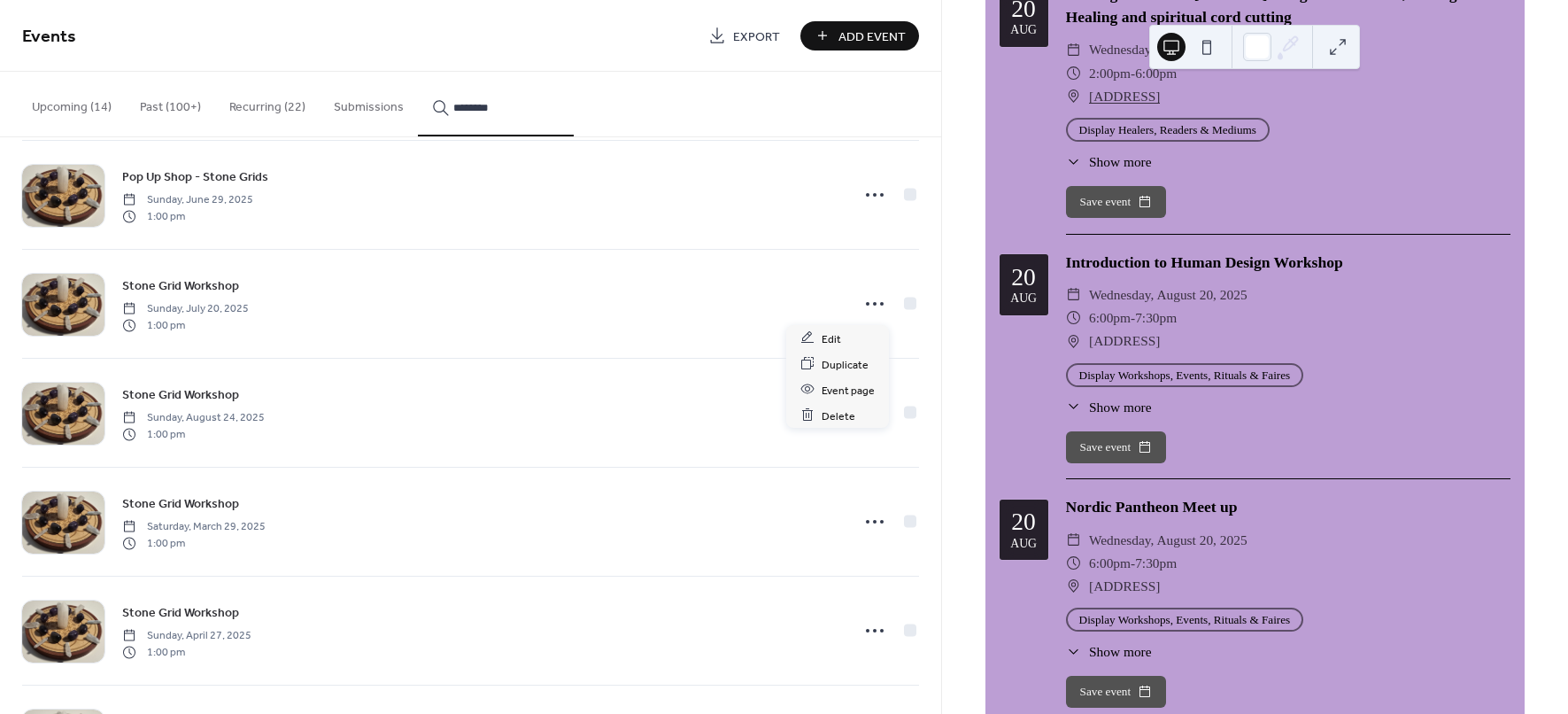 click 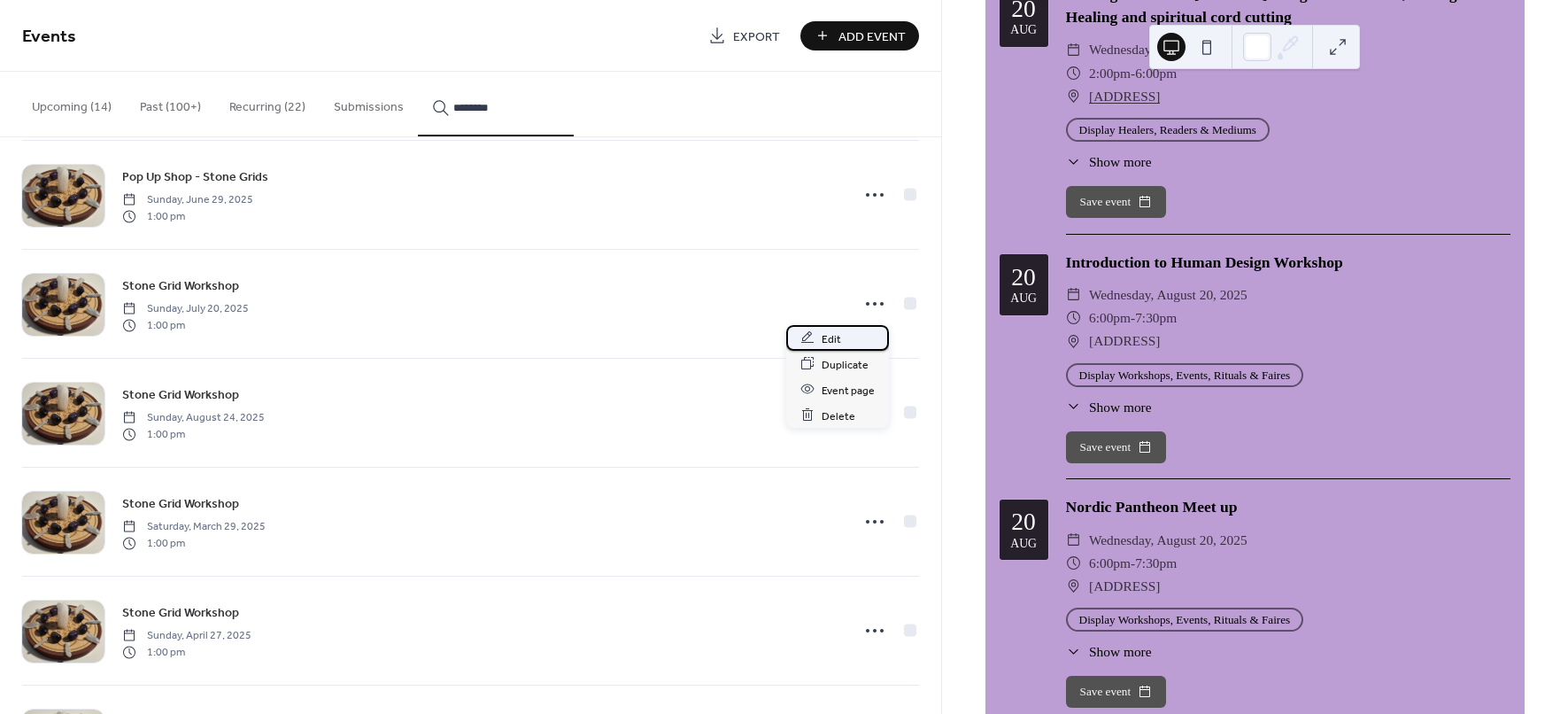 click on "Edit" at bounding box center [831, 338] 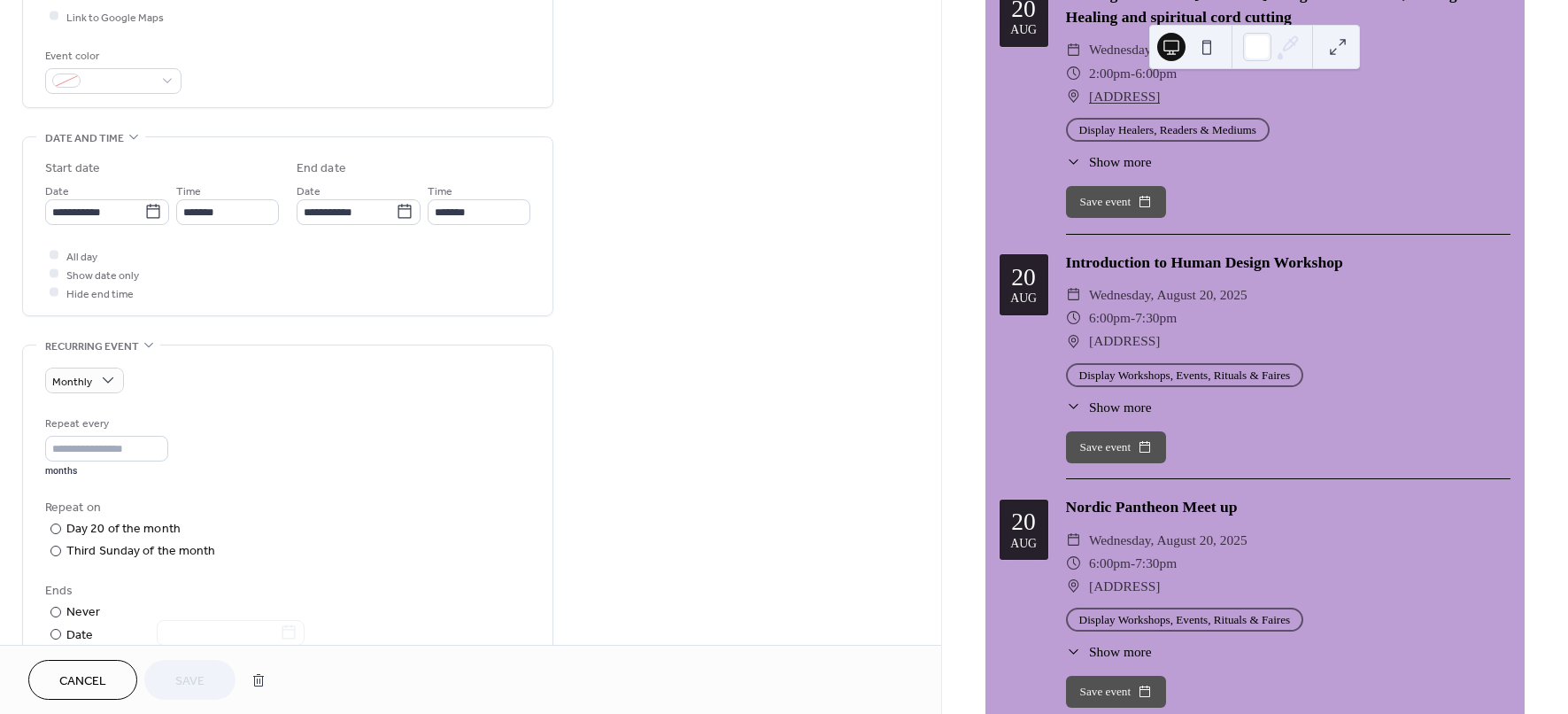 scroll, scrollTop: 443, scrollLeft: 0, axis: vertical 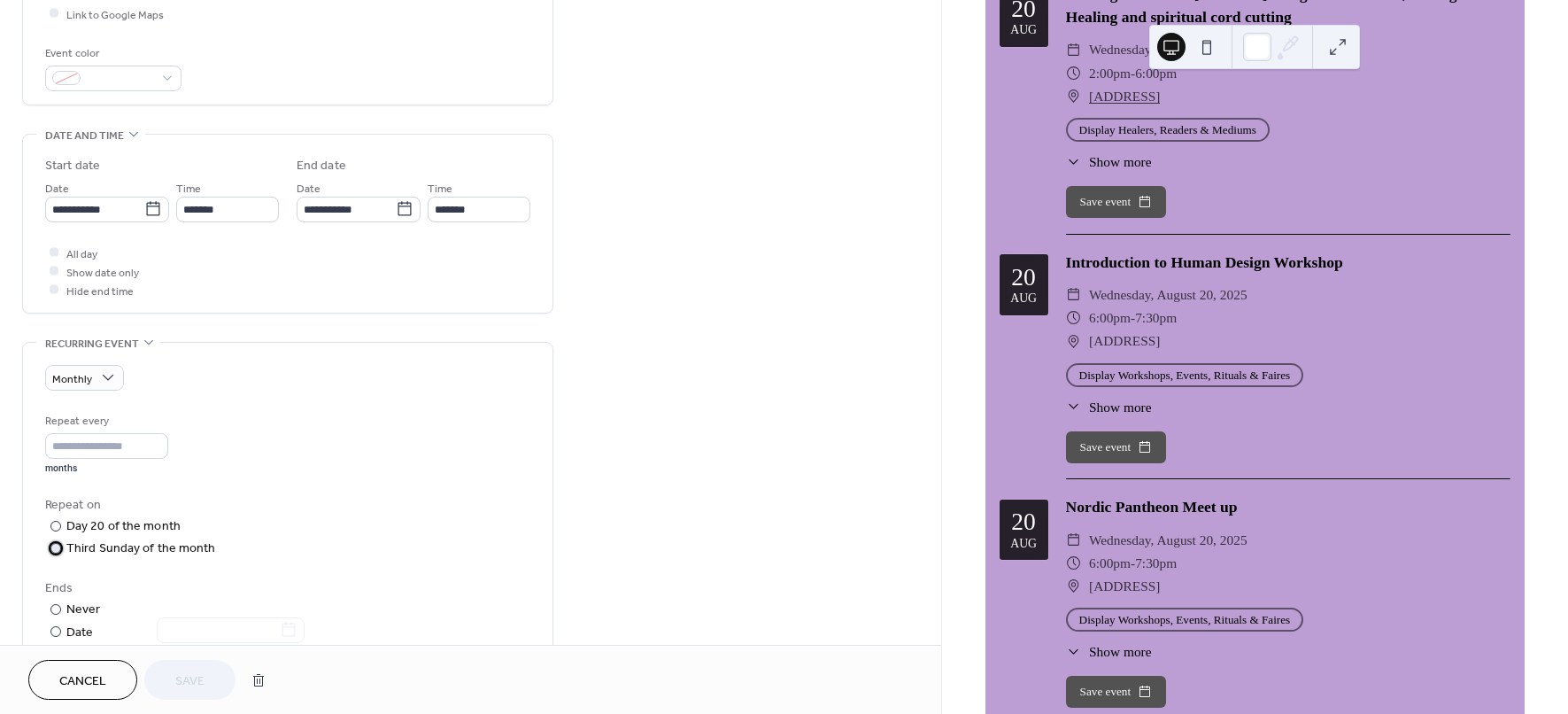 click on "Third Sunday of the month" at bounding box center (141, 548) 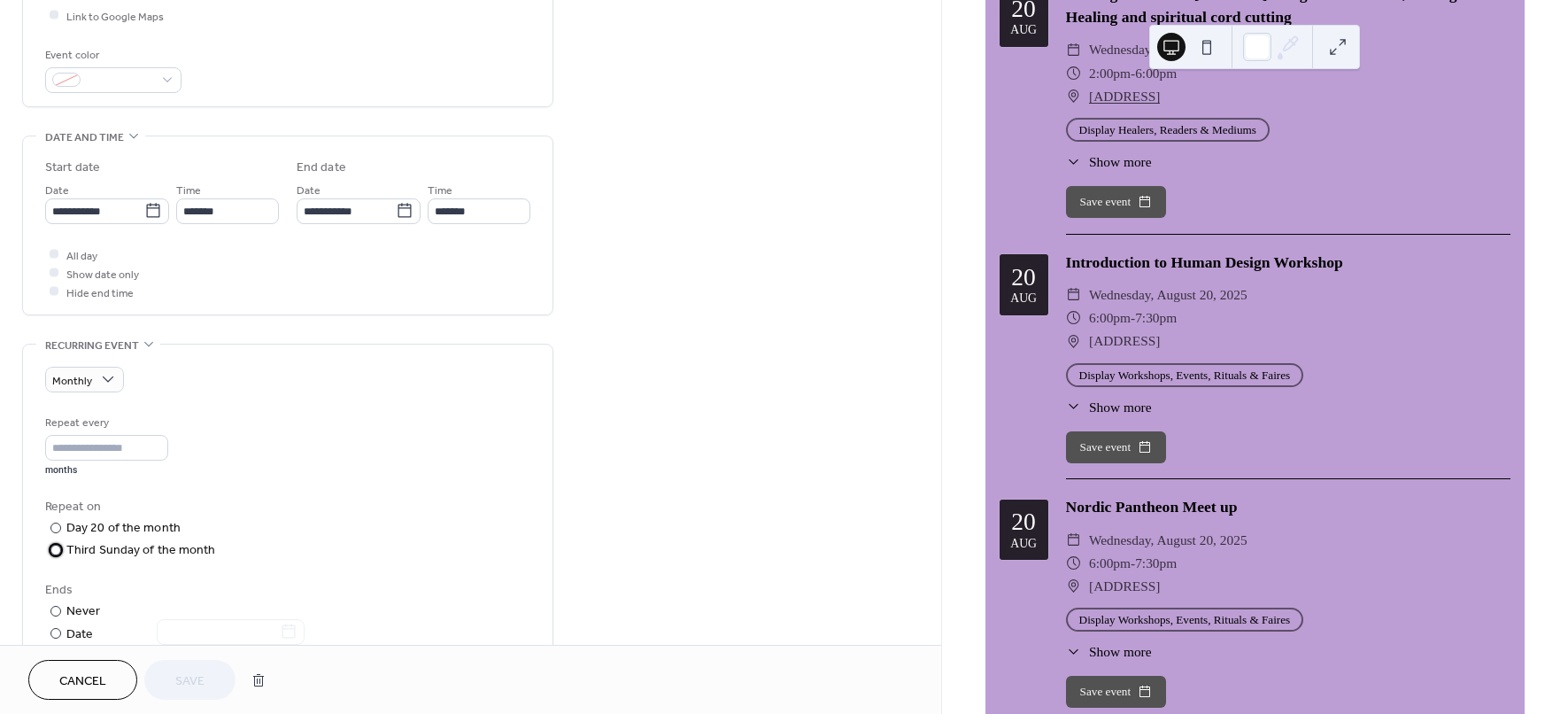 scroll, scrollTop: 443, scrollLeft: 0, axis: vertical 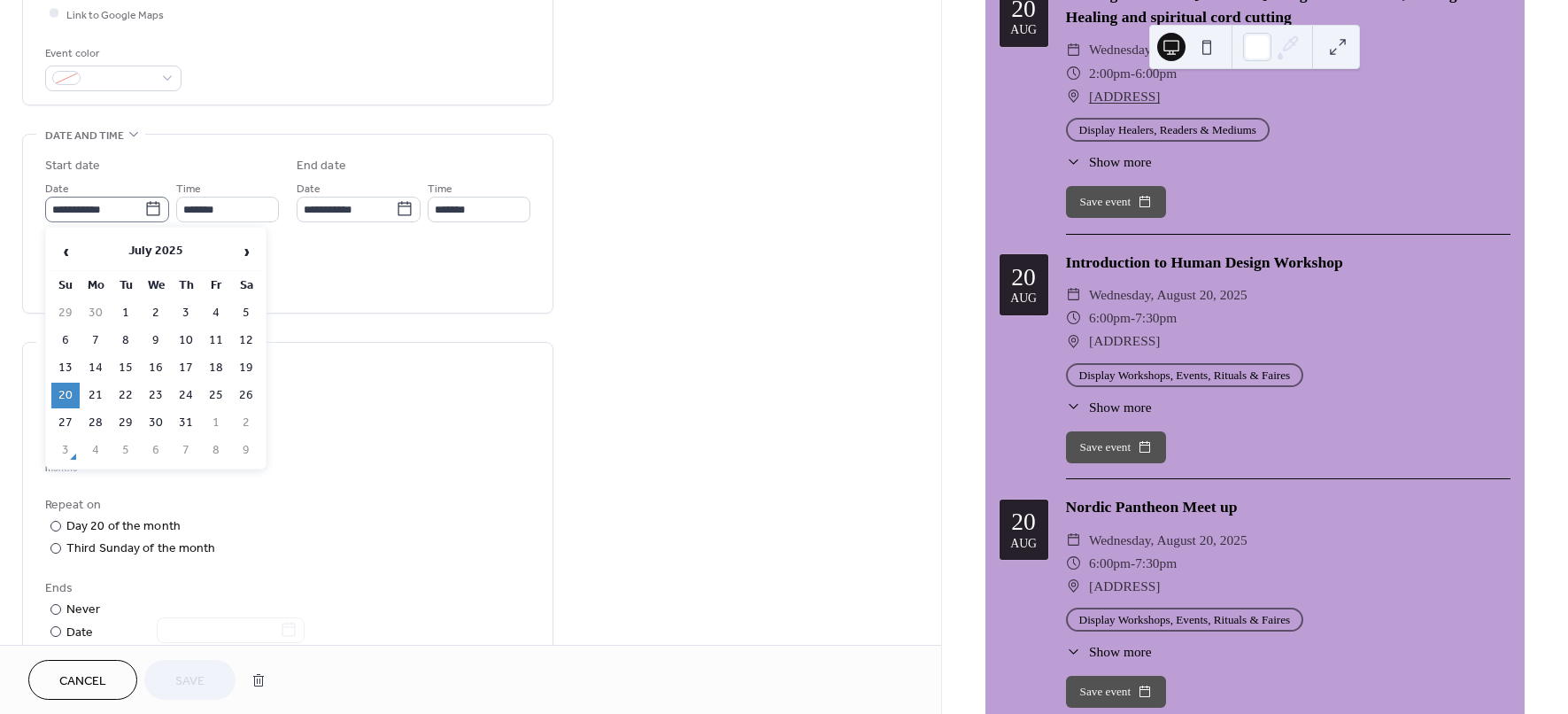 click 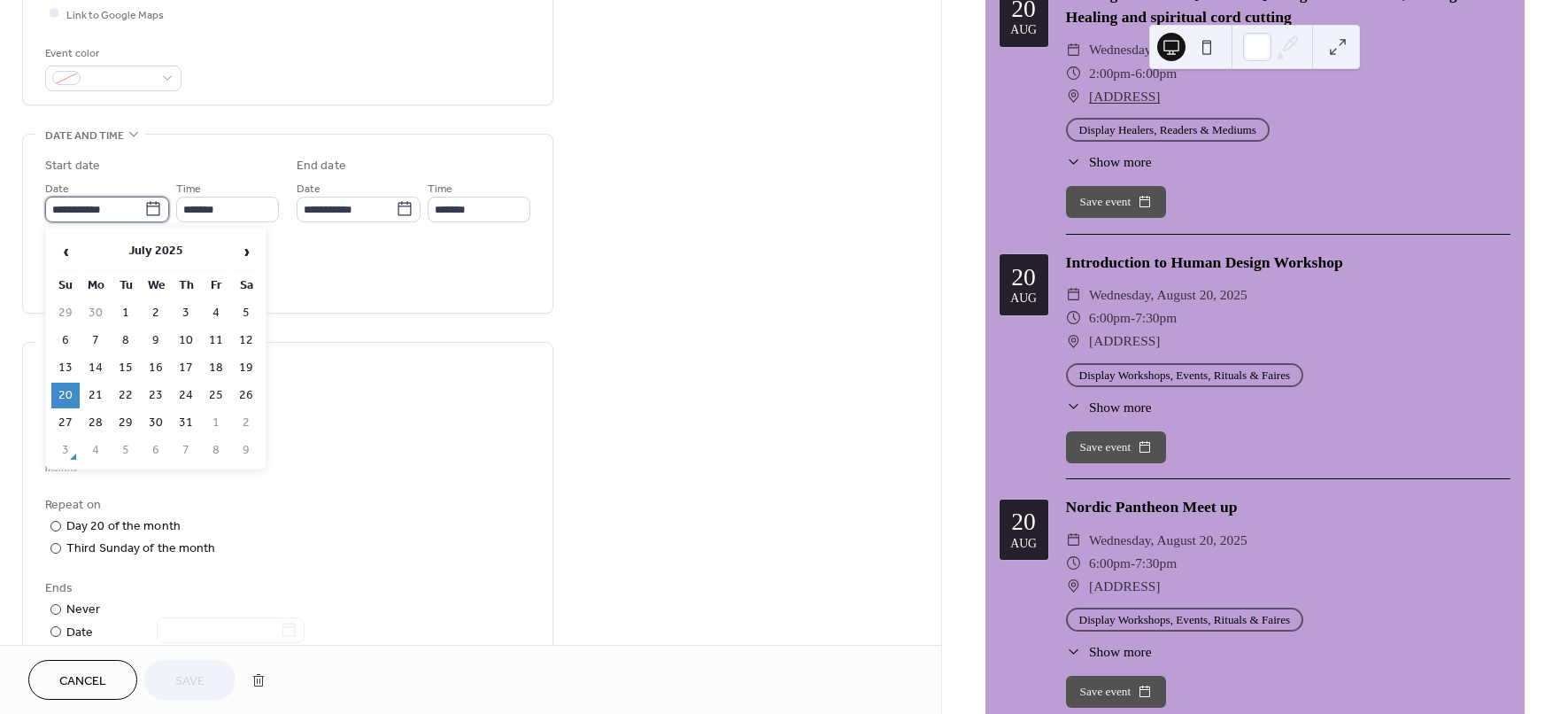 click on "**********" at bounding box center (95, 209) 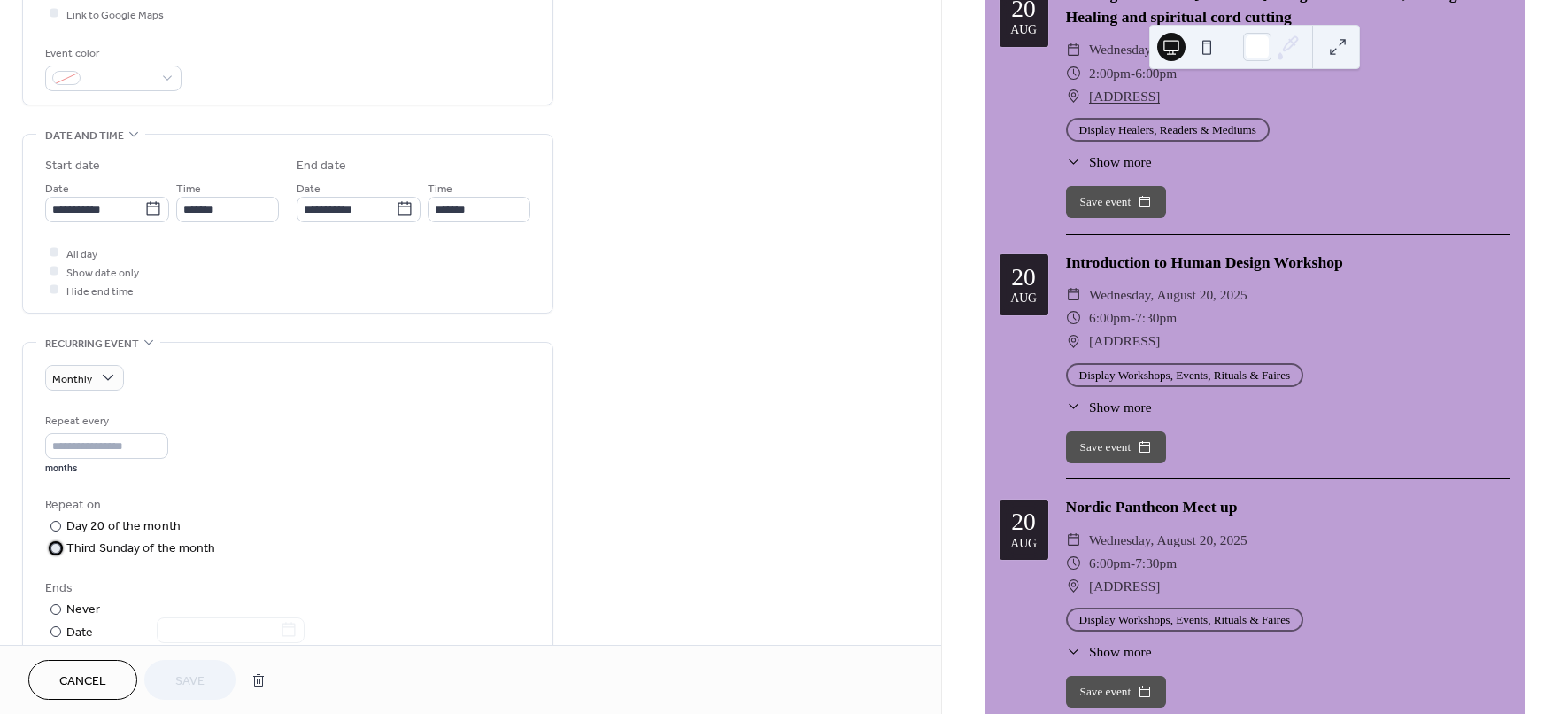 click on "Third Sunday of the month" at bounding box center (141, 548) 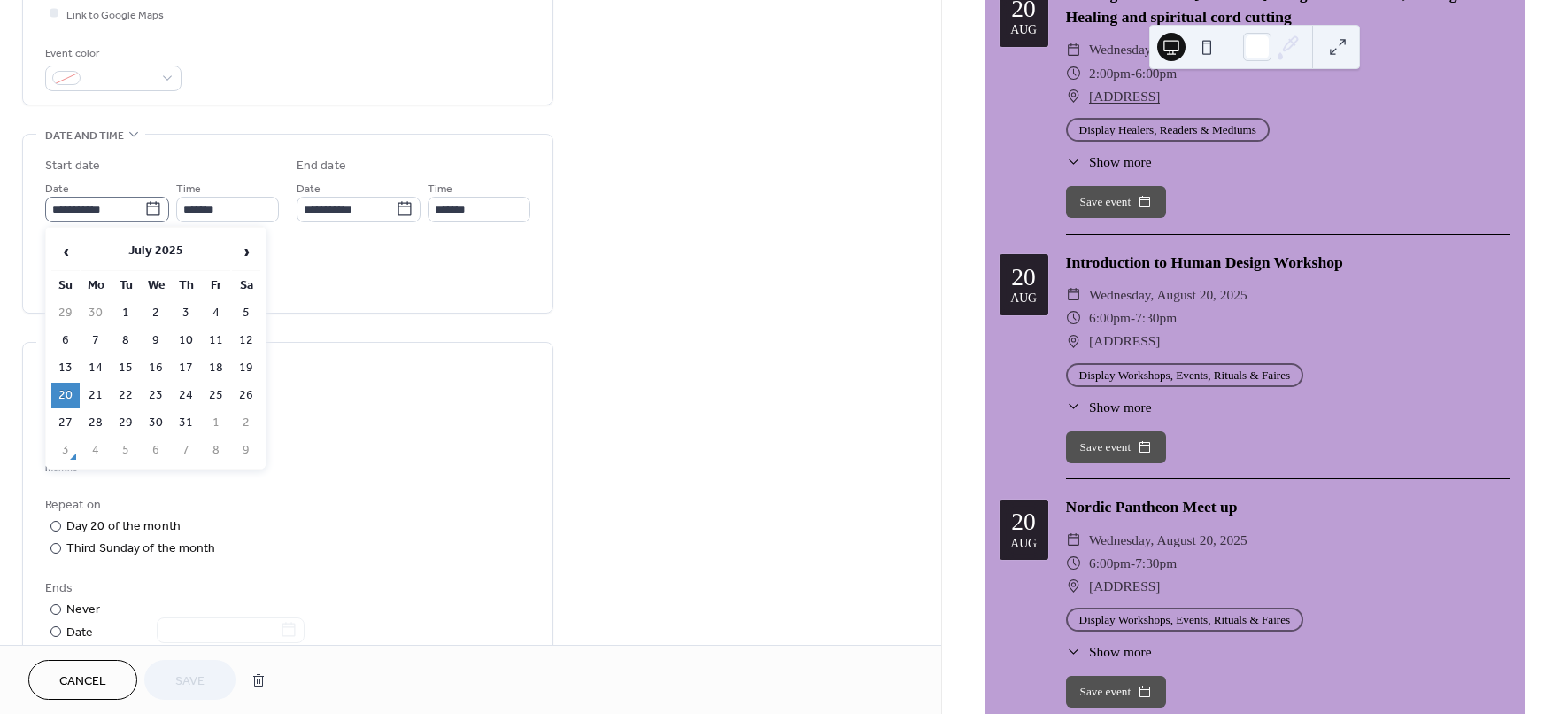 click 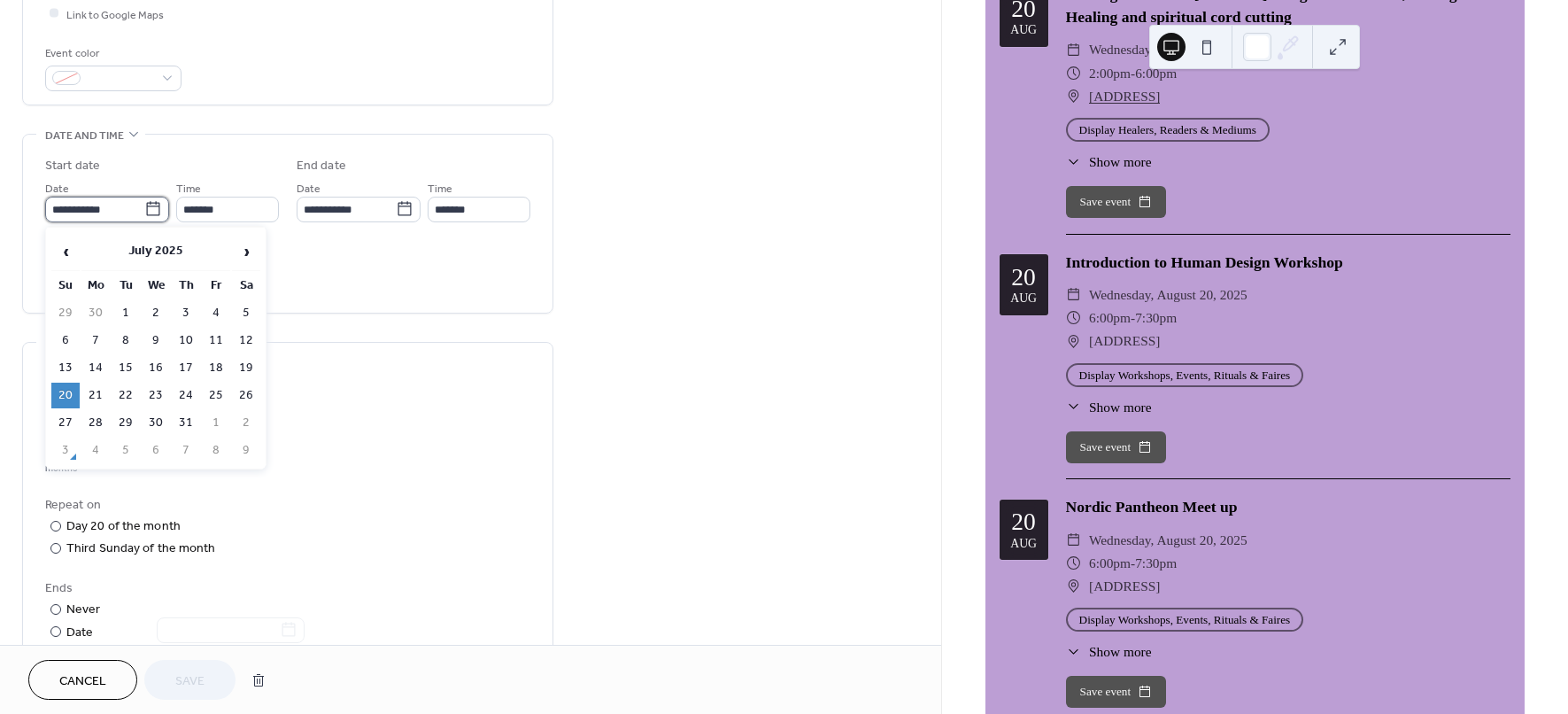 click on "**********" at bounding box center (95, 209) 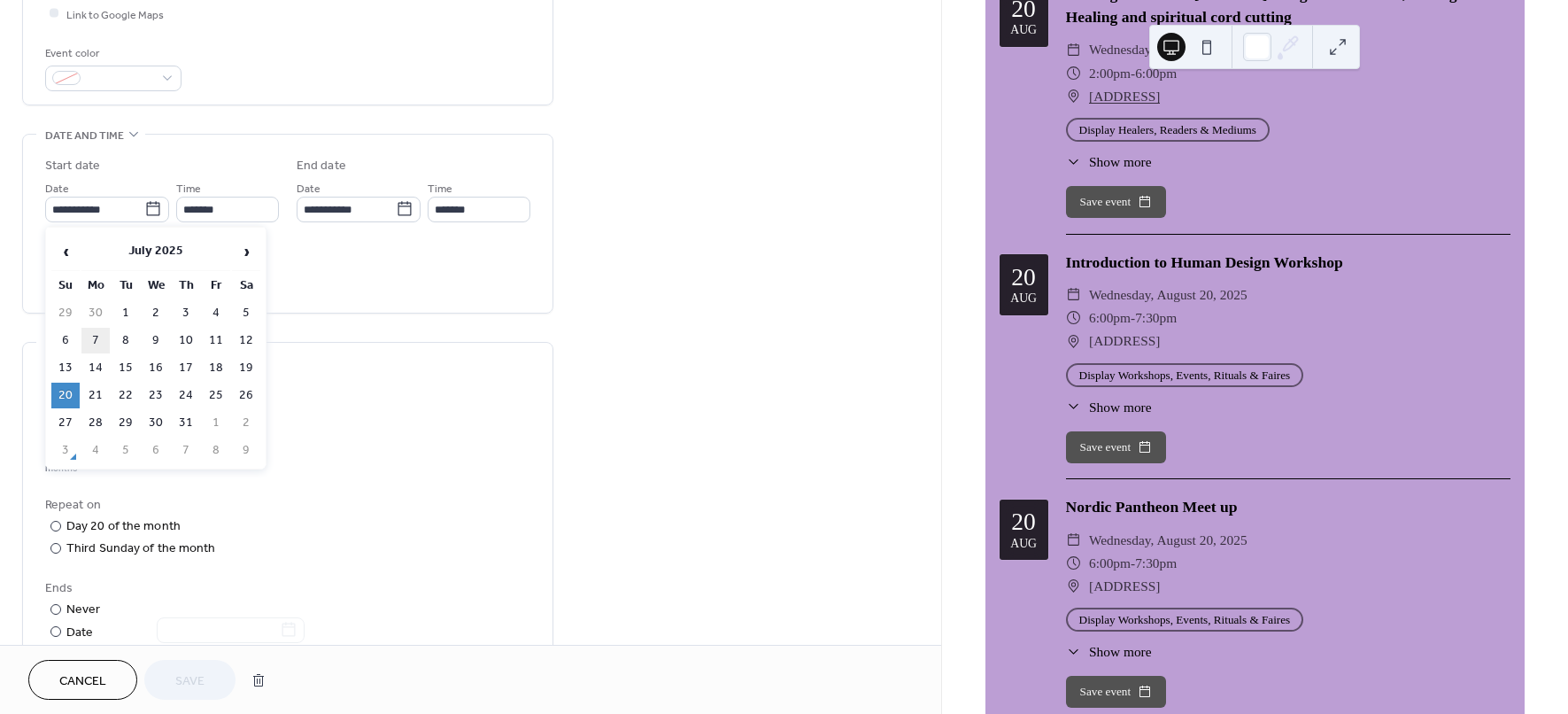 drag, startPoint x: 246, startPoint y: 255, endPoint x: 93, endPoint y: 345, distance: 177.50775 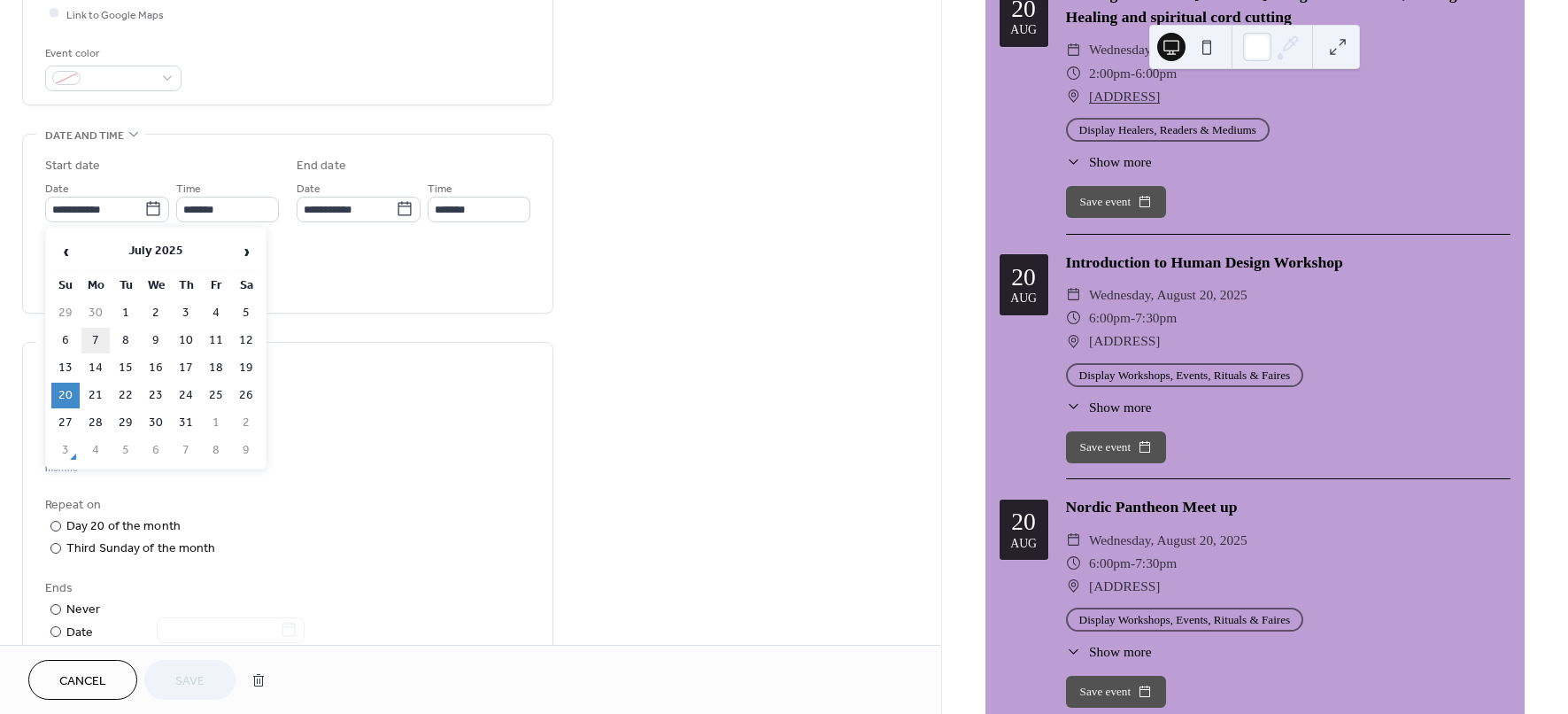 click on "‹ July 2025 › Su Mo Tu We Th Fr Sa 29 30 1 2 3 4 5 6 7 8 9 10 11 12 13 14 15 16 17 18 19 20 21 22 23 24 25 26 27 28 29 30 31 1 2 3 4 5 6 7 8 9" at bounding box center (156, 348) 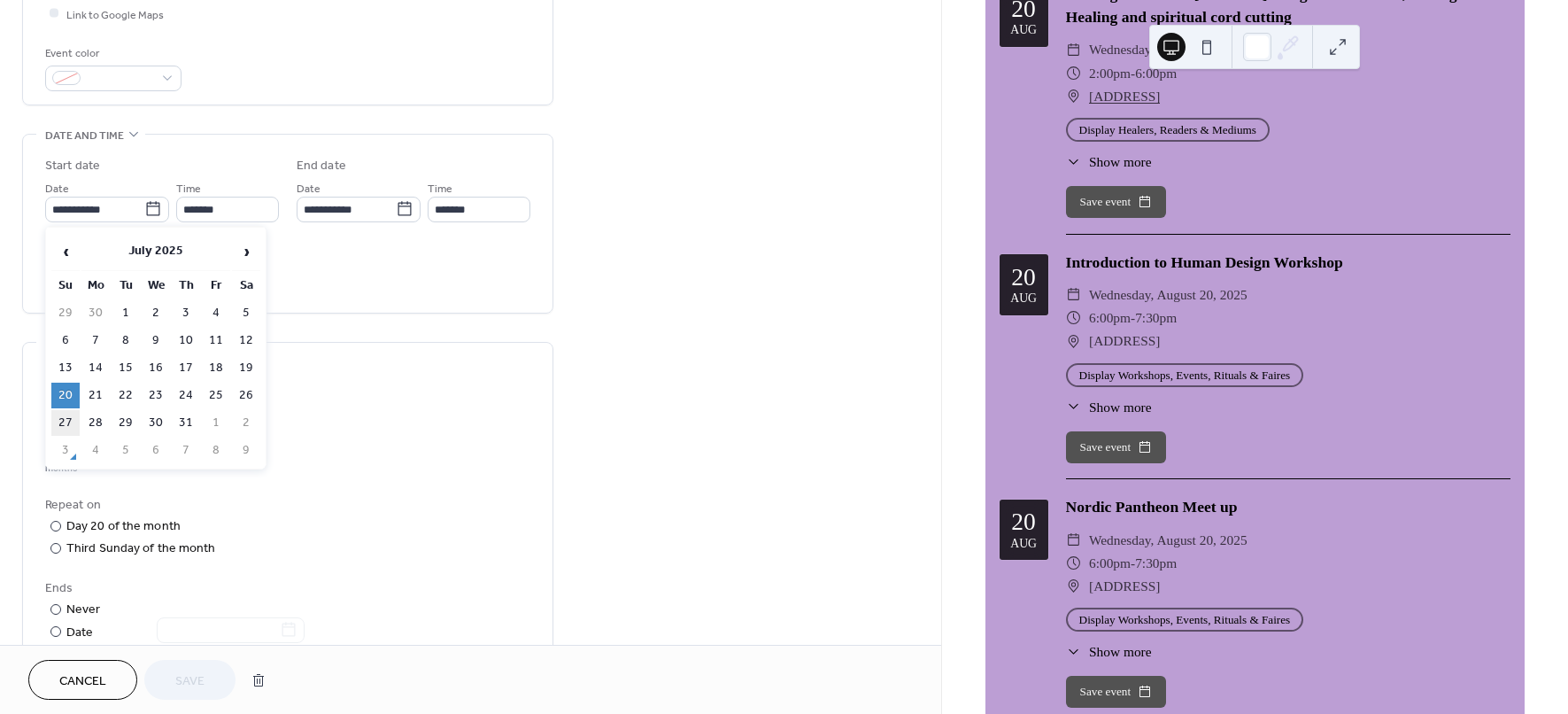 click on "27" at bounding box center [66, 423] 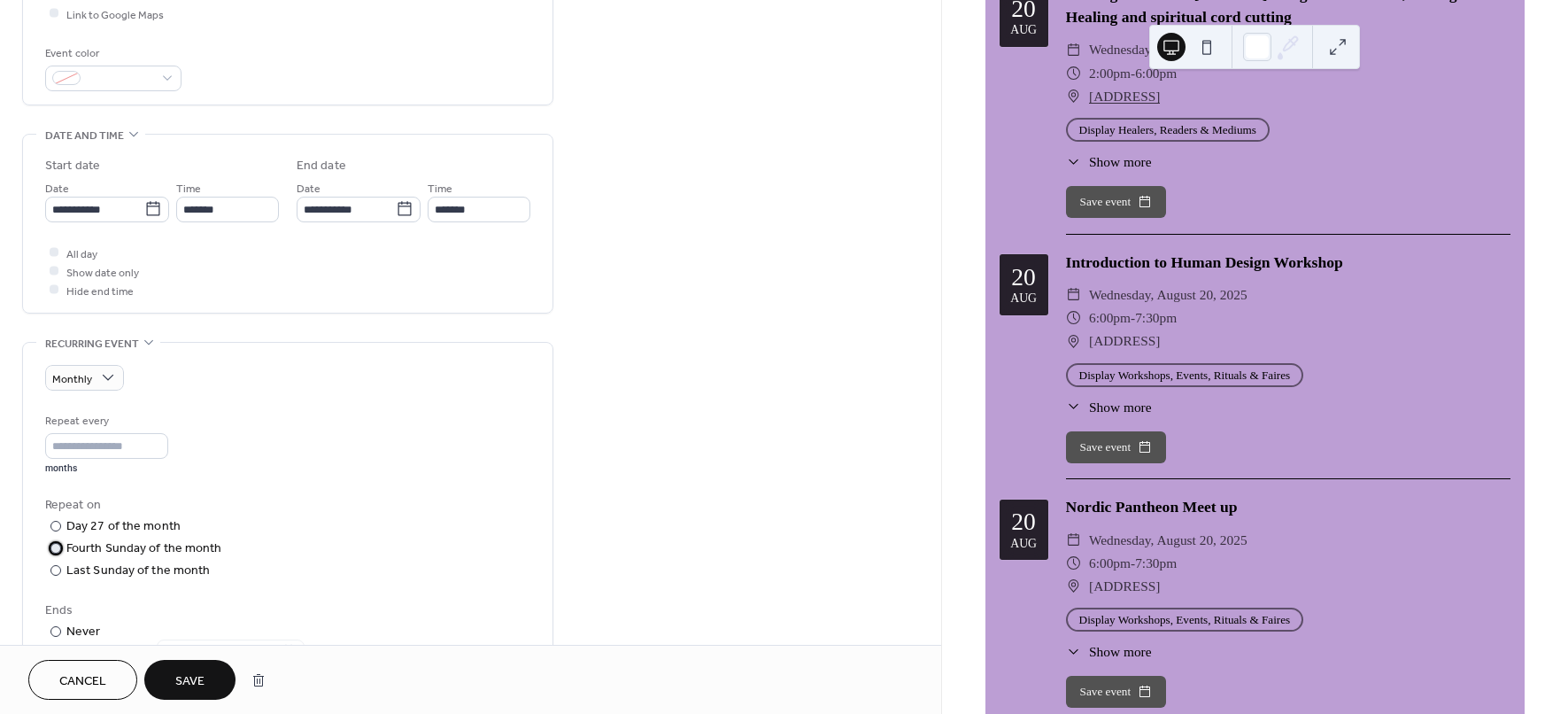 click on "Fourth Sunday of the month" at bounding box center [144, 548] 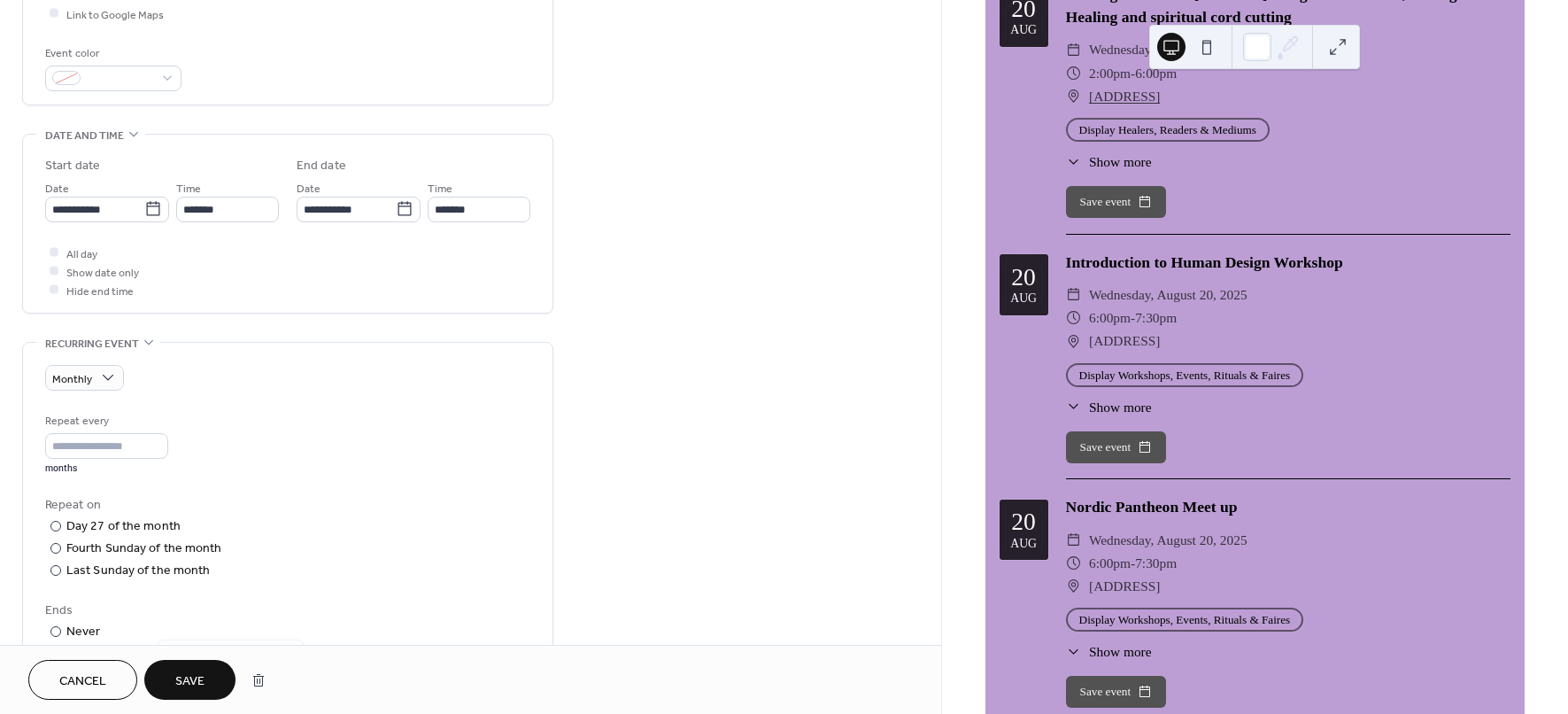 click on "Save" at bounding box center (189, 679) 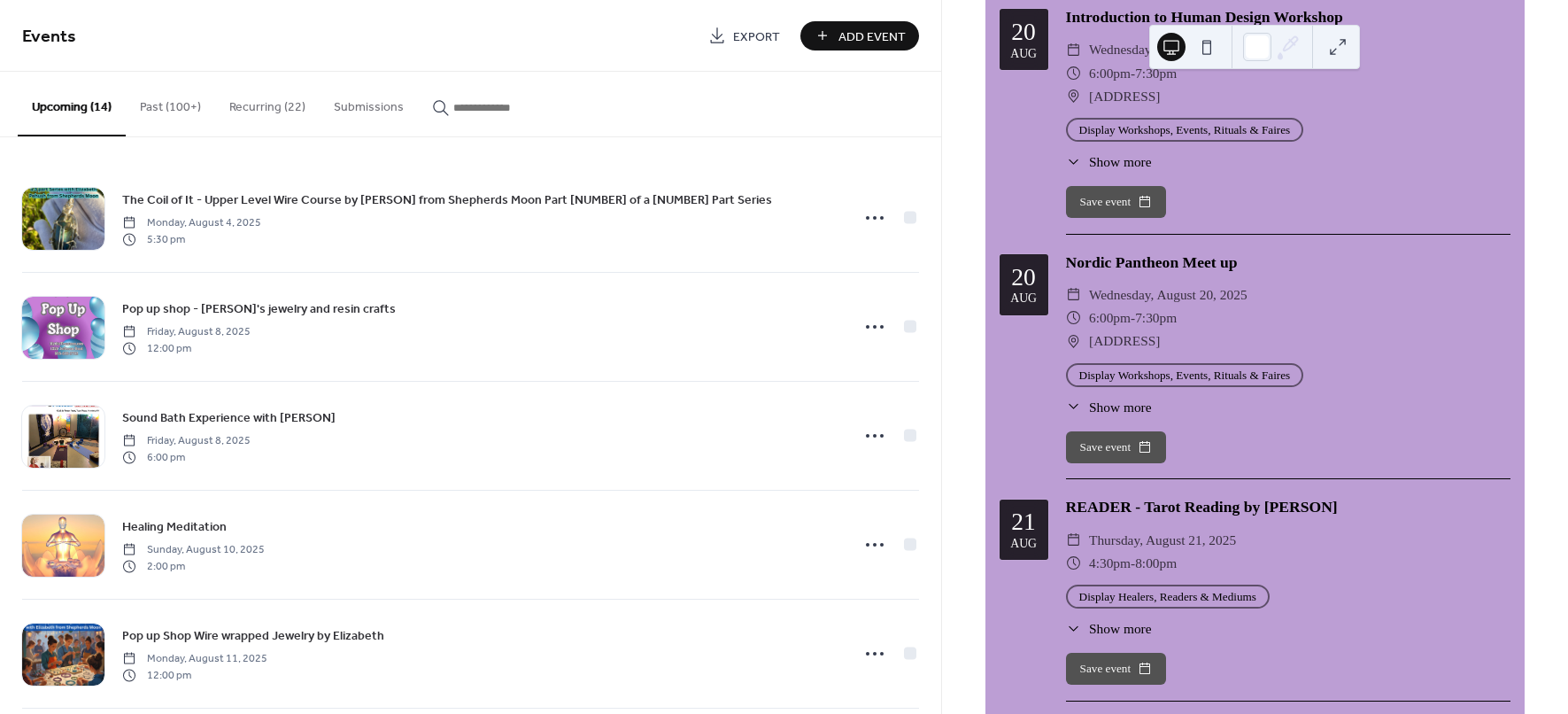 scroll, scrollTop: 10386, scrollLeft: 0, axis: vertical 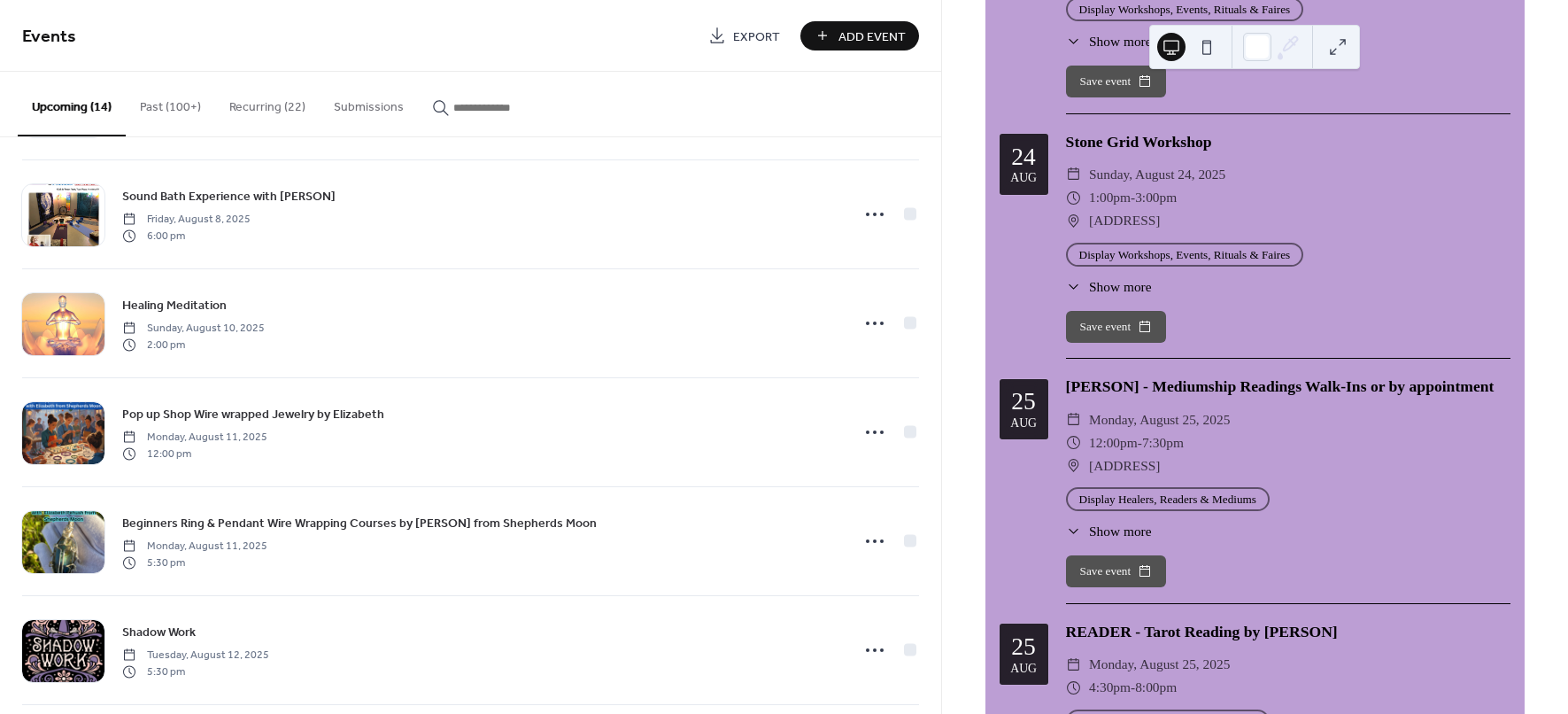 click at bounding box center (496, 103) 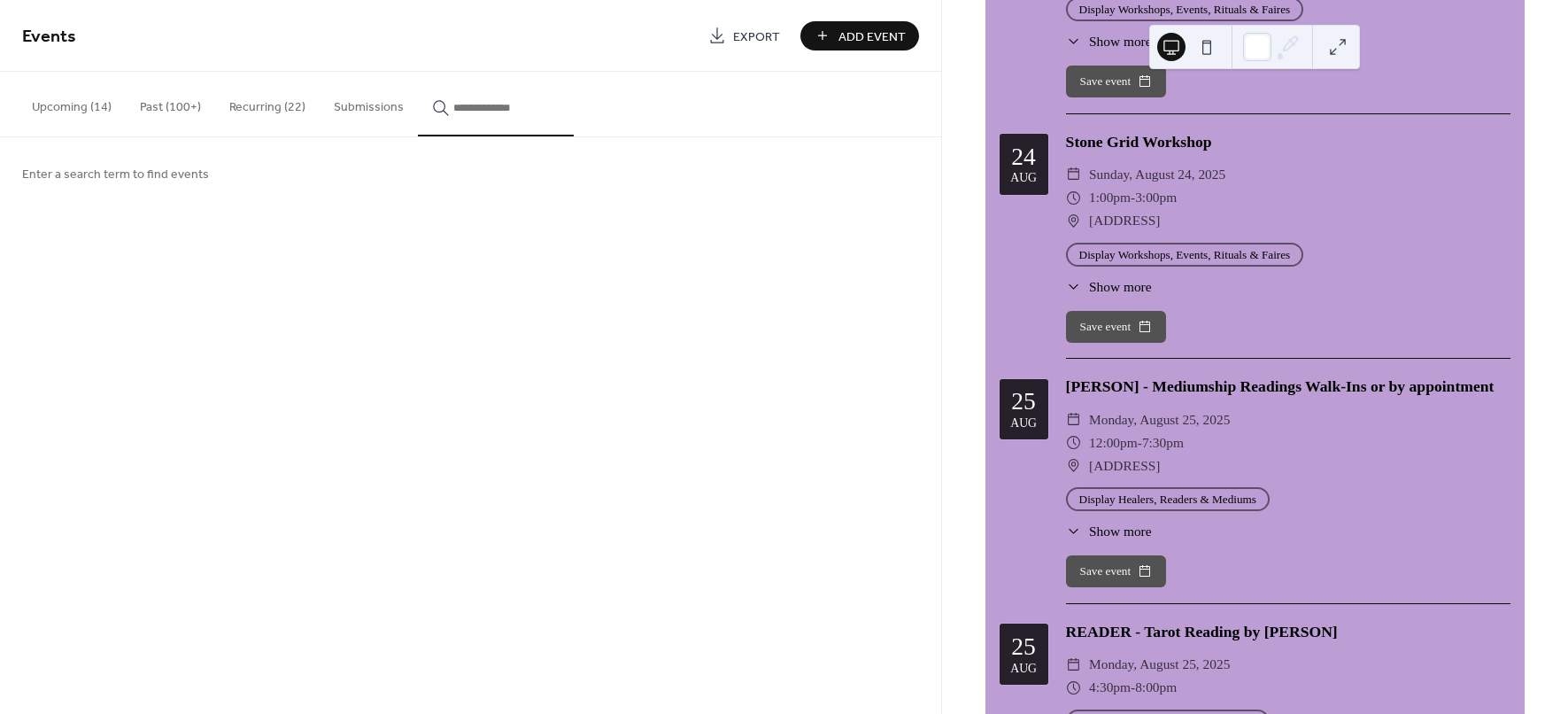 click at bounding box center (506, 107) 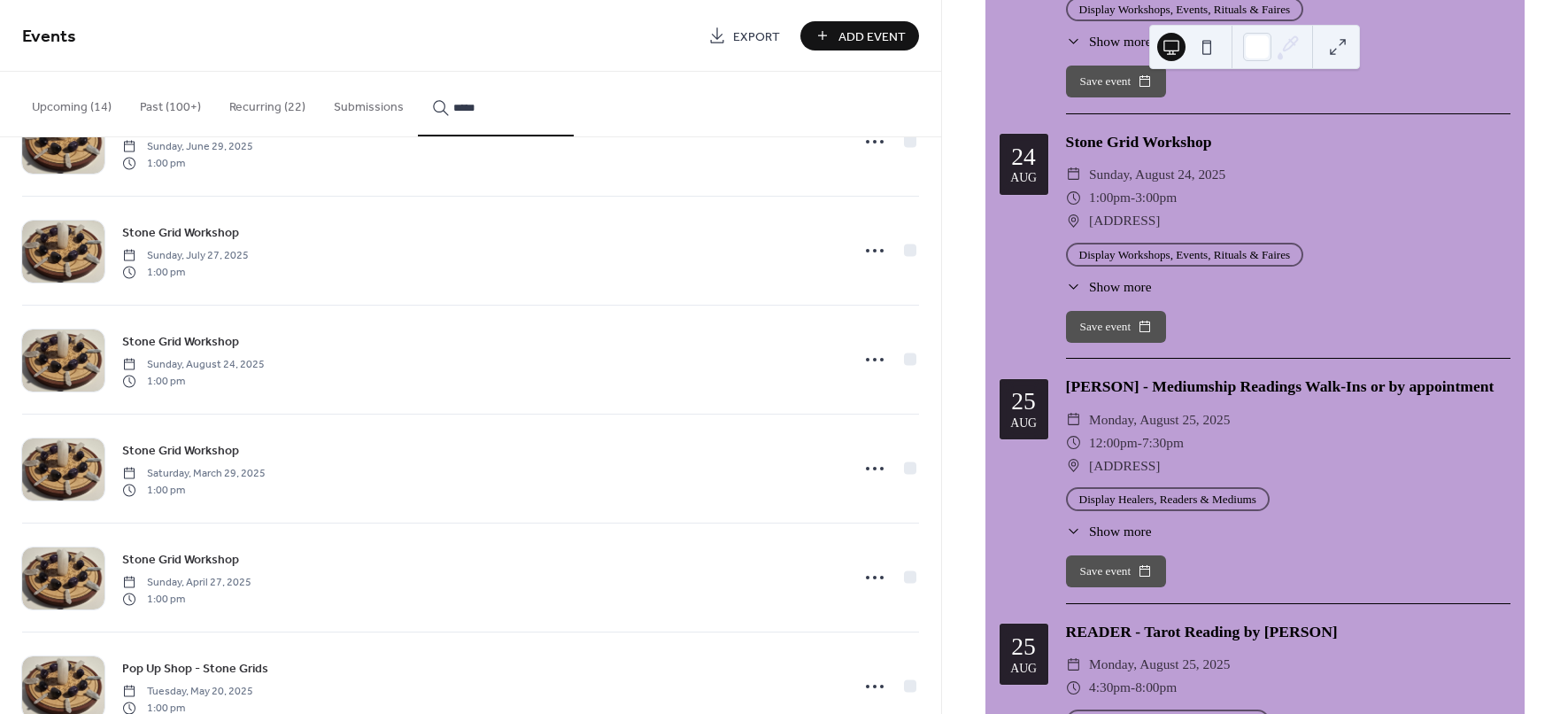 scroll, scrollTop: 4651, scrollLeft: 0, axis: vertical 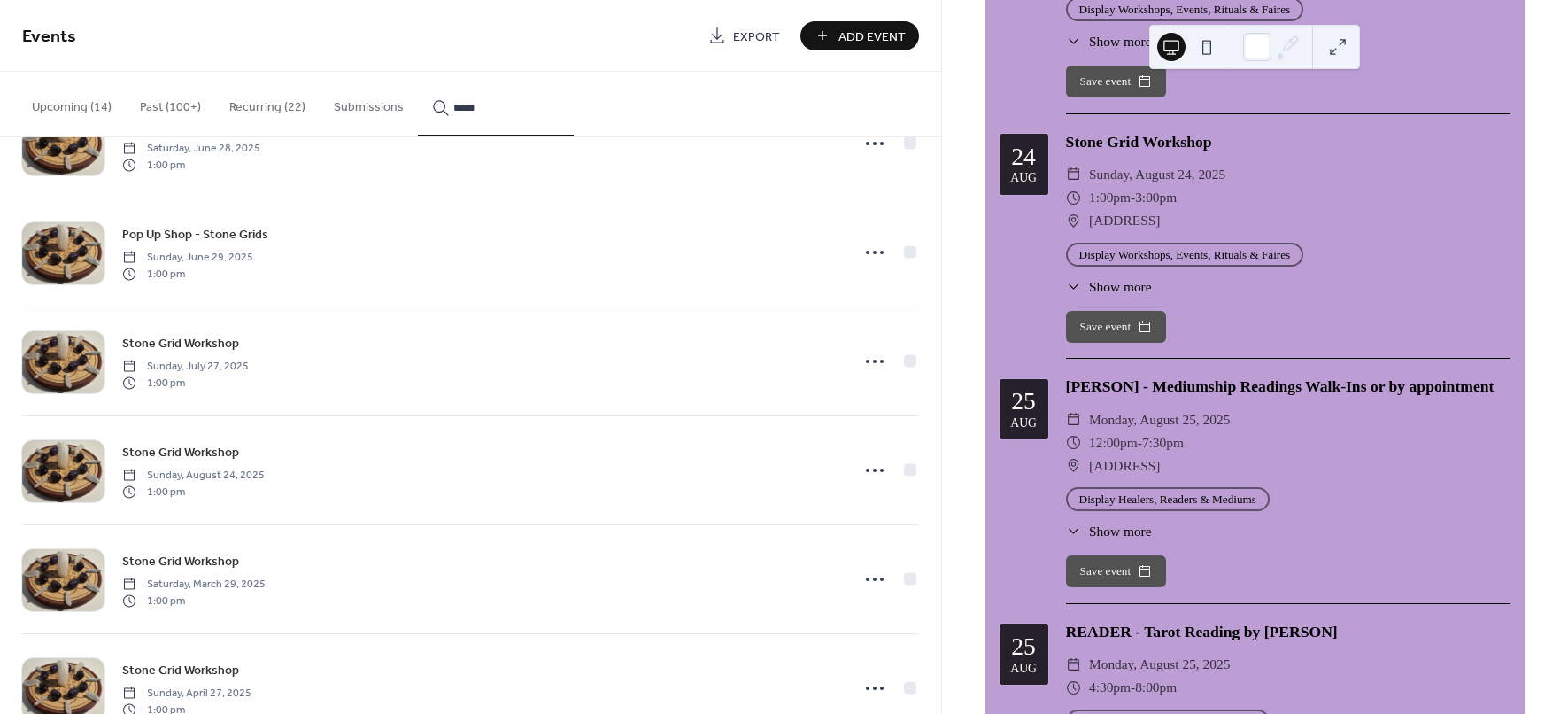 click on "Stone Grid Workshop" at bounding box center [1288, -104] 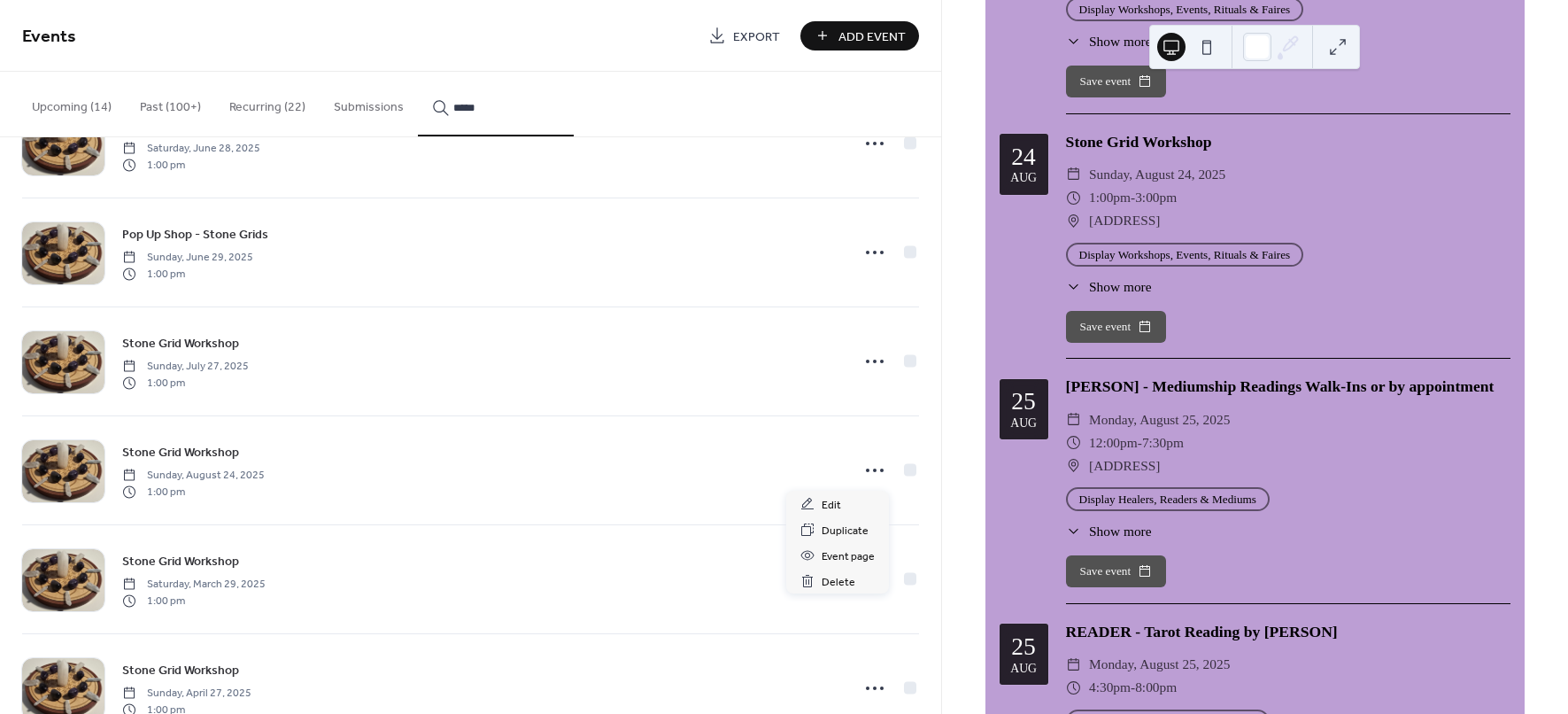 click 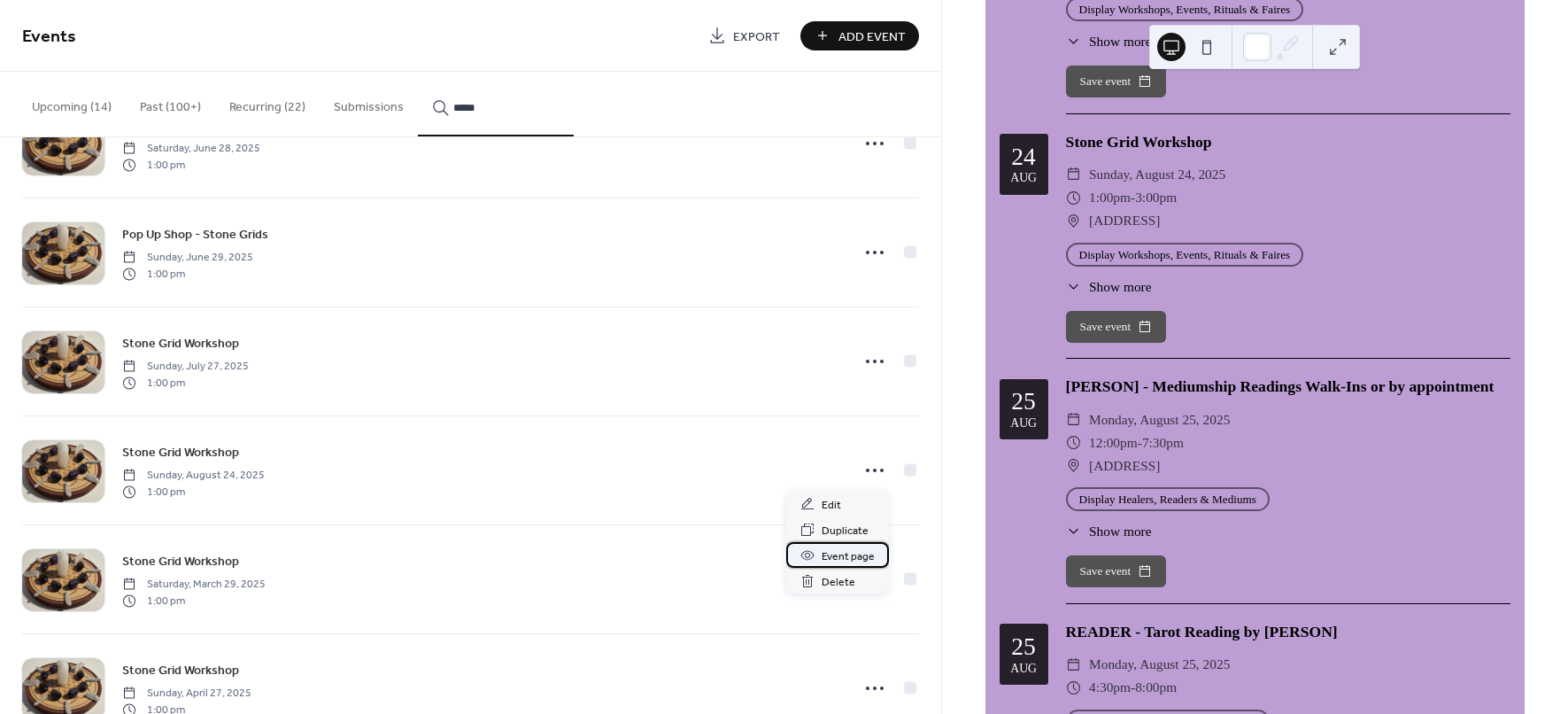 click on "Event page" at bounding box center (848, 556) 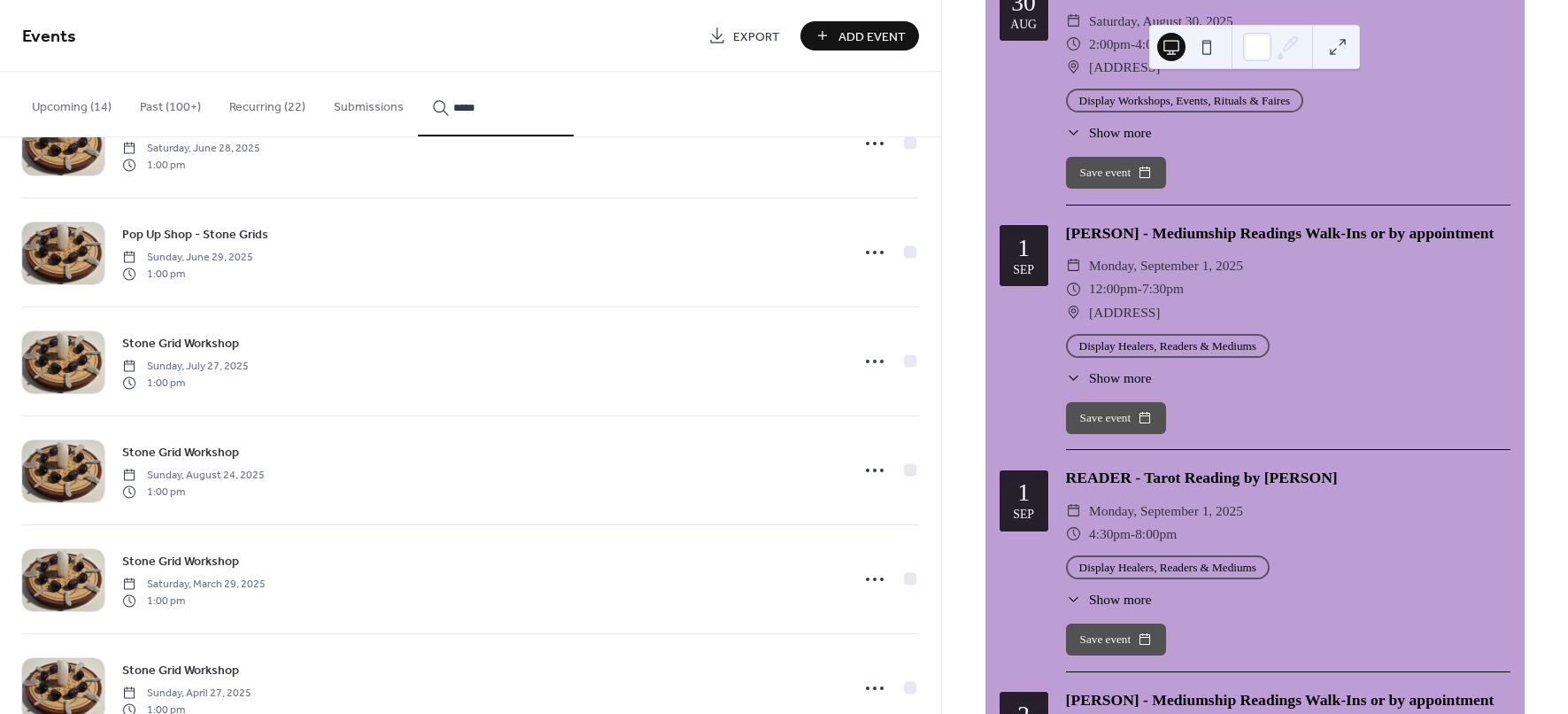 scroll, scrollTop: 16587, scrollLeft: 0, axis: vertical 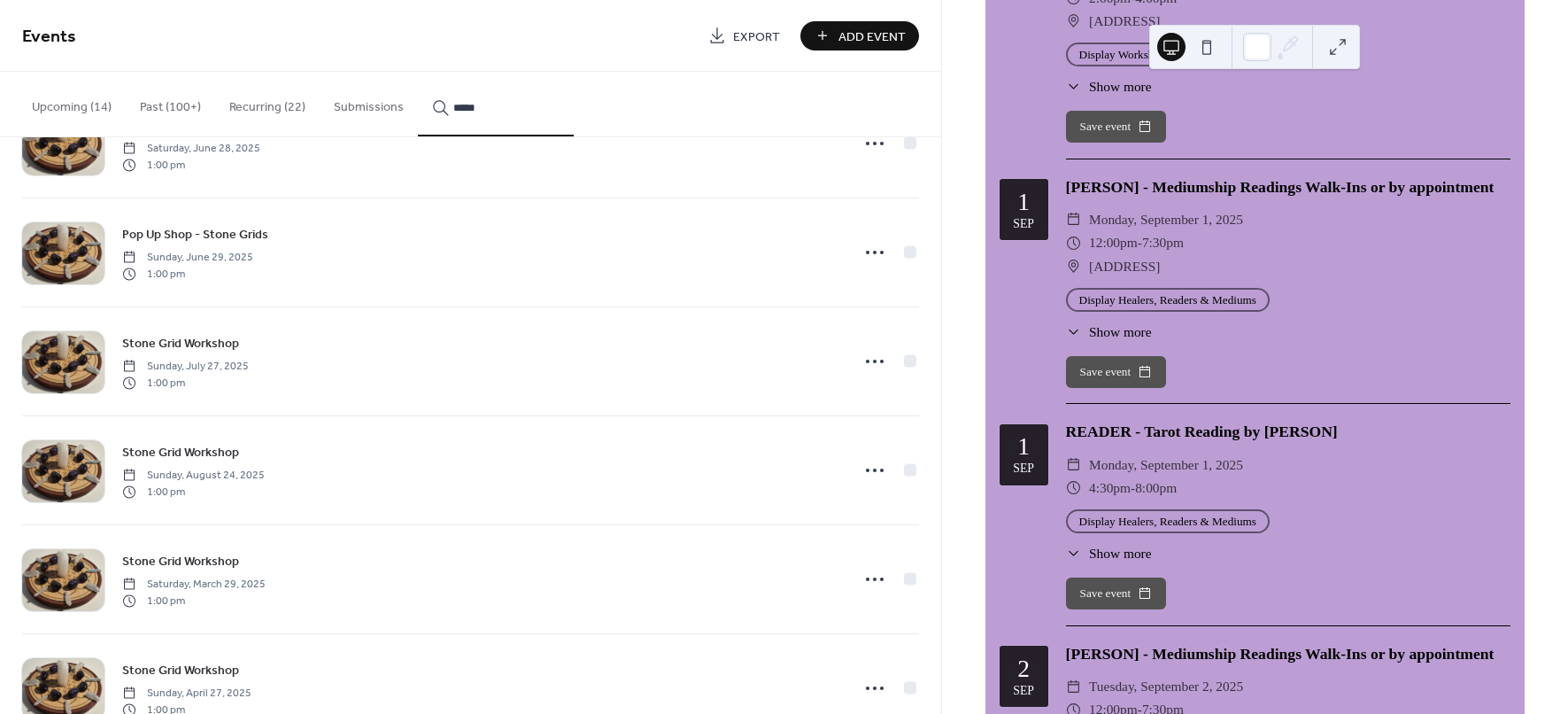 click on "Show more" at bounding box center [1120, 86] 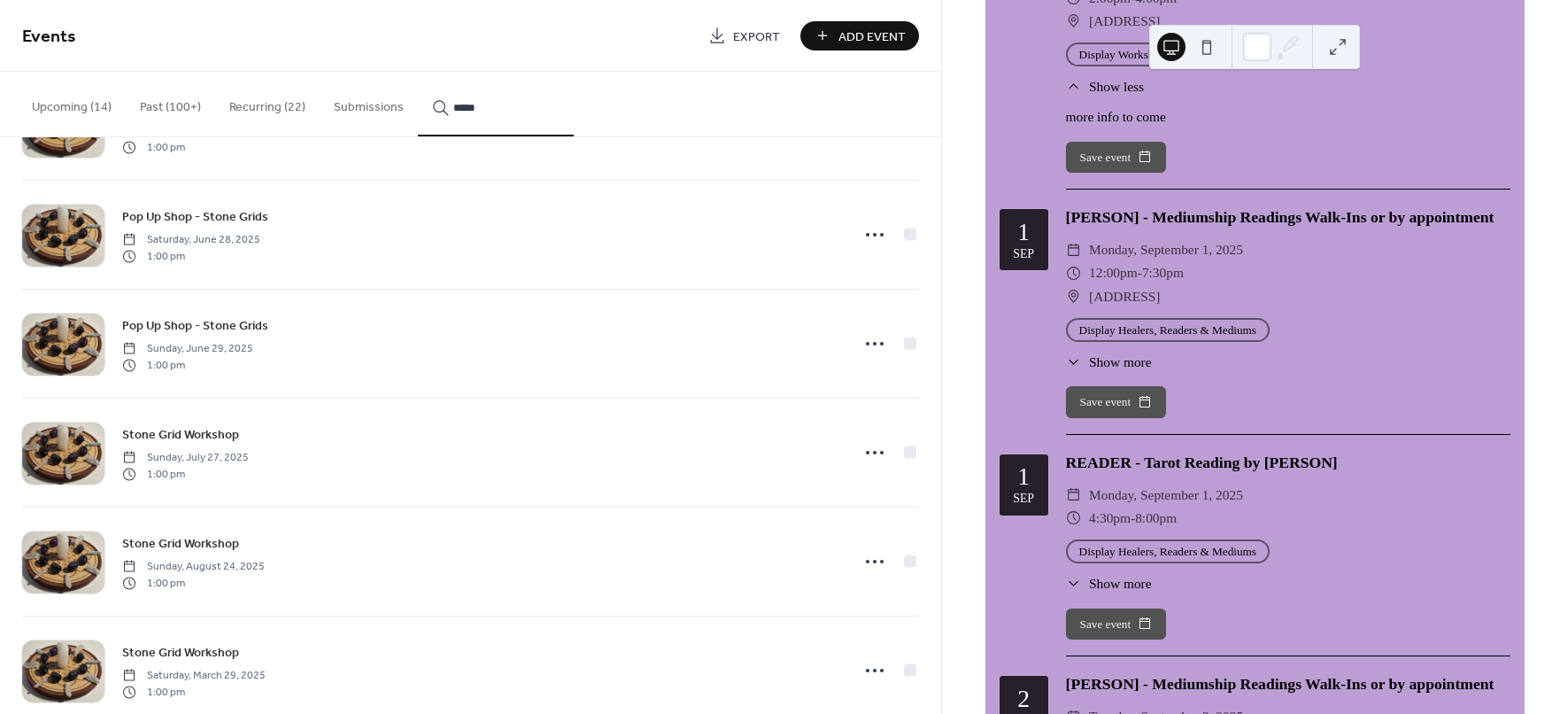 scroll, scrollTop: 4540, scrollLeft: 0, axis: vertical 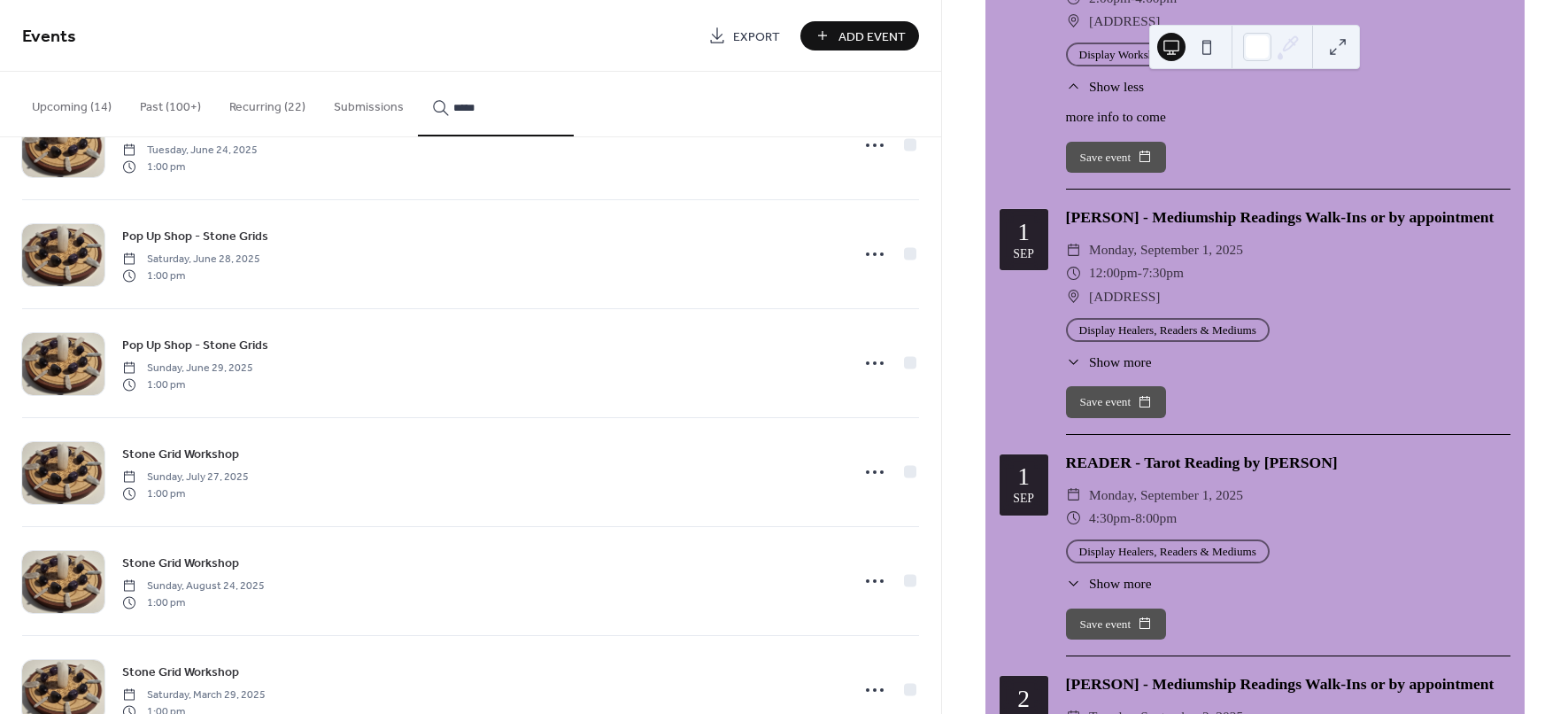 click on "*****" at bounding box center (506, 107) 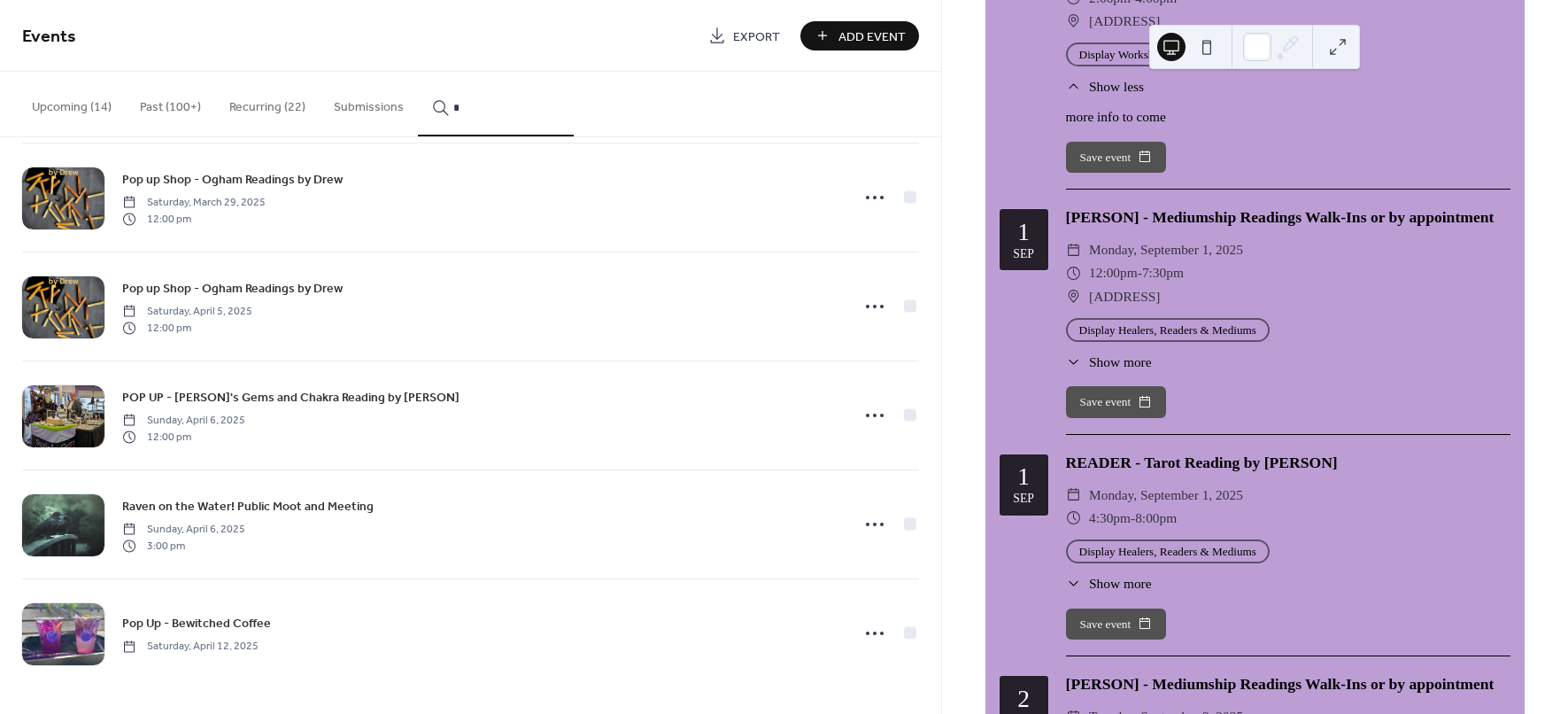 scroll, scrollTop: 0, scrollLeft: 0, axis: both 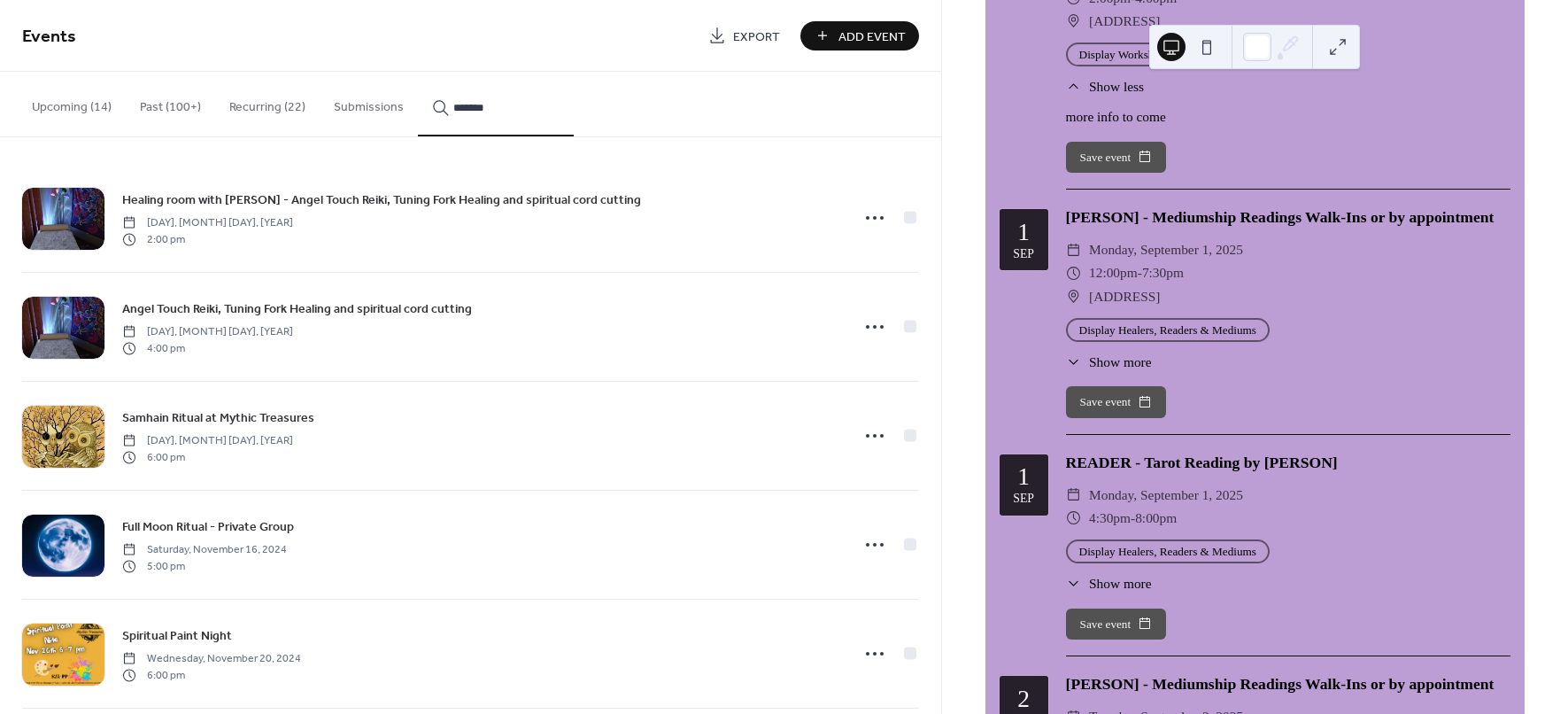 click on "******" at bounding box center (496, 104) 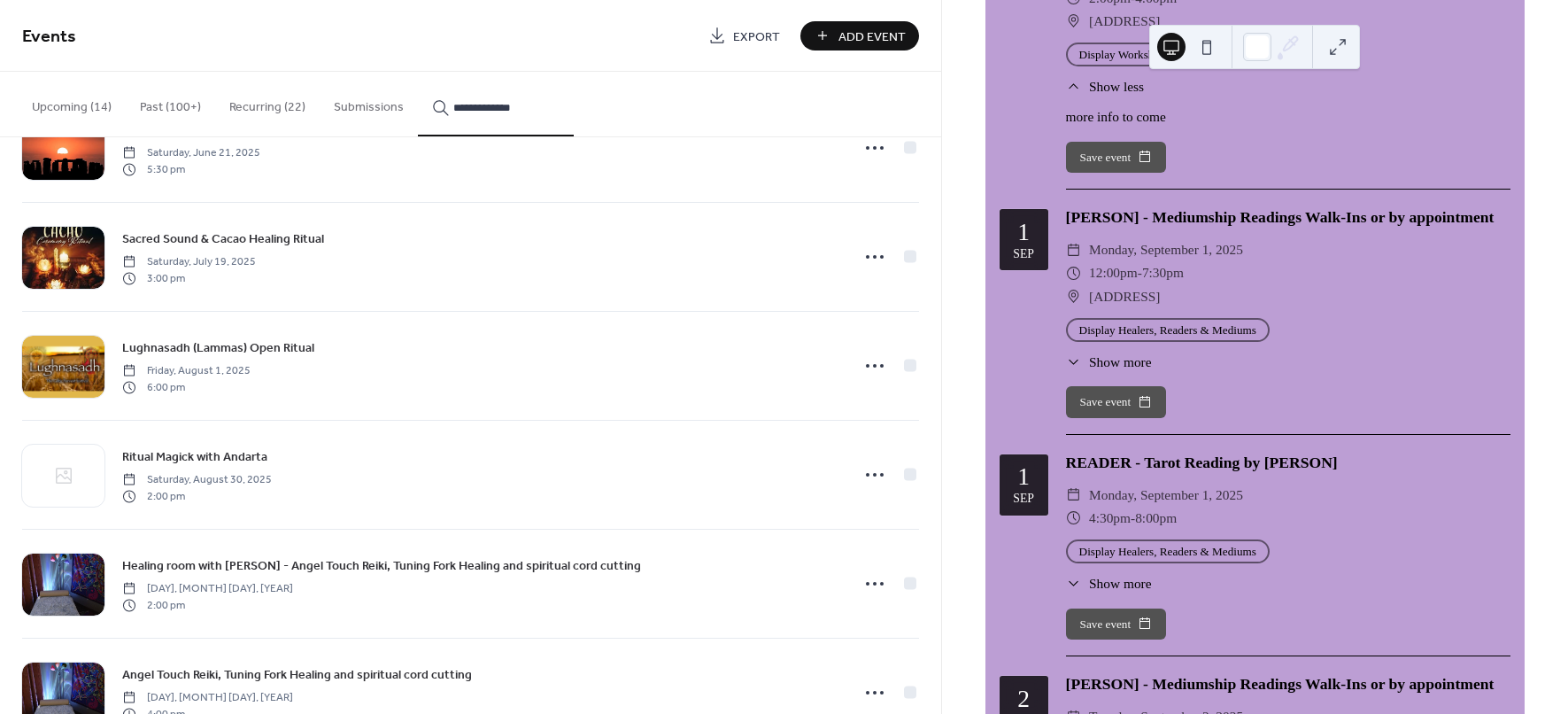 scroll, scrollTop: 1993, scrollLeft: 0, axis: vertical 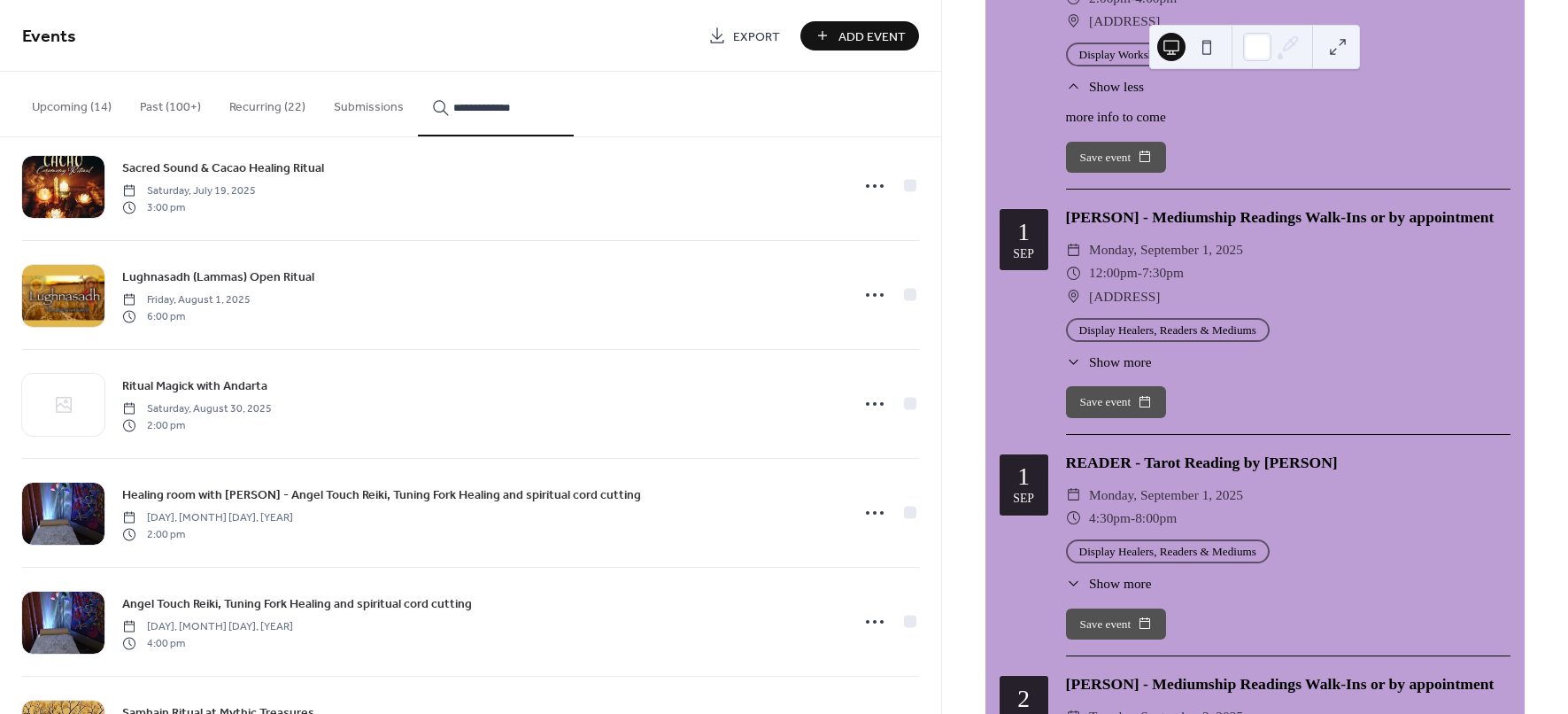 type on "**********" 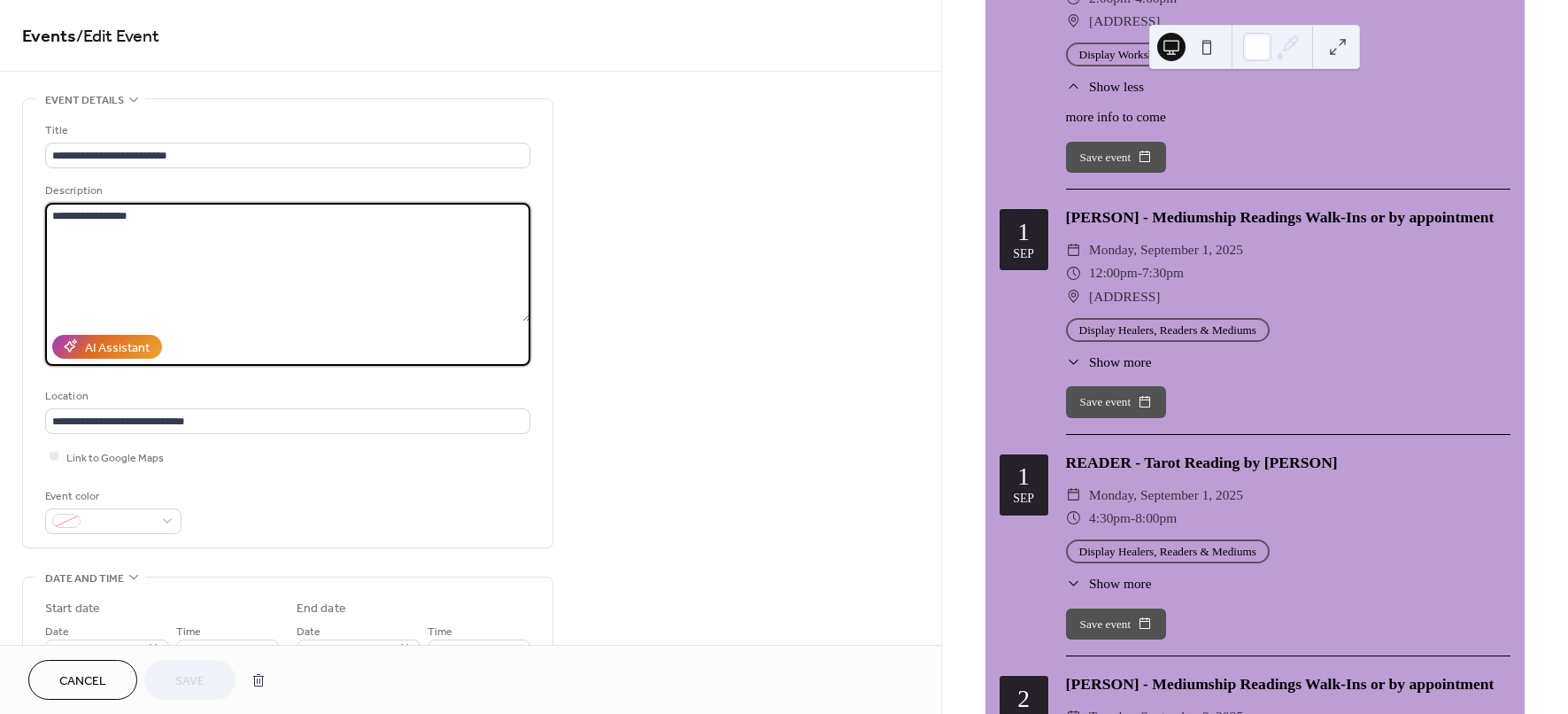 drag, startPoint x: 51, startPoint y: 208, endPoint x: 274, endPoint y: 237, distance: 224.87774 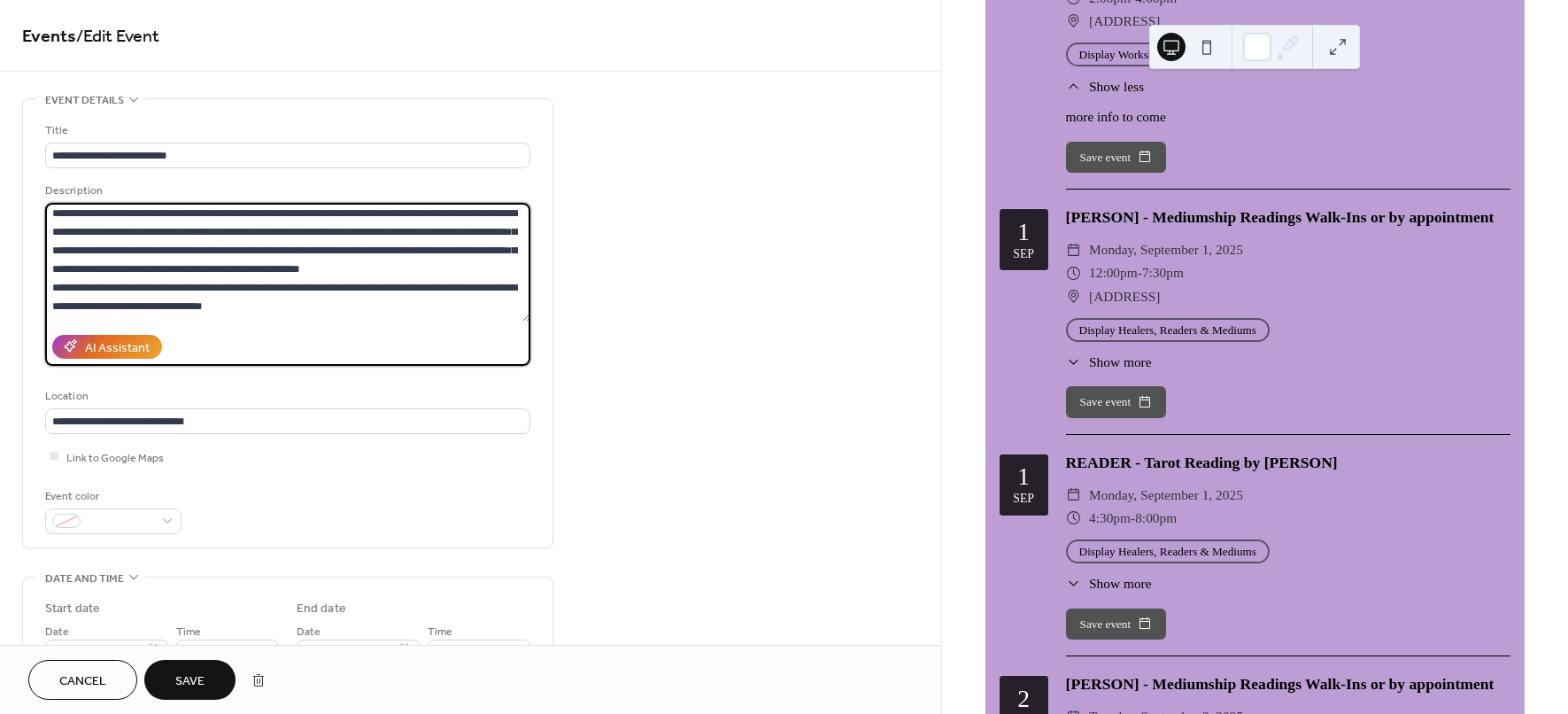 scroll, scrollTop: 0, scrollLeft: 0, axis: both 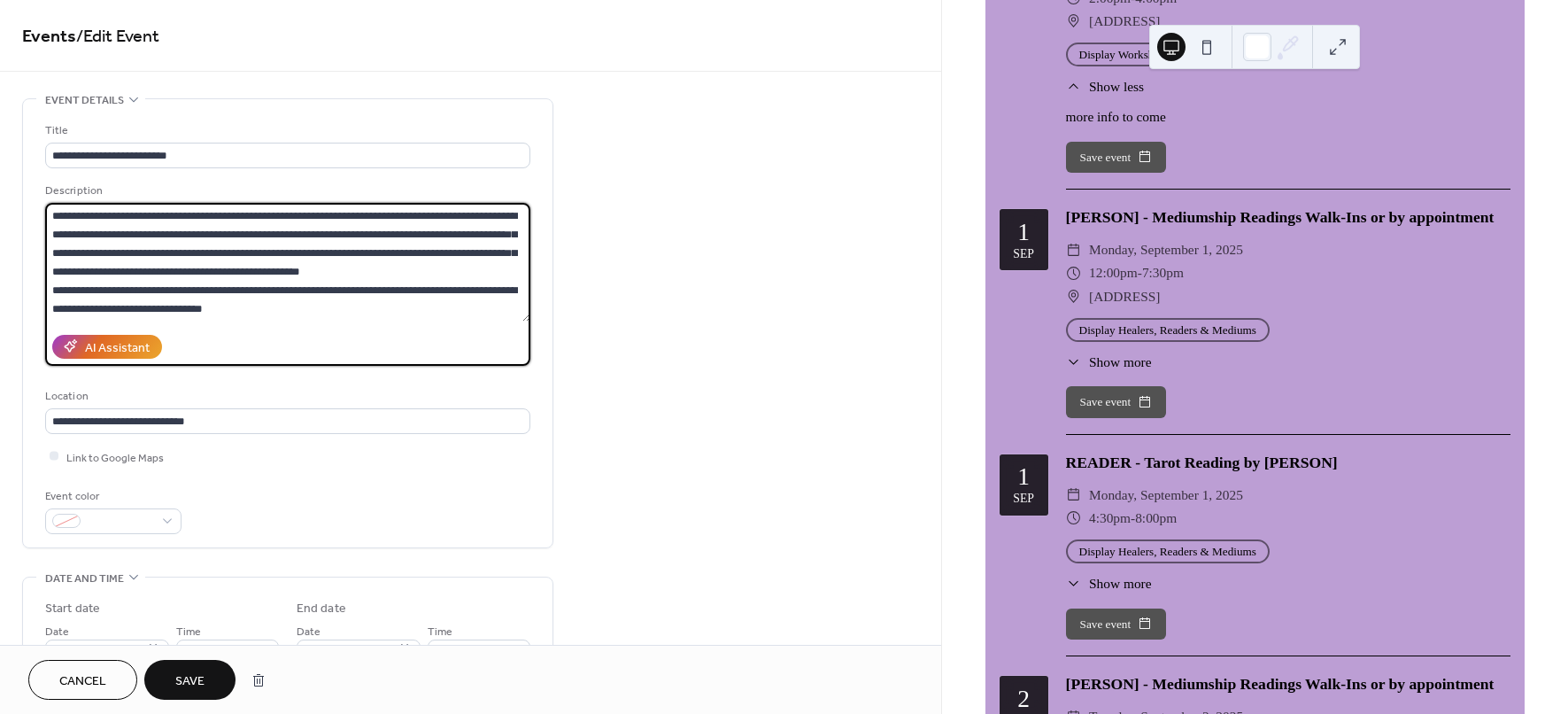 type on "**********" 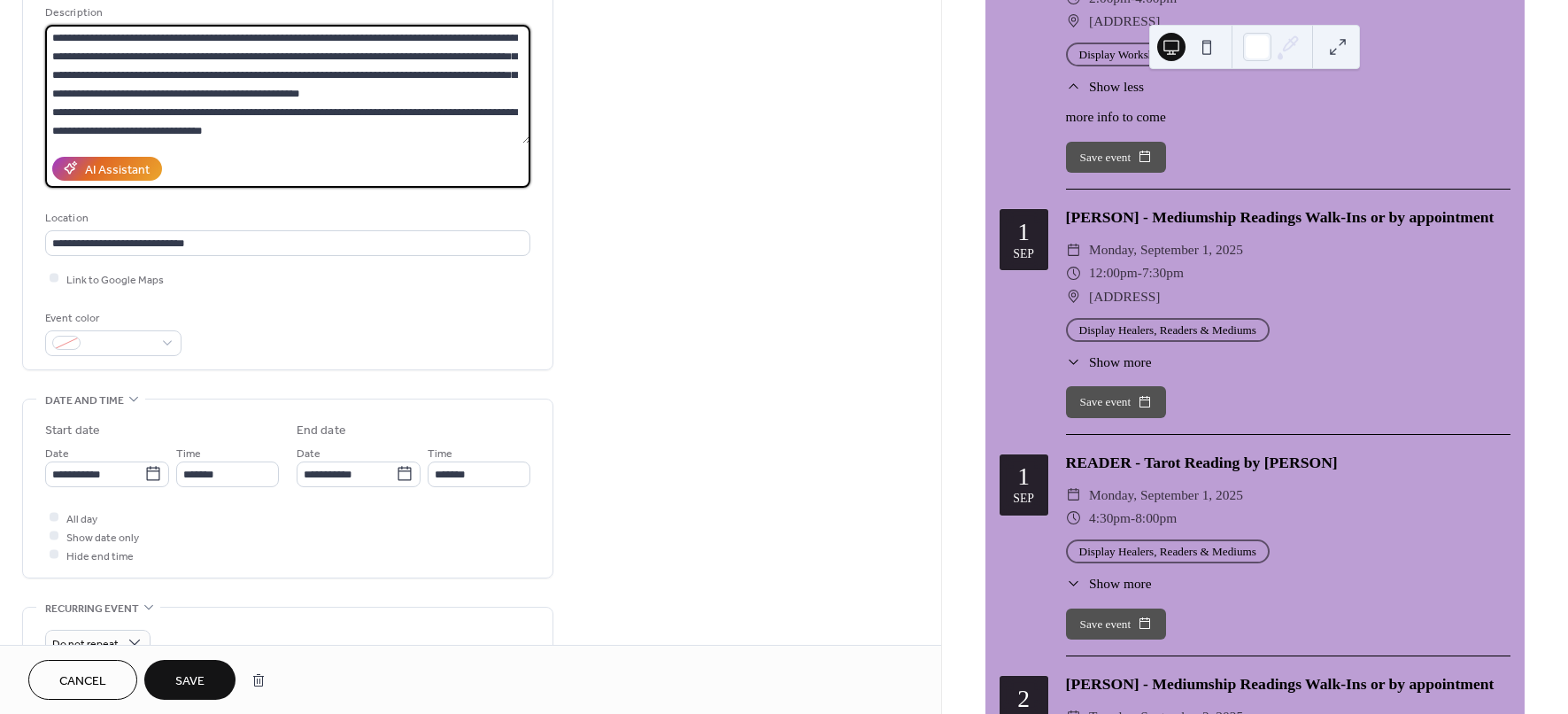 scroll, scrollTop: 332, scrollLeft: 0, axis: vertical 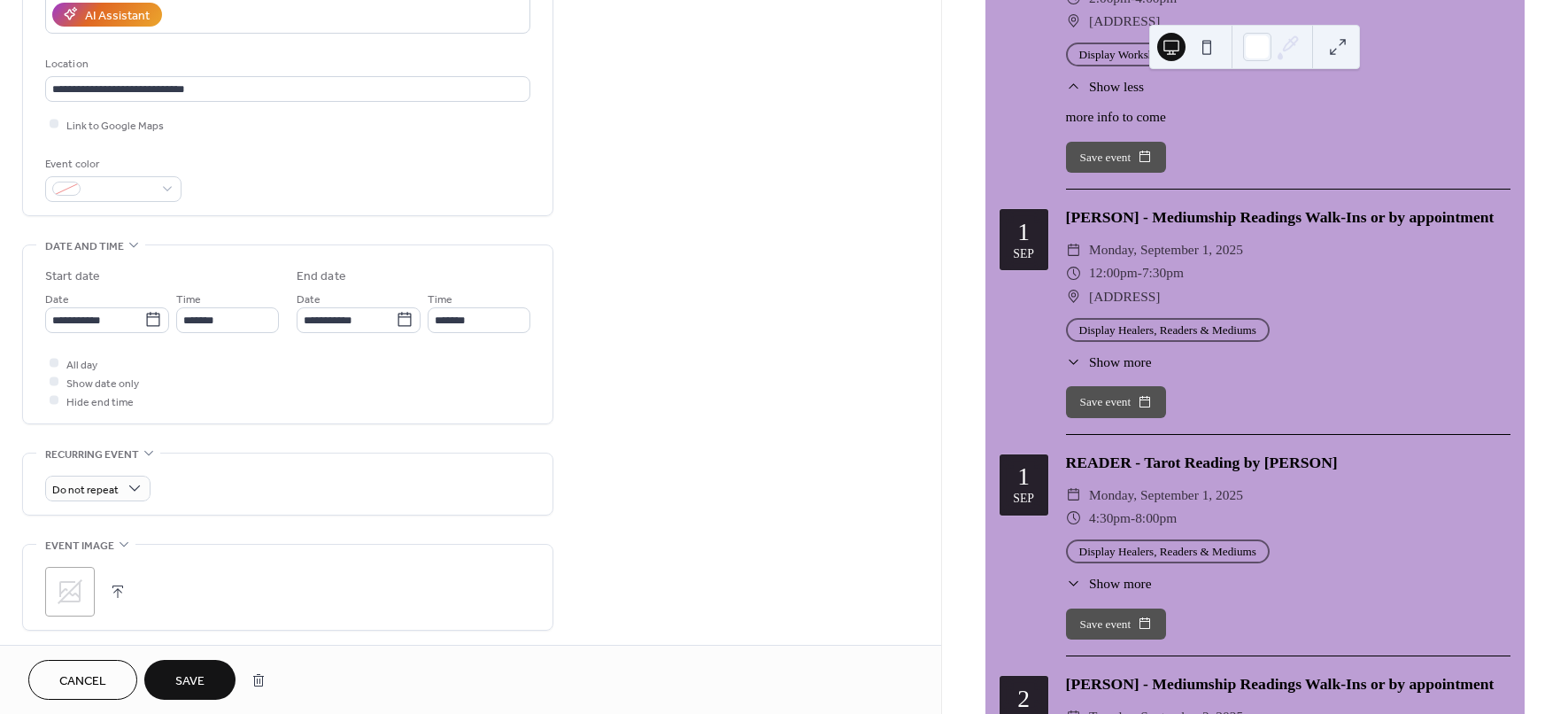 click at bounding box center [118, 592] 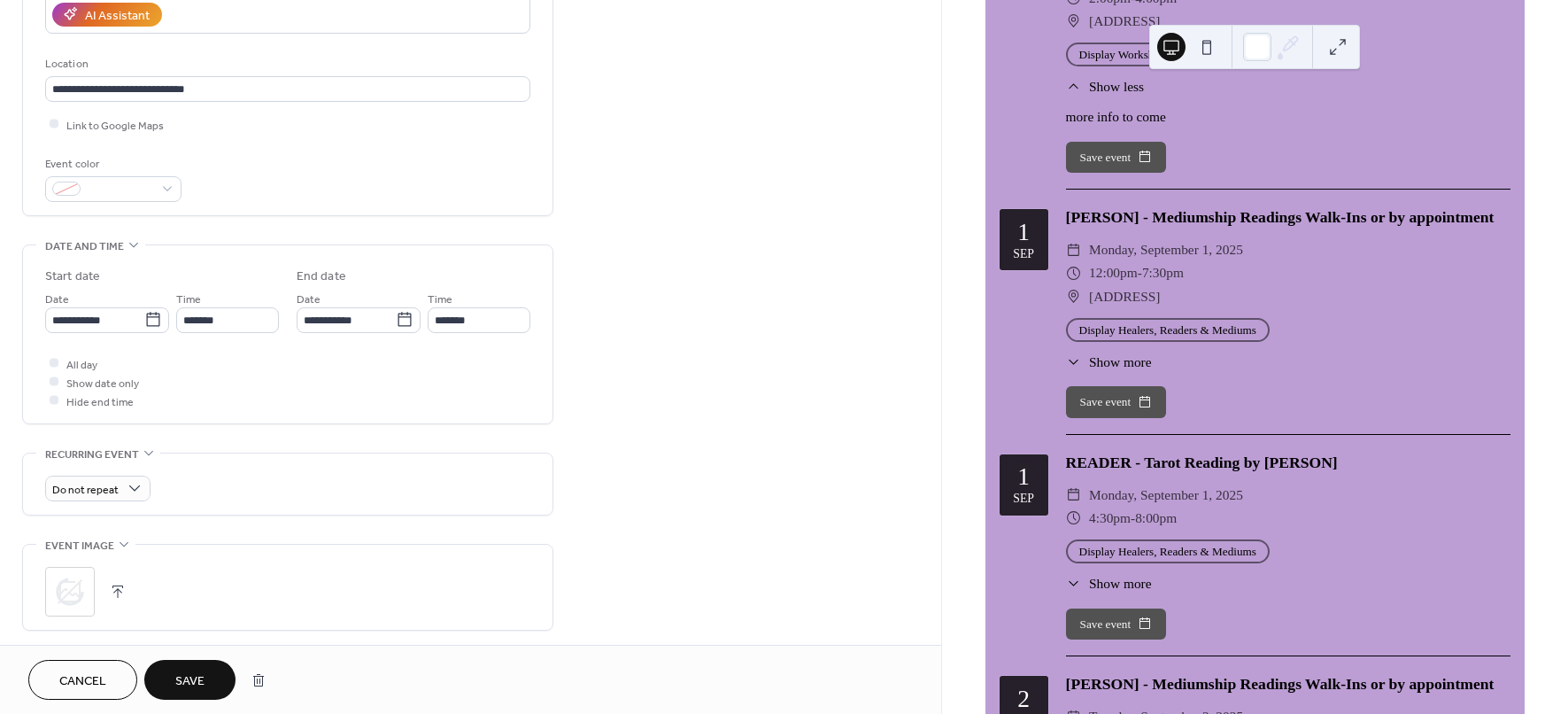 drag, startPoint x: 1465, startPoint y: 678, endPoint x: 1457, endPoint y: 685, distance: 10.6301458 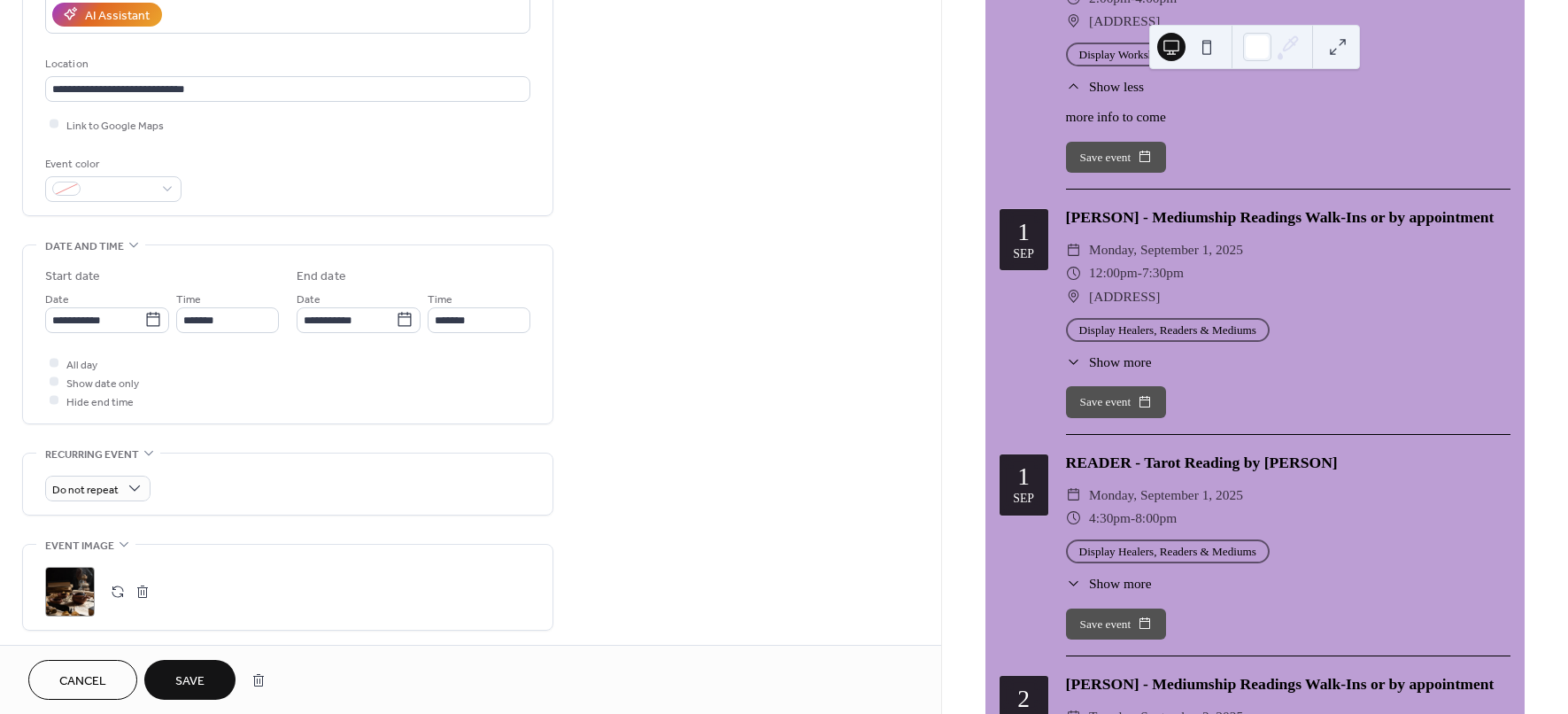 drag, startPoint x: 195, startPoint y: 670, endPoint x: 259, endPoint y: 612, distance: 86.37129 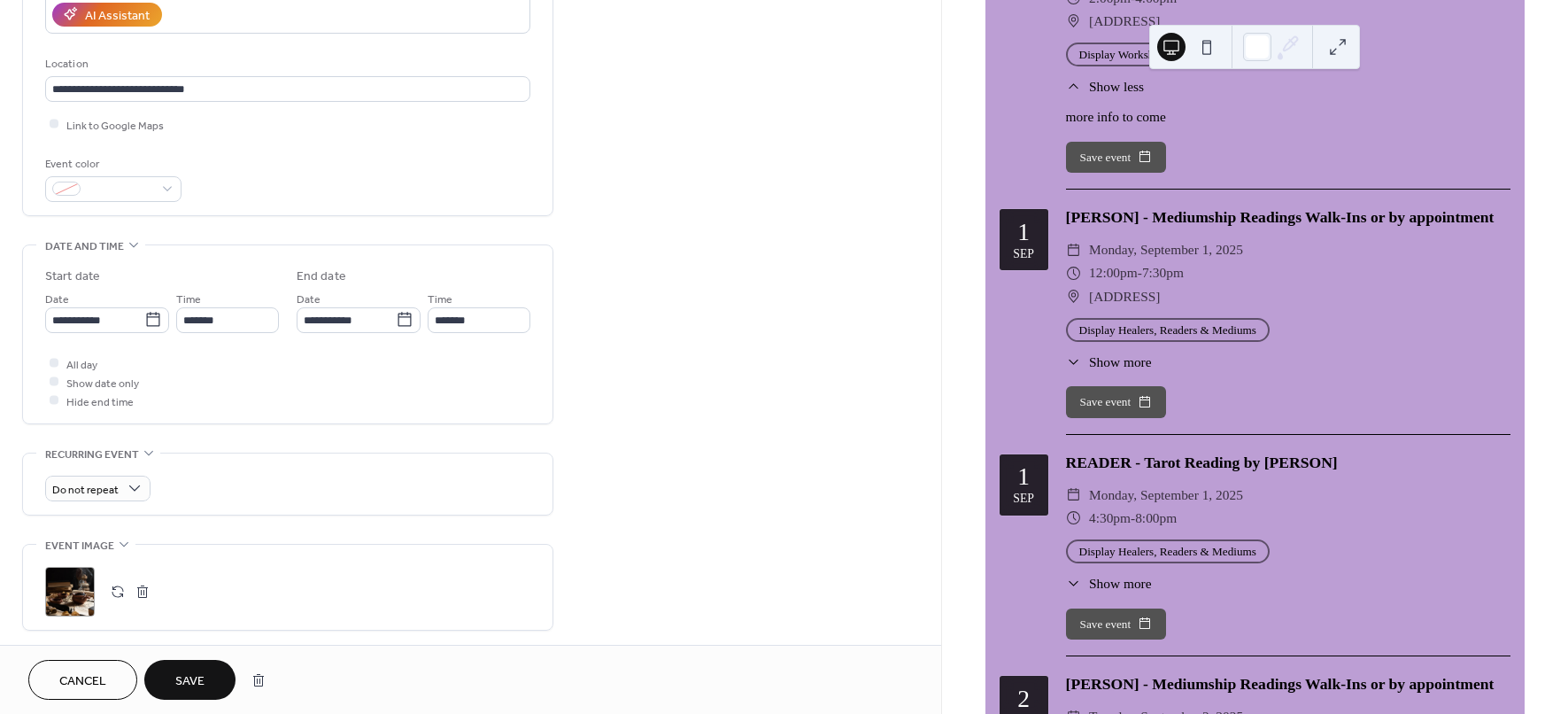 click on "**********" at bounding box center (470, 357) 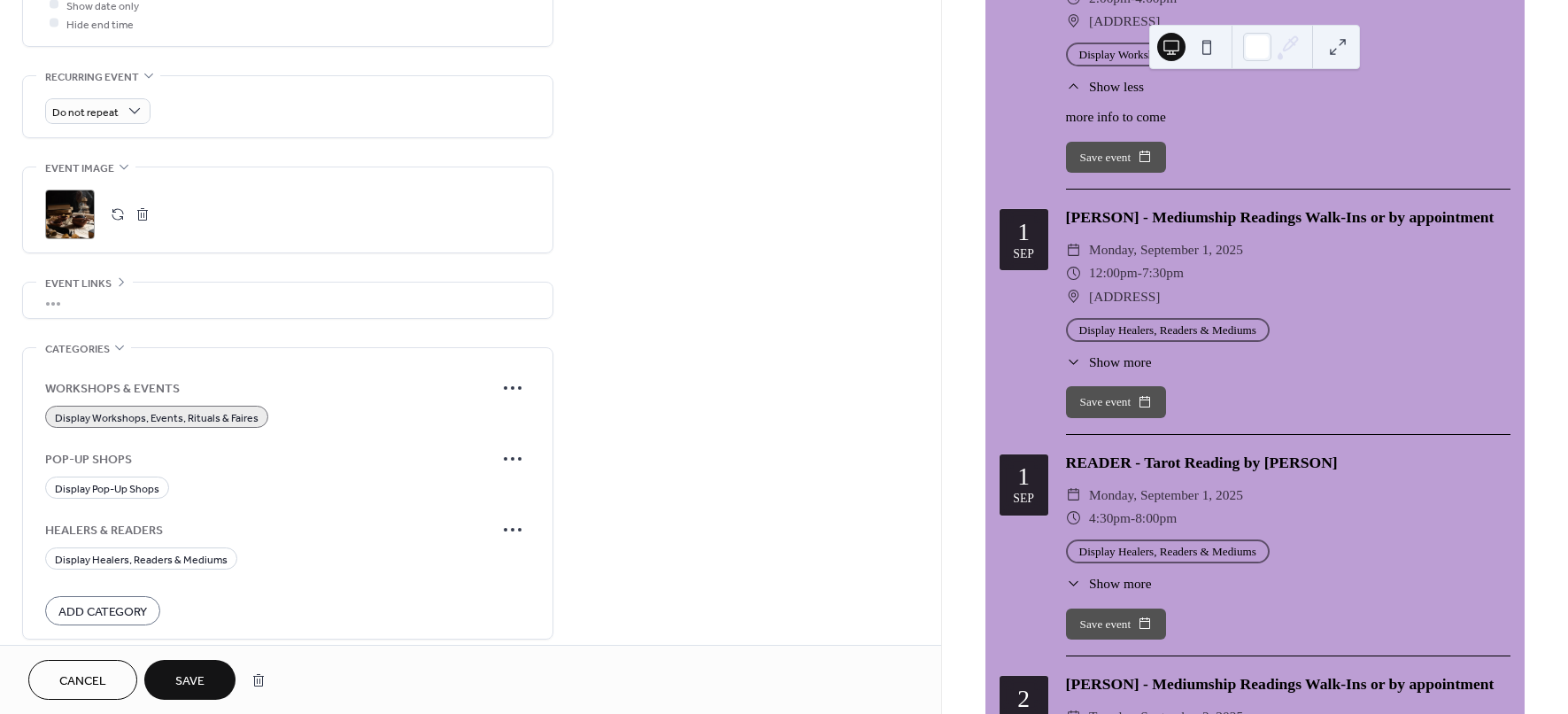 scroll, scrollTop: 775, scrollLeft: 0, axis: vertical 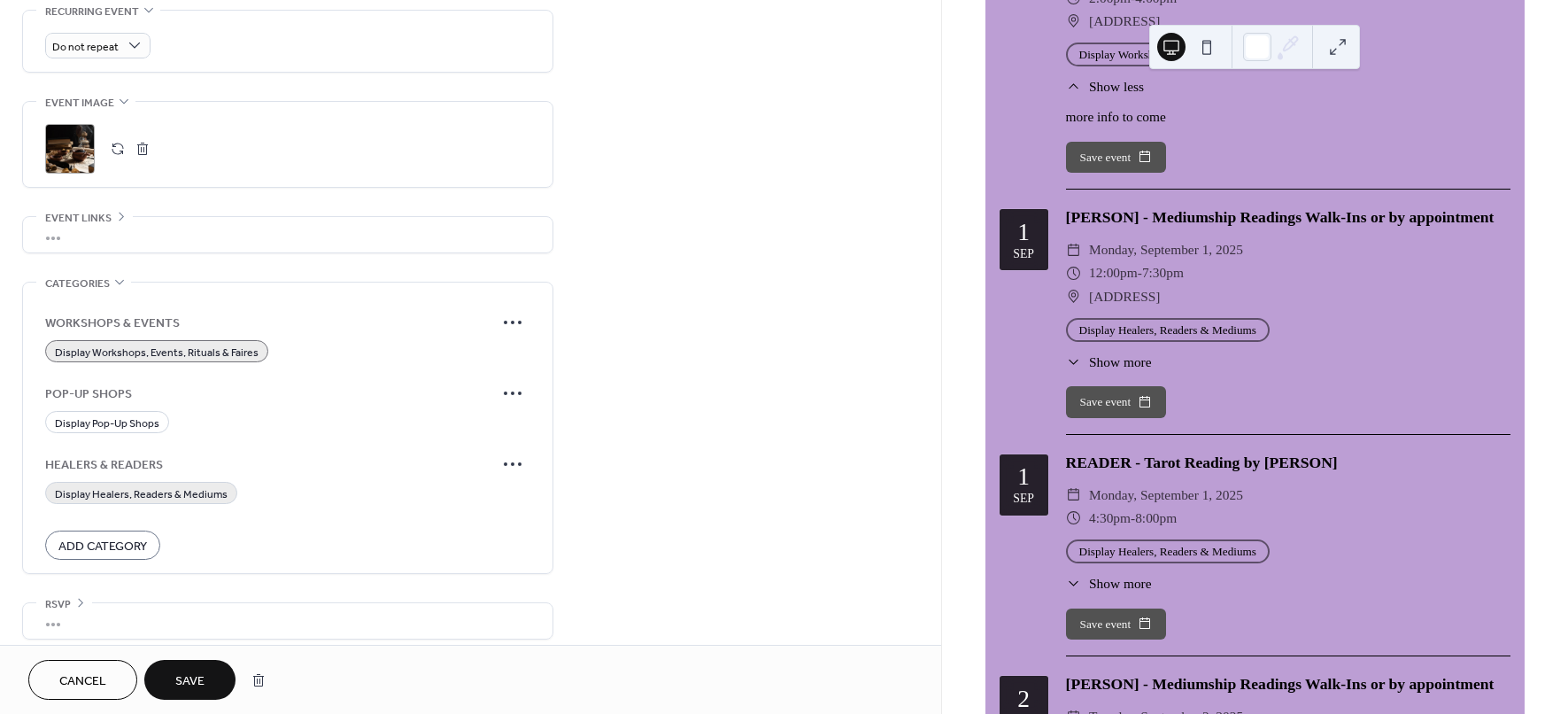 drag, startPoint x: 167, startPoint y: 675, endPoint x: 148, endPoint y: 493, distance: 182.98907 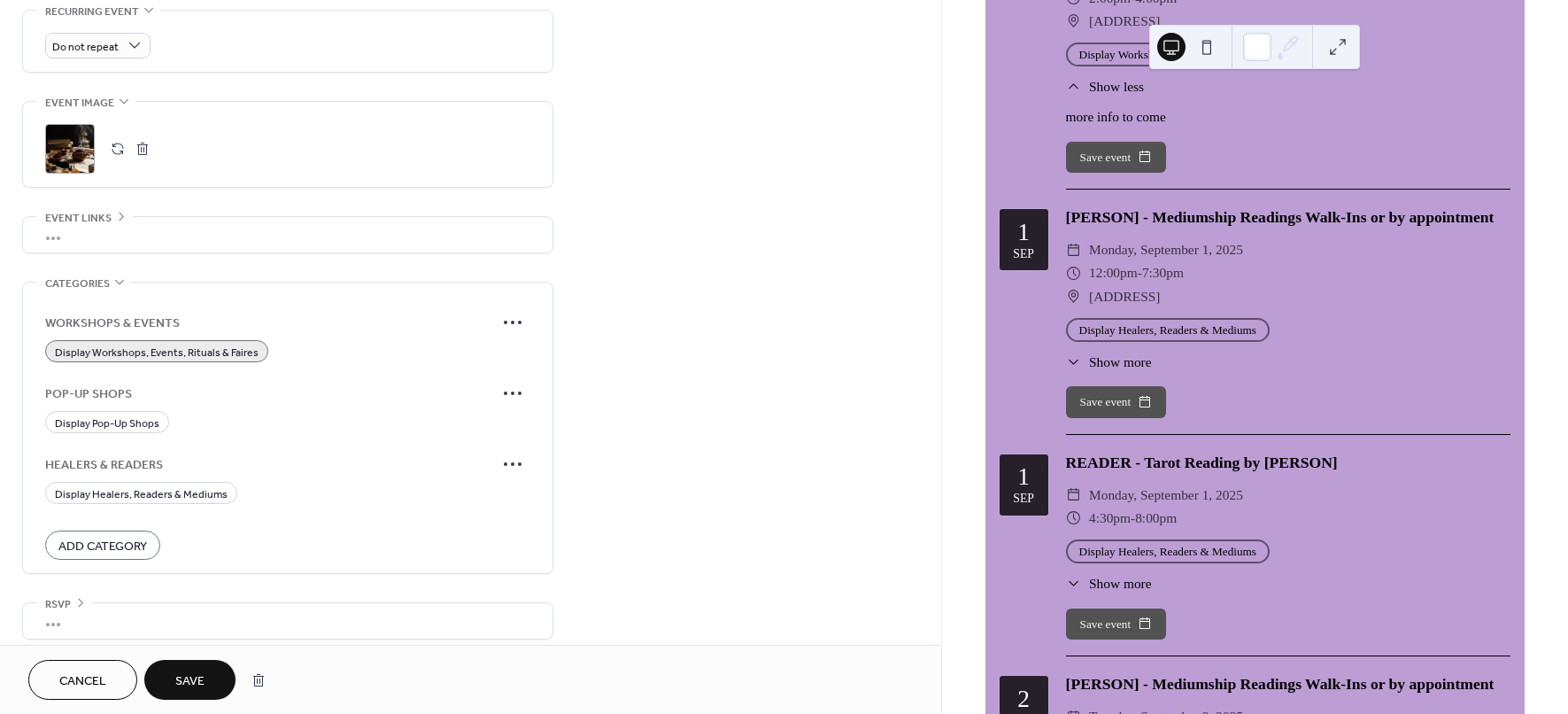 click on "Save" at bounding box center [189, 679] 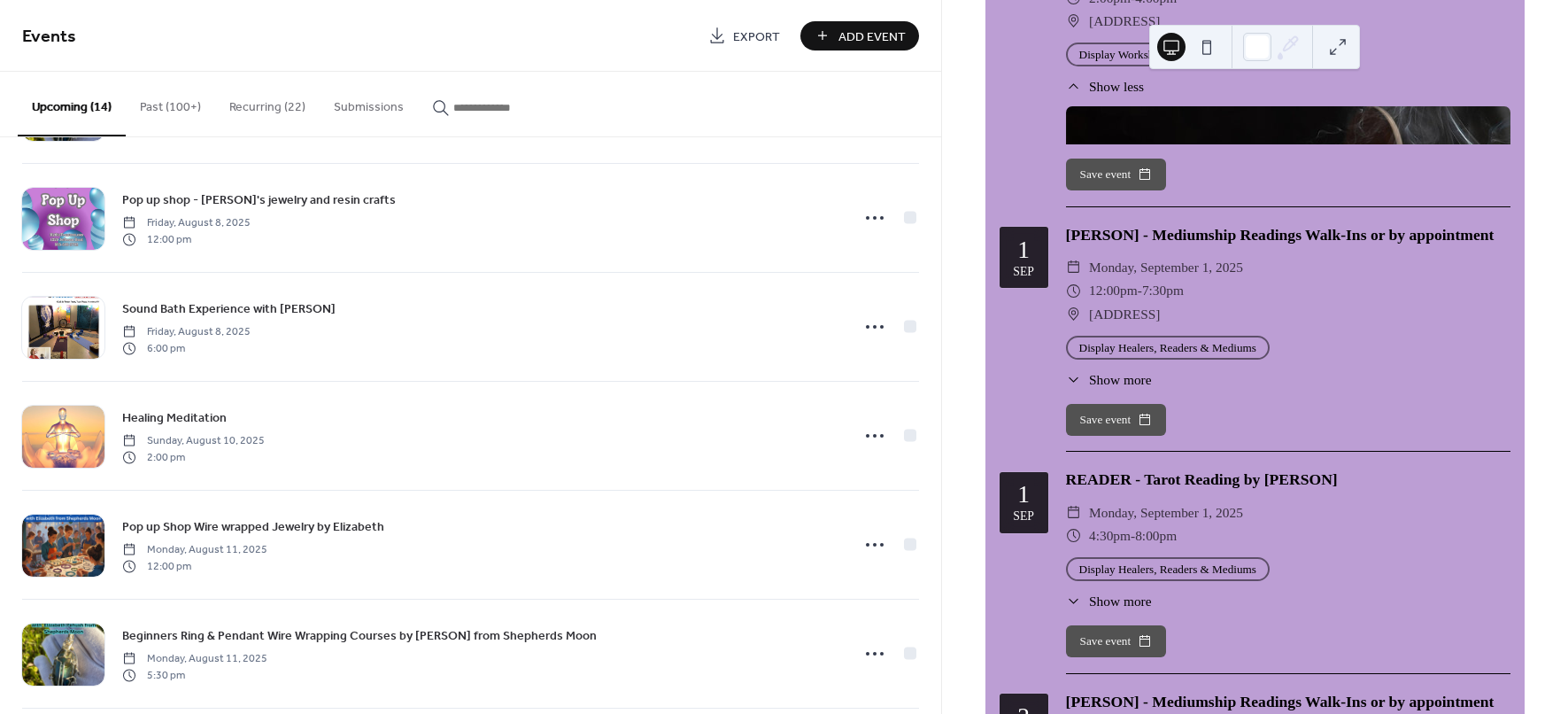 scroll, scrollTop: 111, scrollLeft: 0, axis: vertical 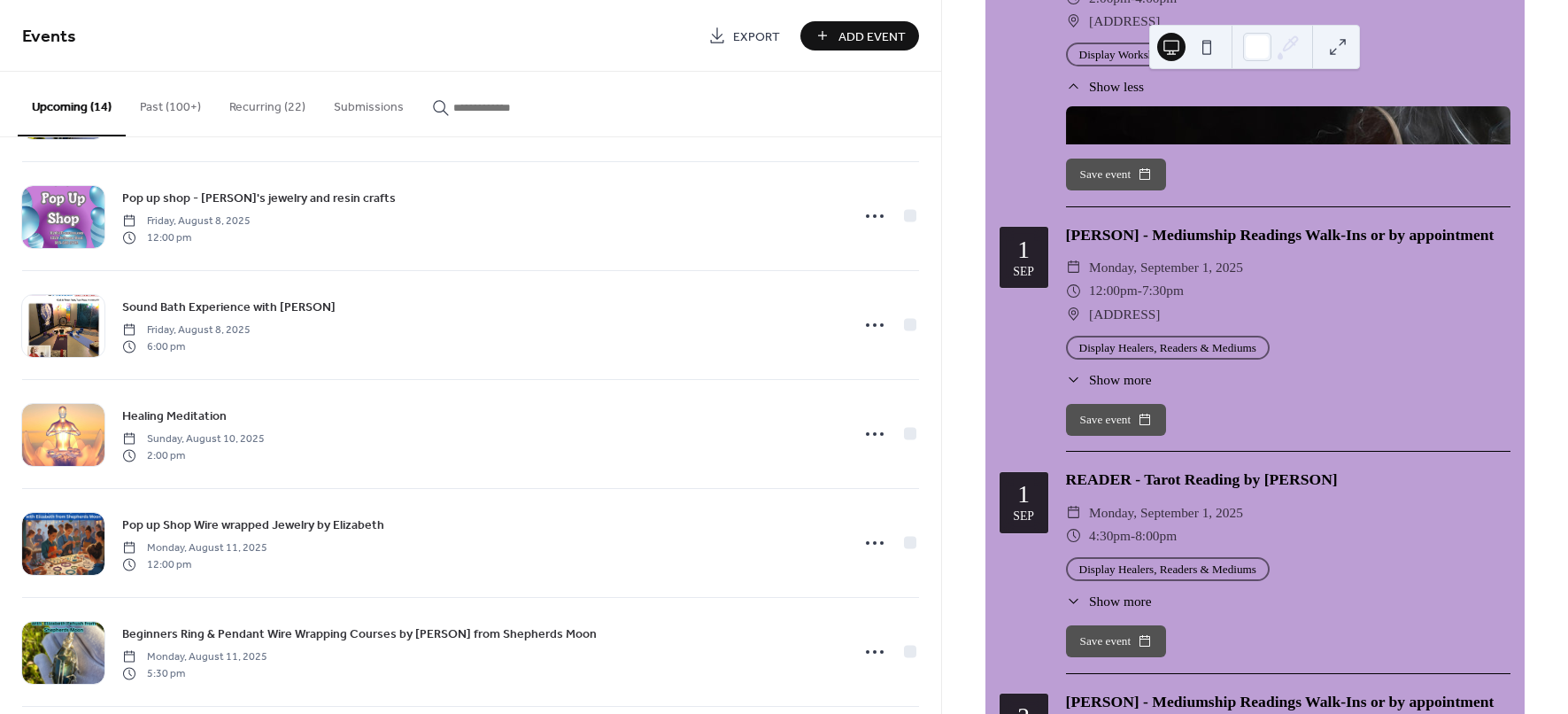 click on "Show less" at bounding box center [1116, 86] 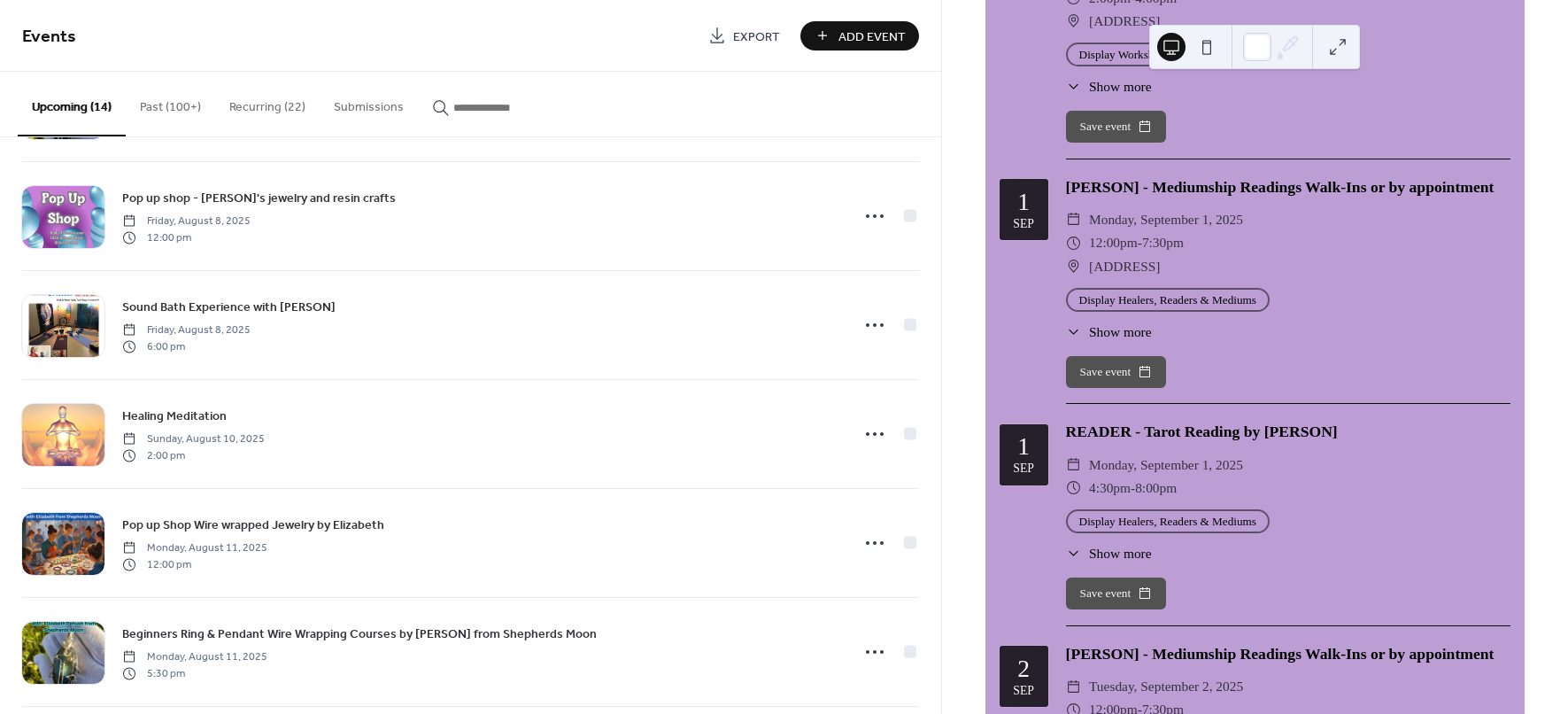 click on "Show more" at bounding box center (1120, 86) 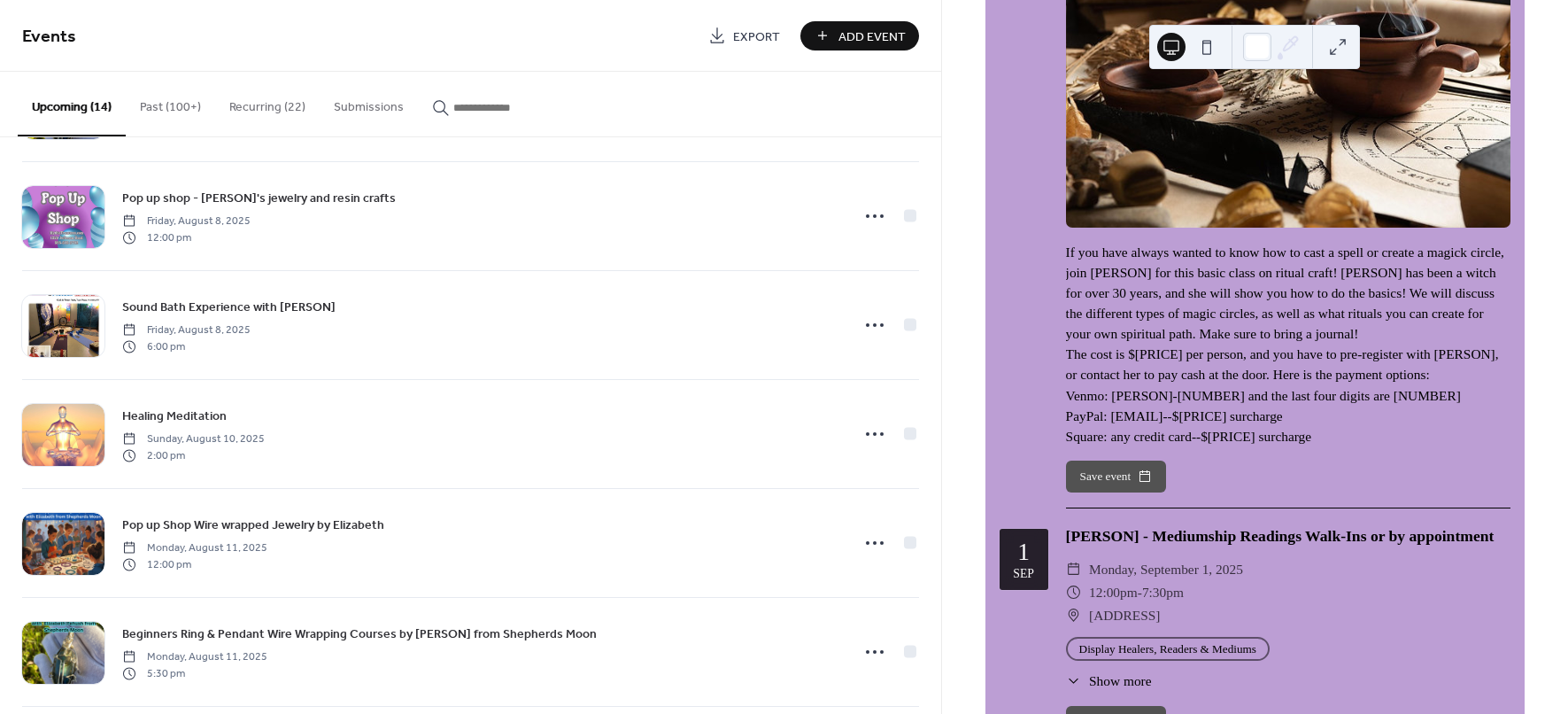 scroll, scrollTop: 16919, scrollLeft: 0, axis: vertical 